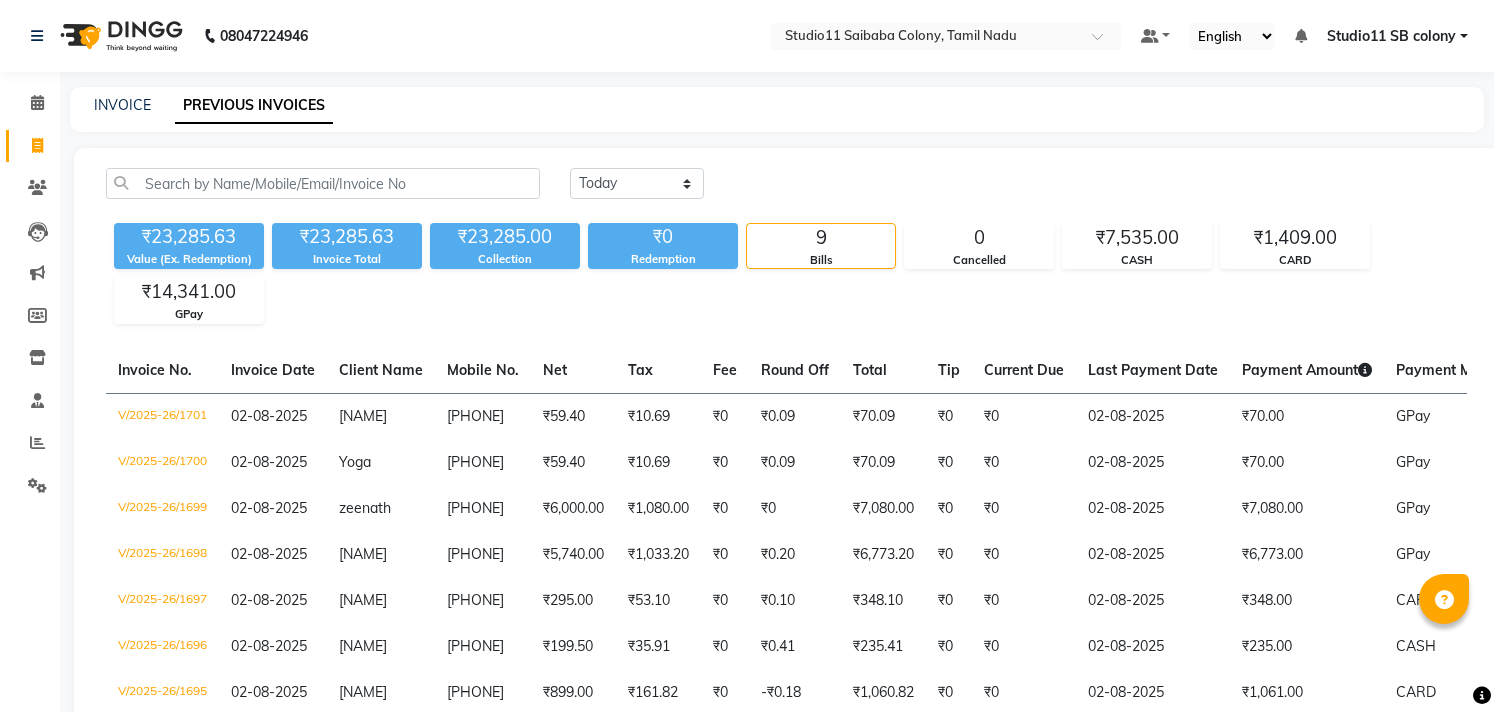 scroll, scrollTop: 0, scrollLeft: 0, axis: both 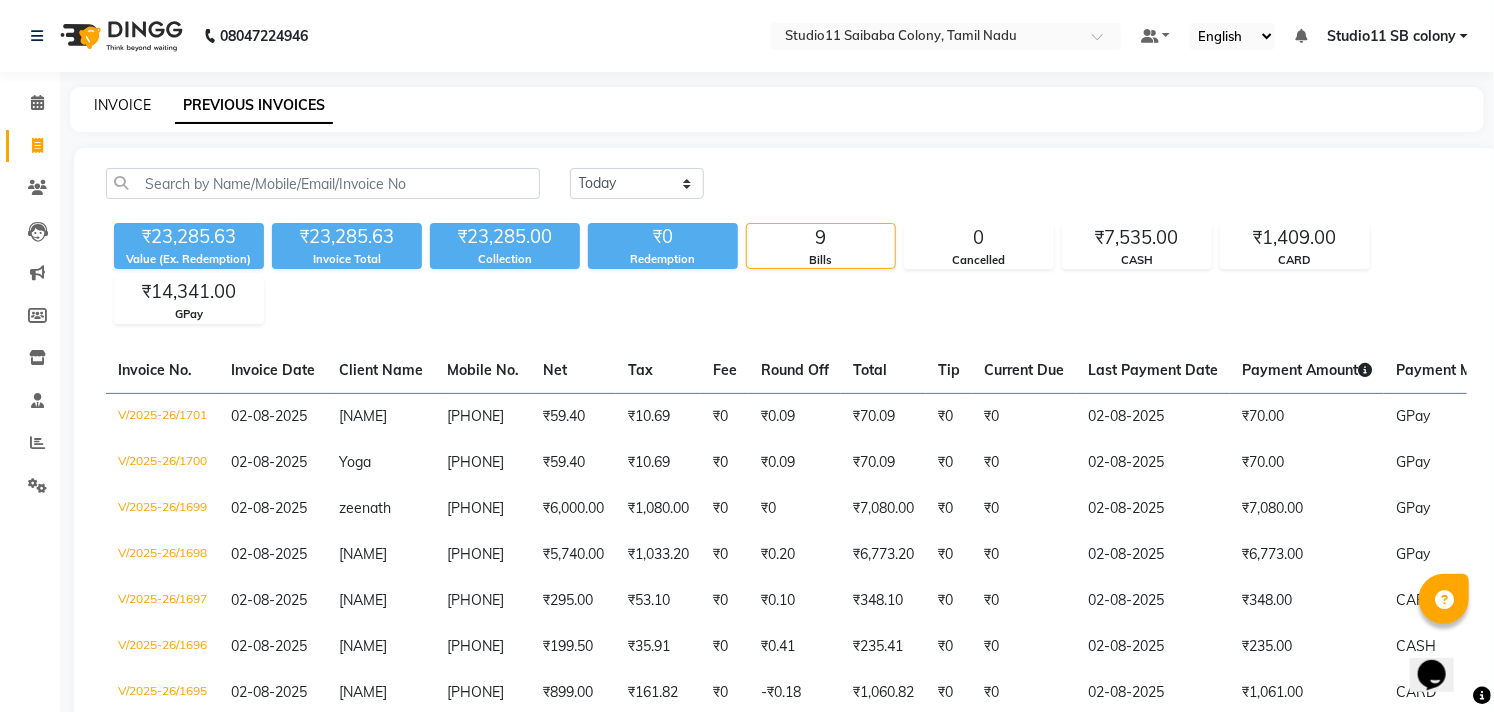 click on "INVOICE" 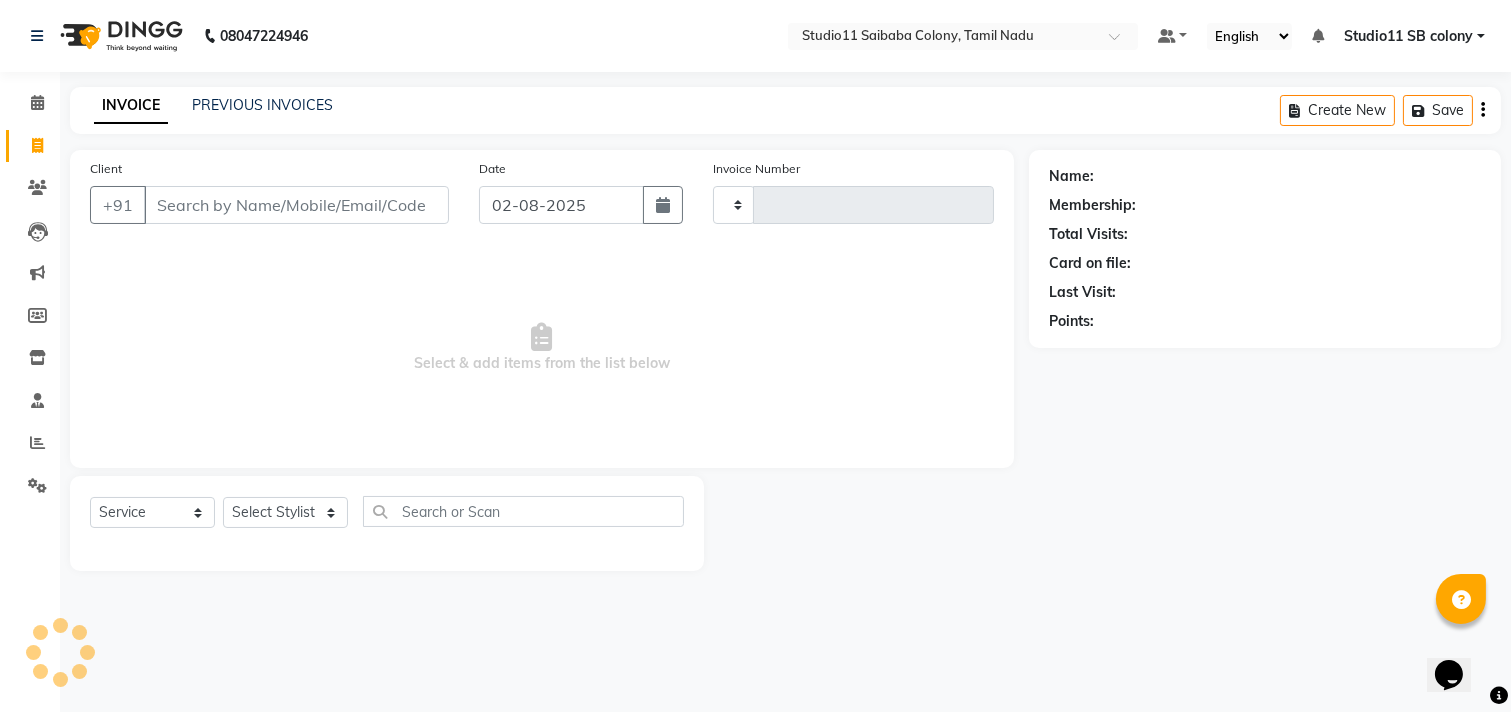 type on "1702" 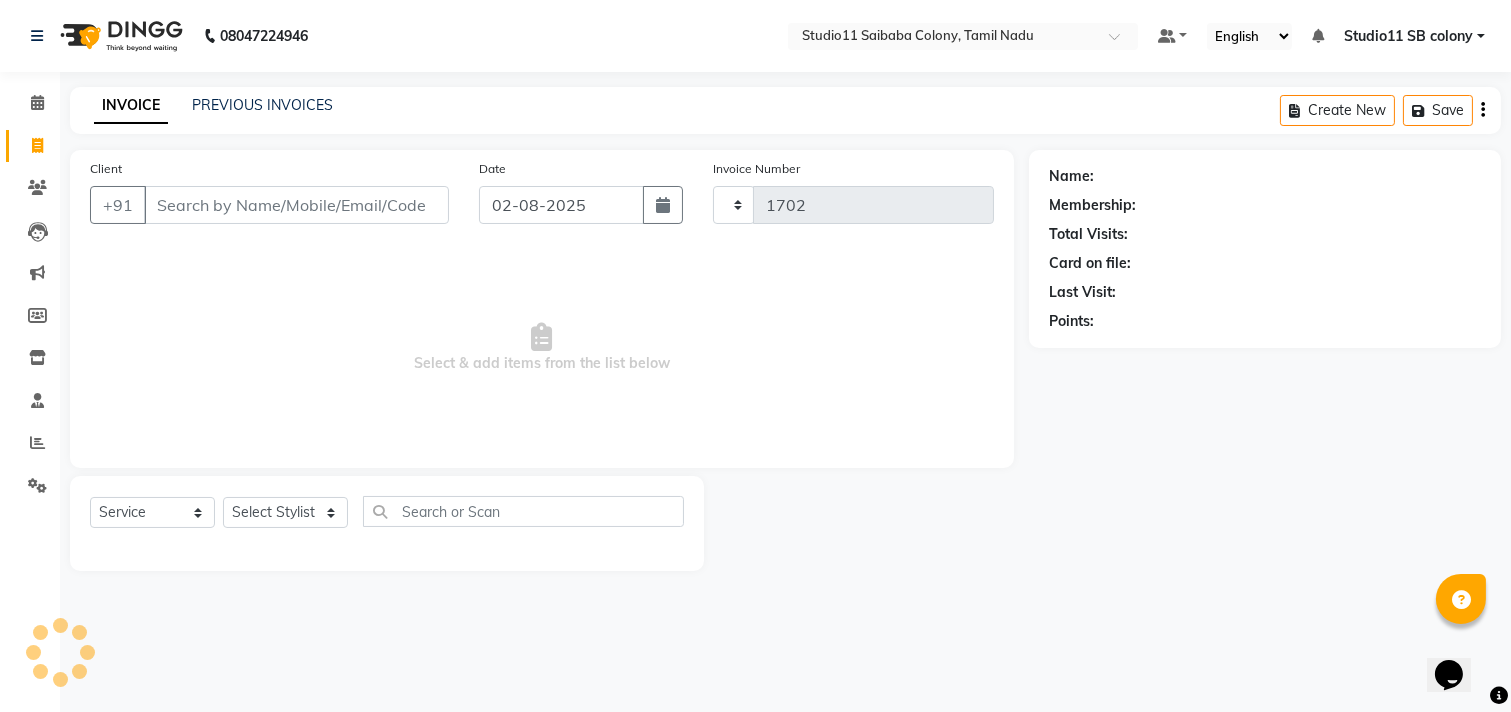select on "7717" 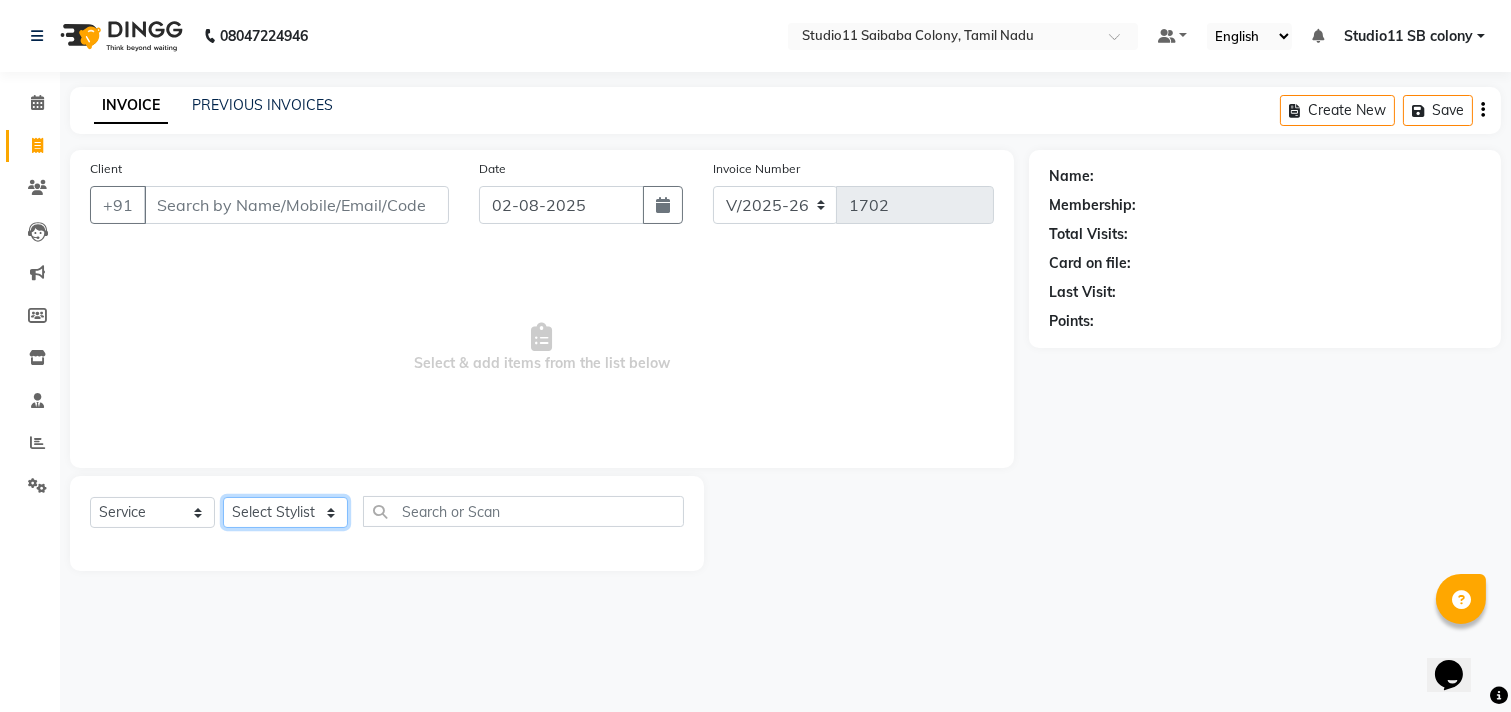 click on "Select Stylist" 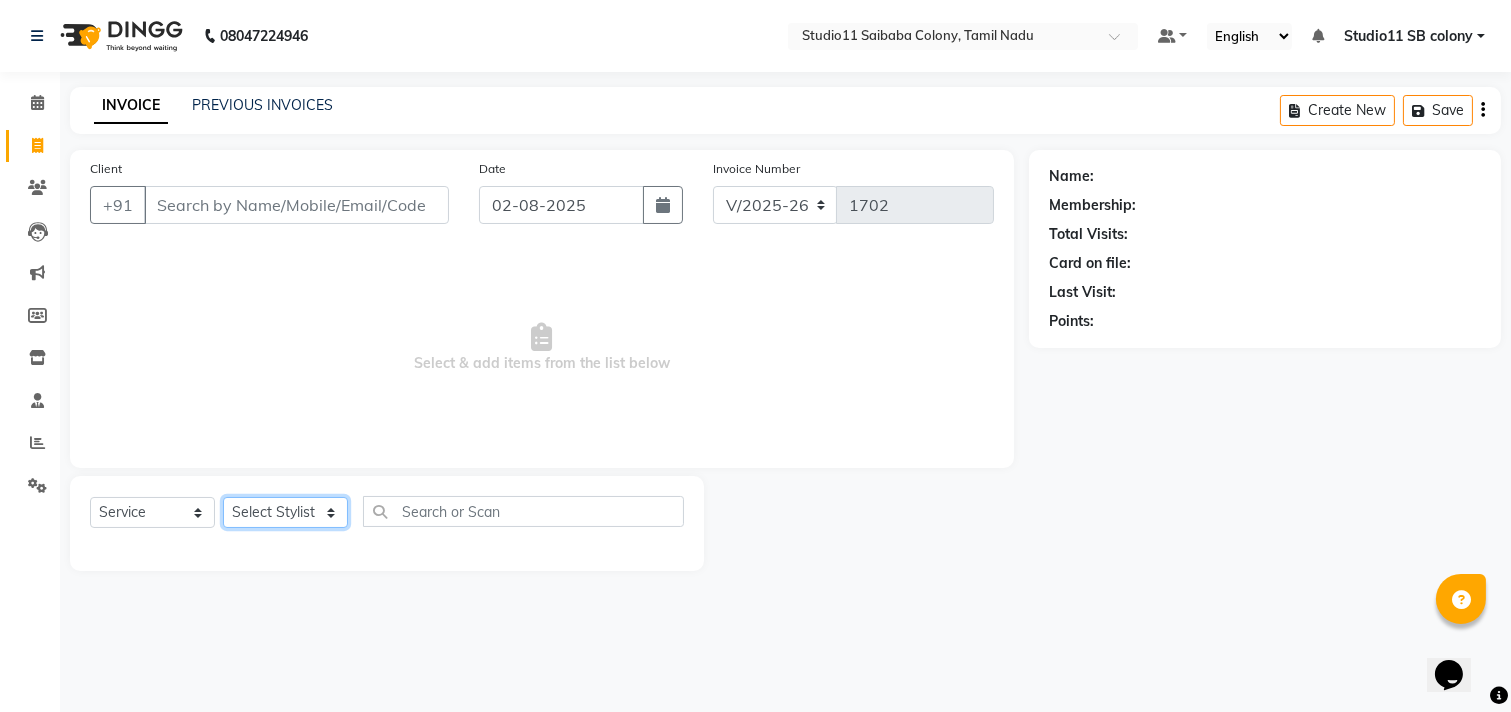 select on "69390" 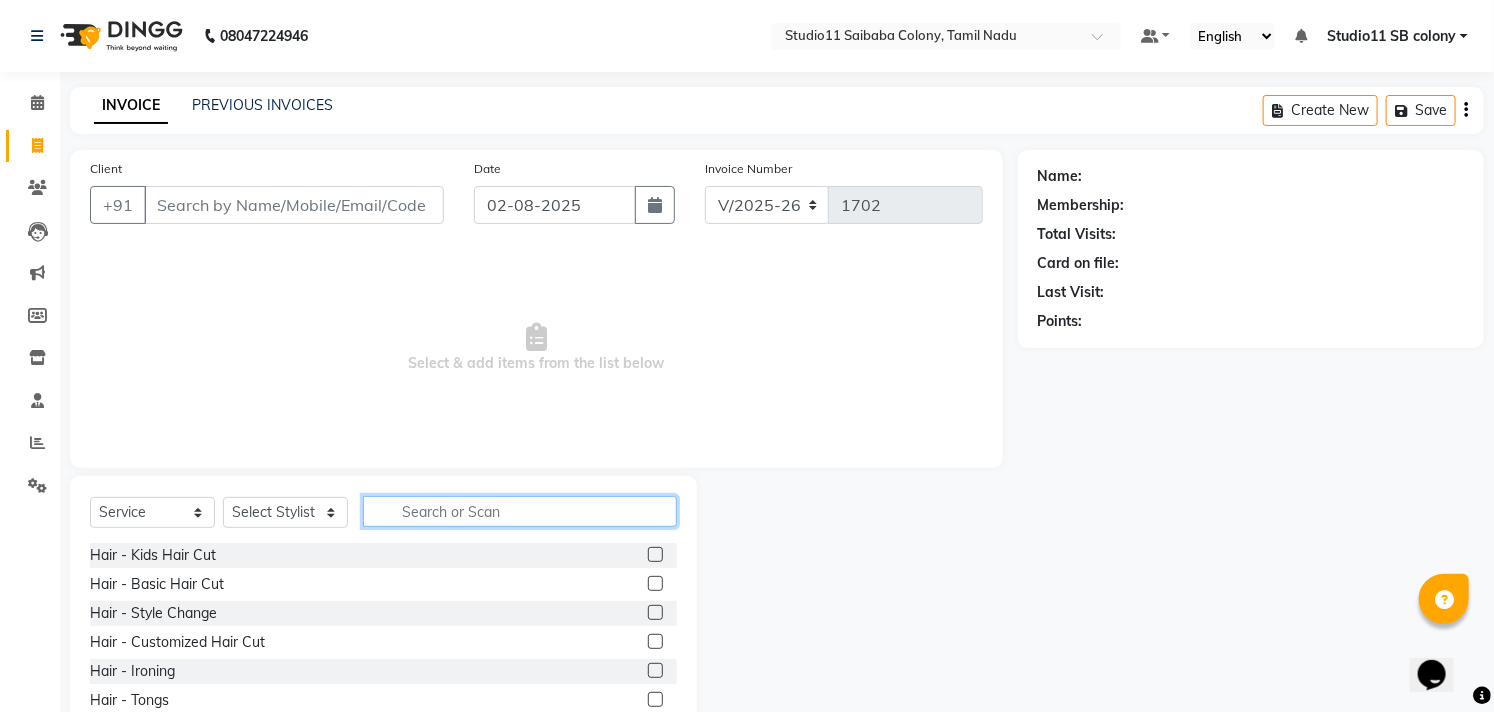 click 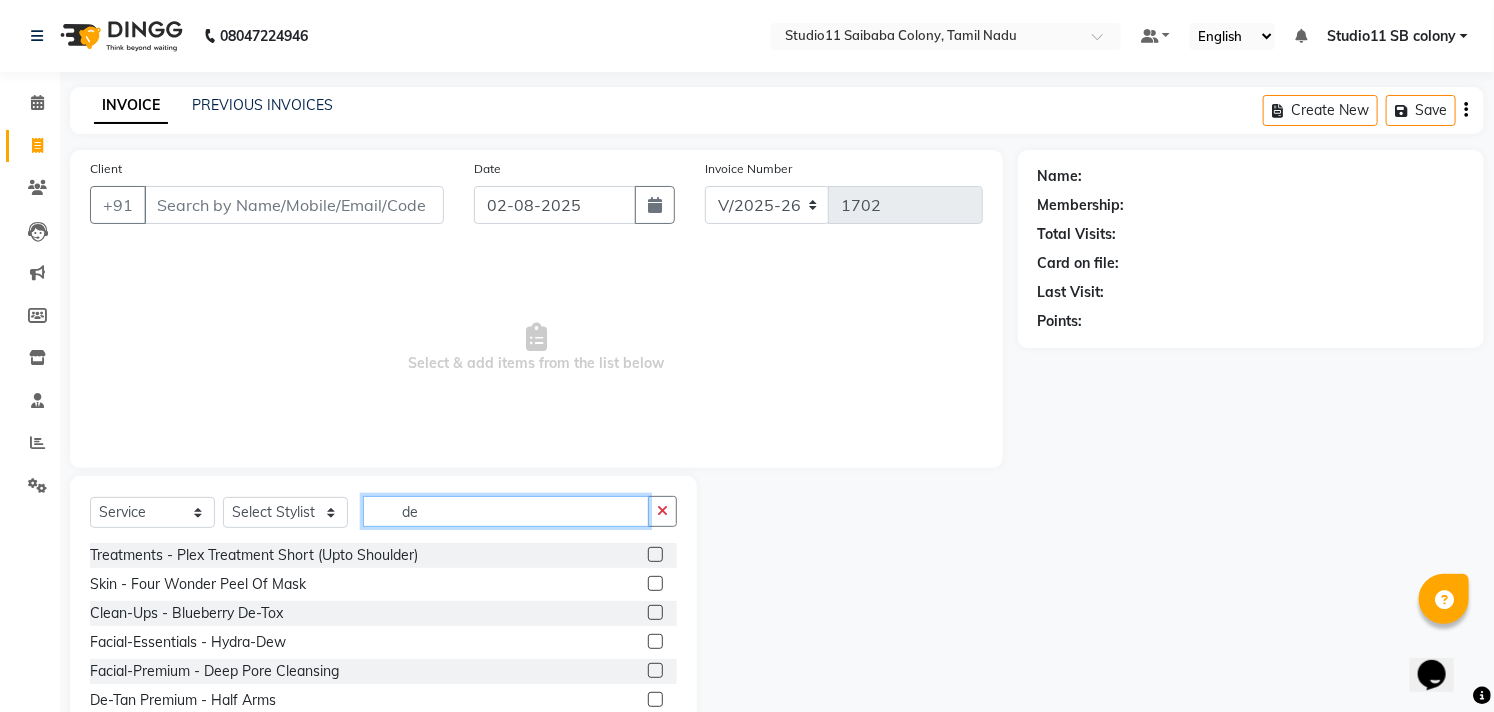 type on "de" 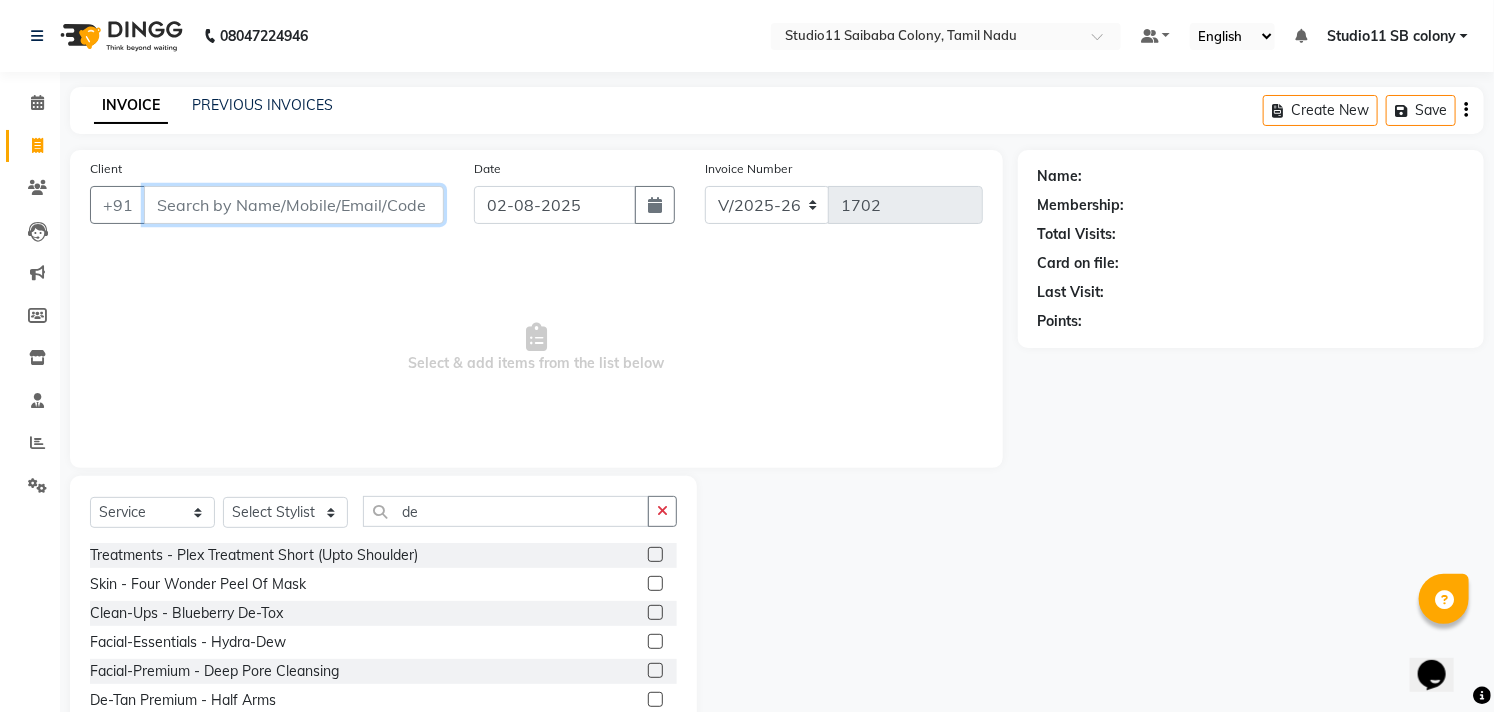 click on "Client" at bounding box center [294, 205] 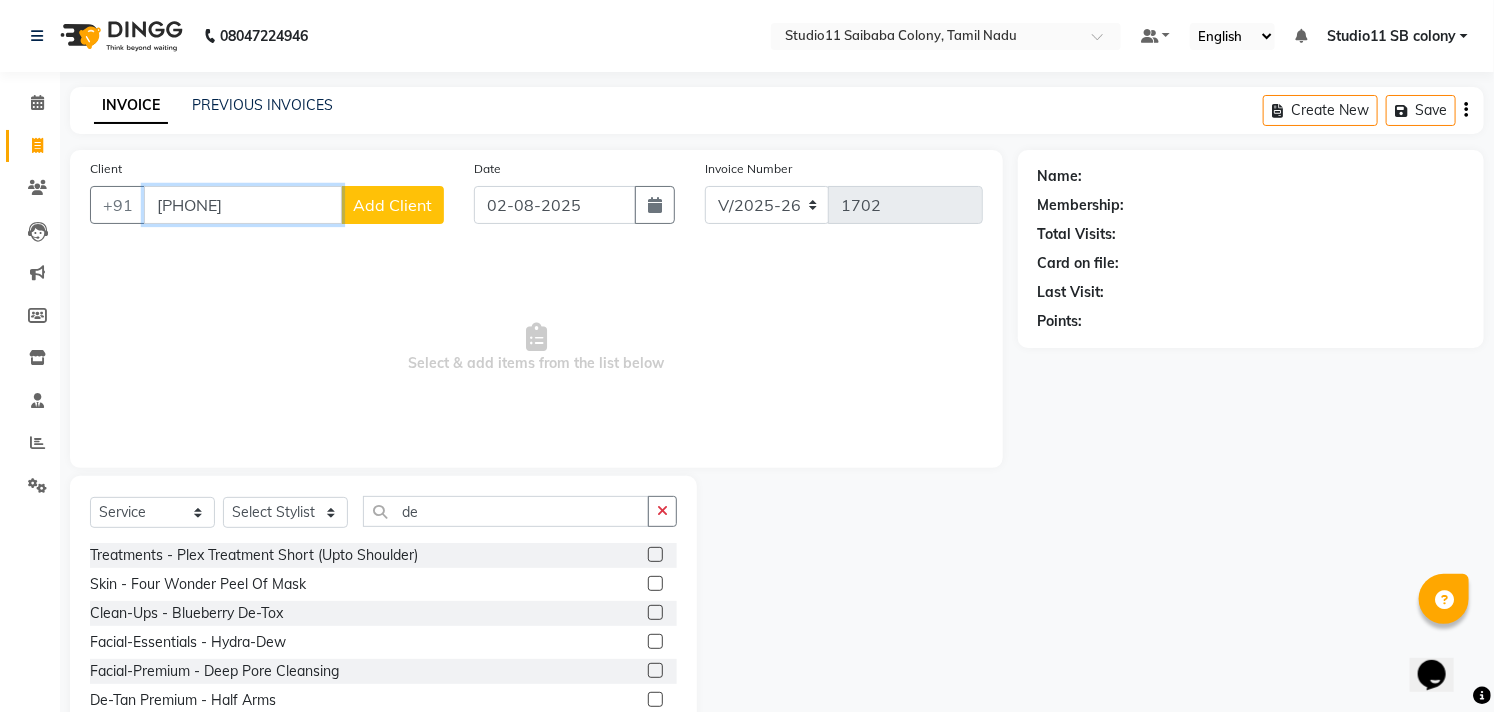 type on "9384577367" 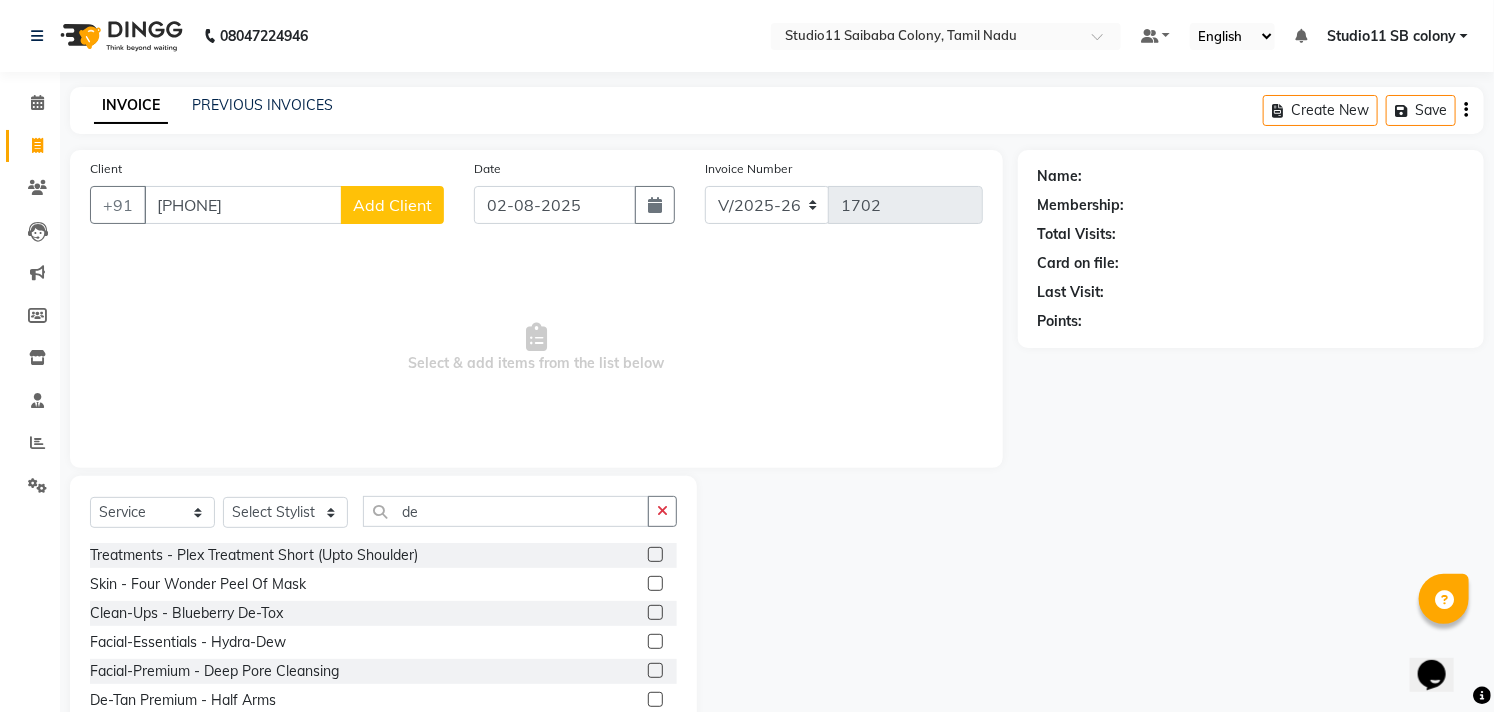 click on "Add Client" 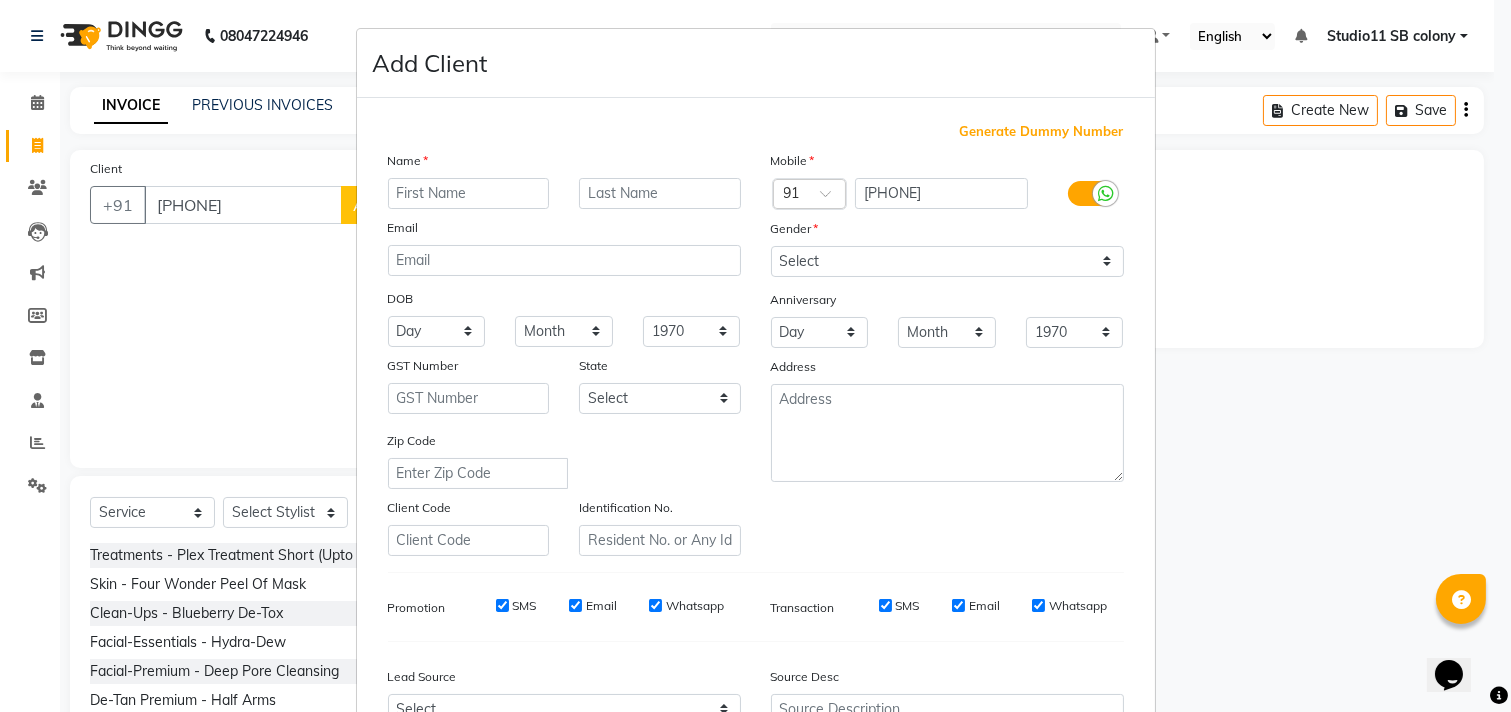 click at bounding box center [469, 193] 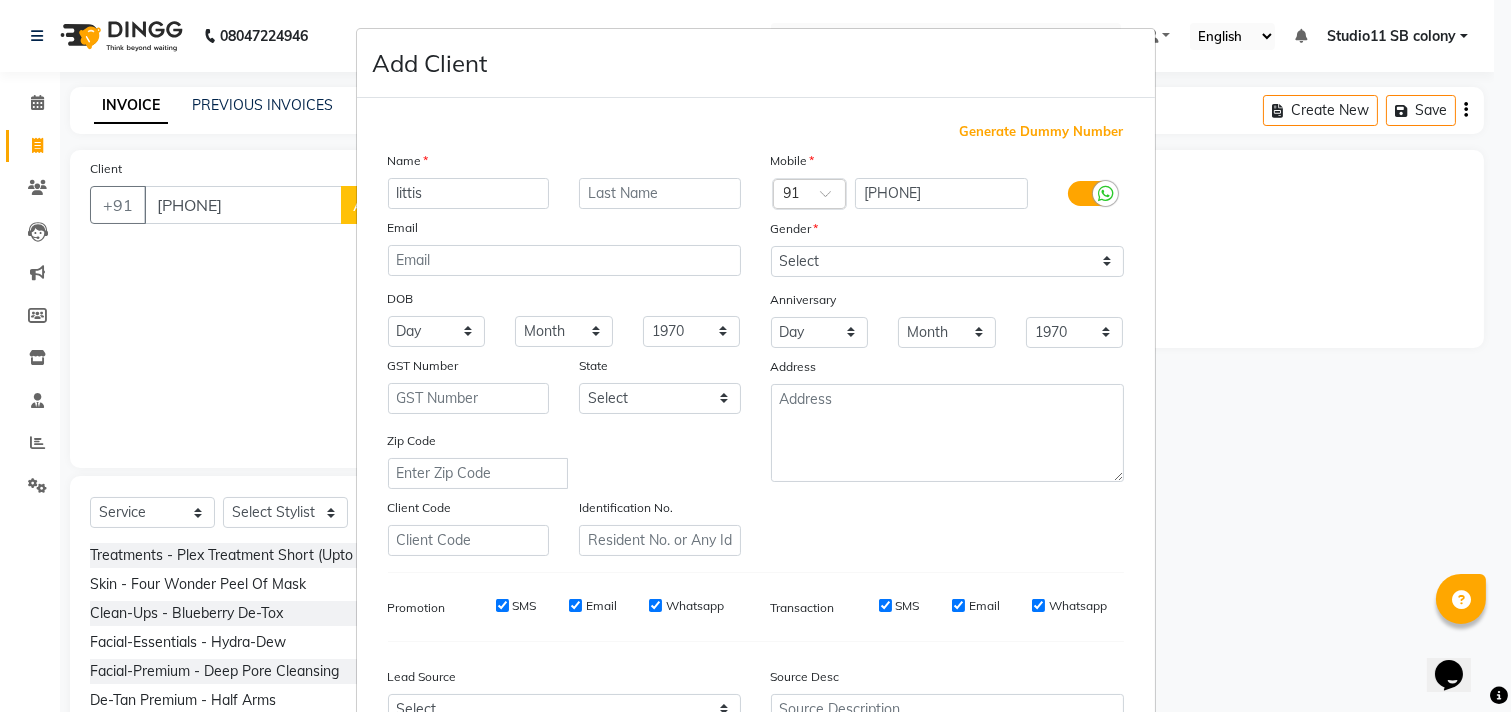 type on "littis" 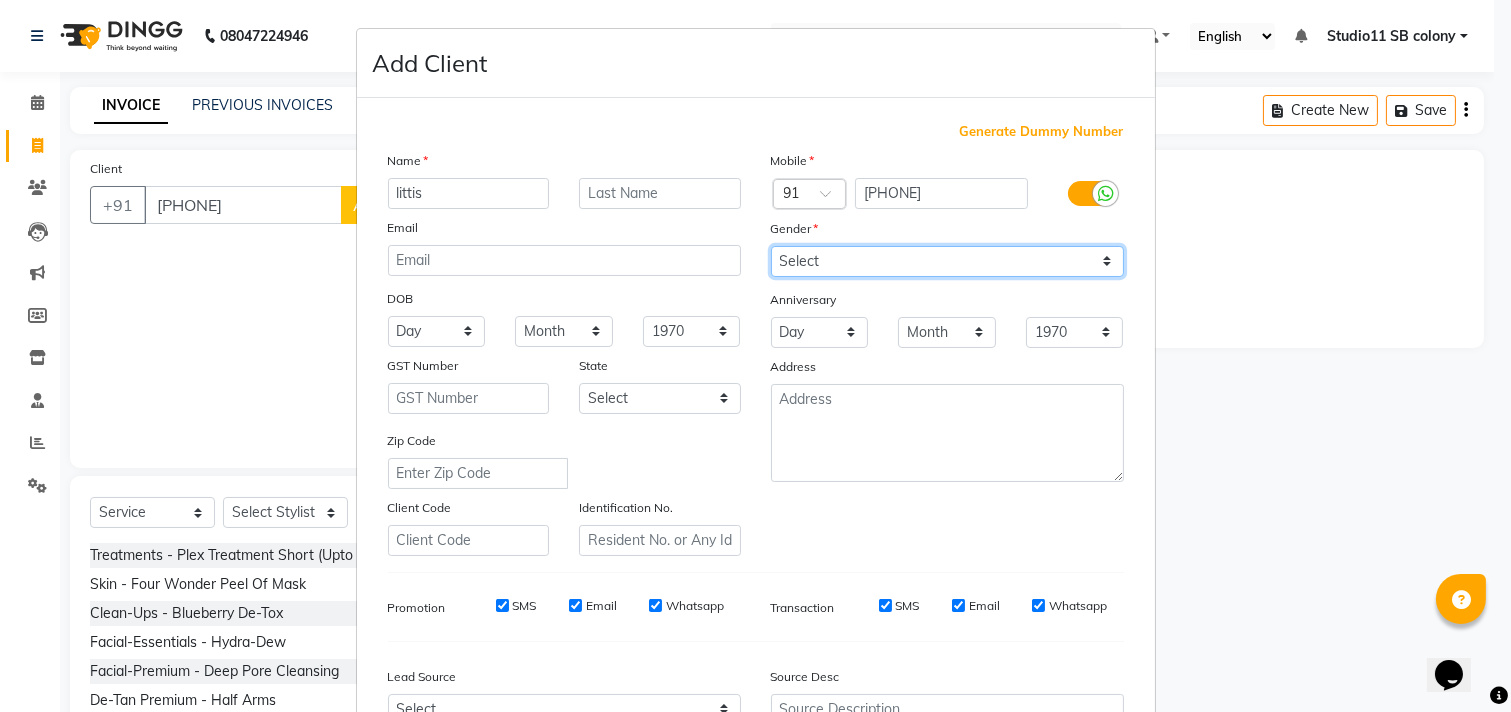 click on "Select Male Female Other Prefer Not To Say" at bounding box center [947, 261] 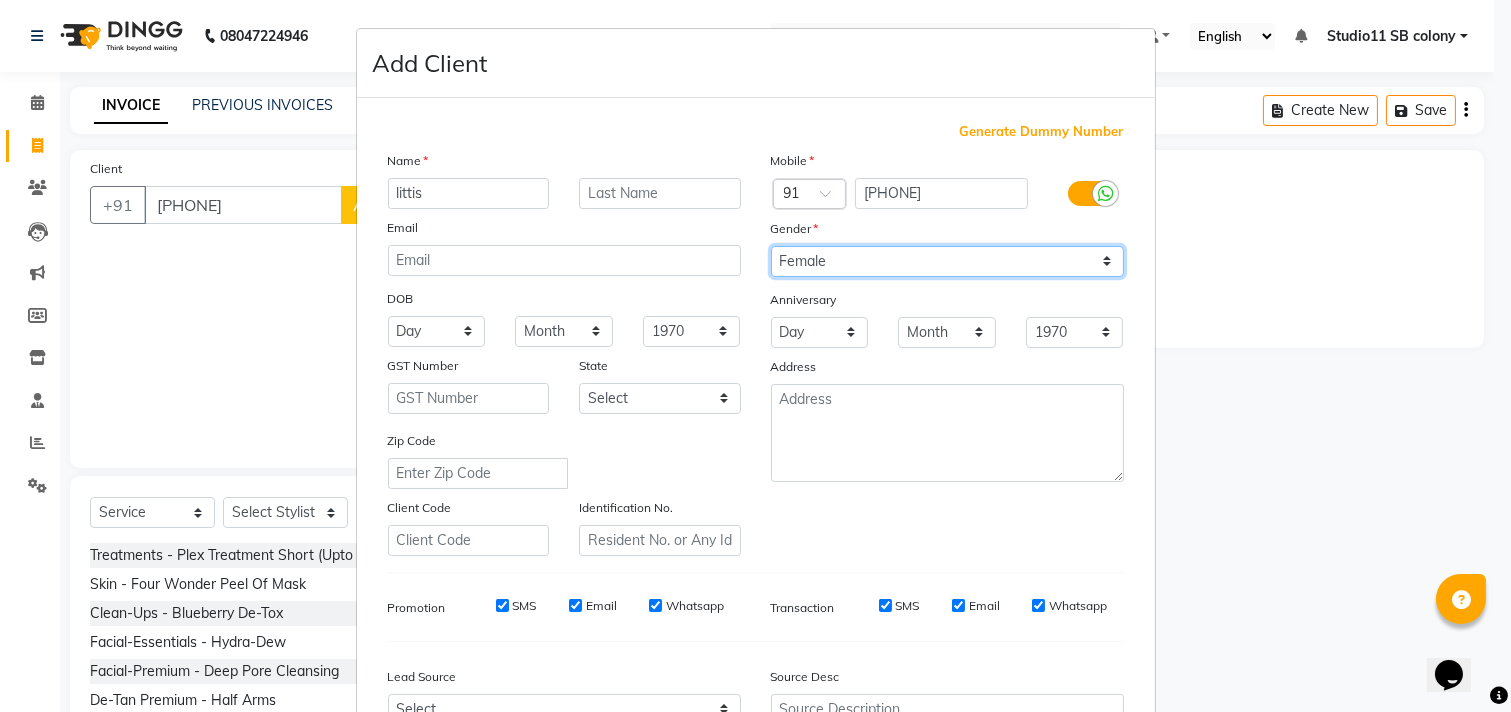 click on "Select Male Female Other Prefer Not To Say" at bounding box center (947, 261) 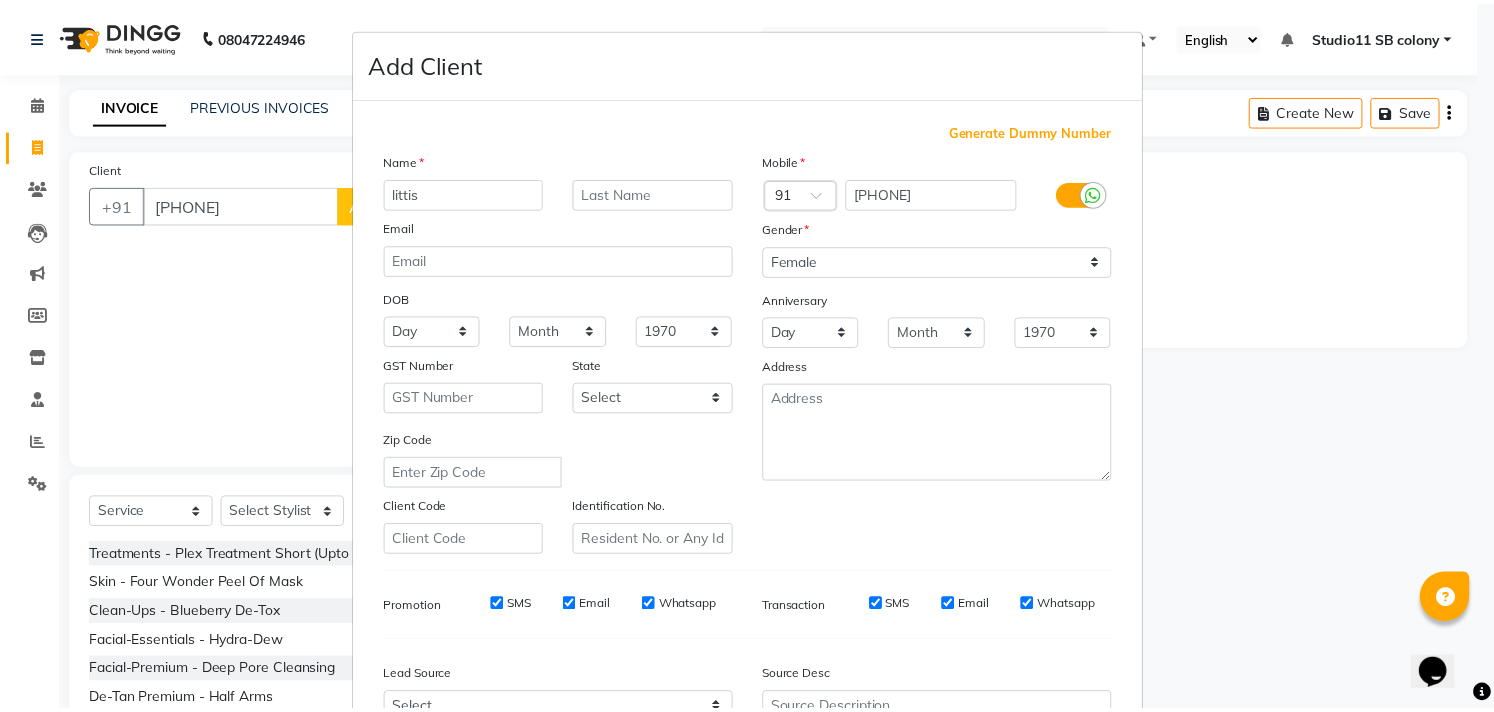 scroll, scrollTop: 212, scrollLeft: 0, axis: vertical 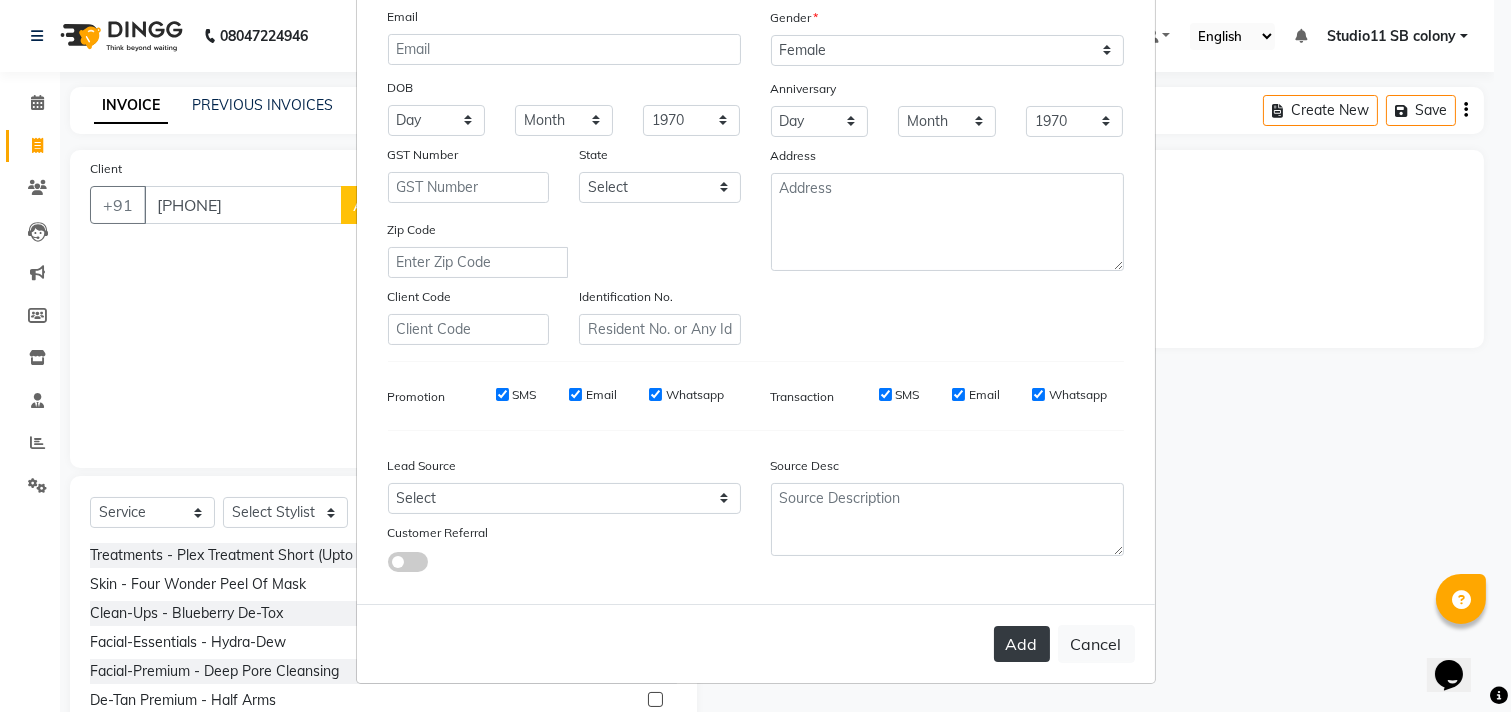 click on "Add" at bounding box center (1022, 644) 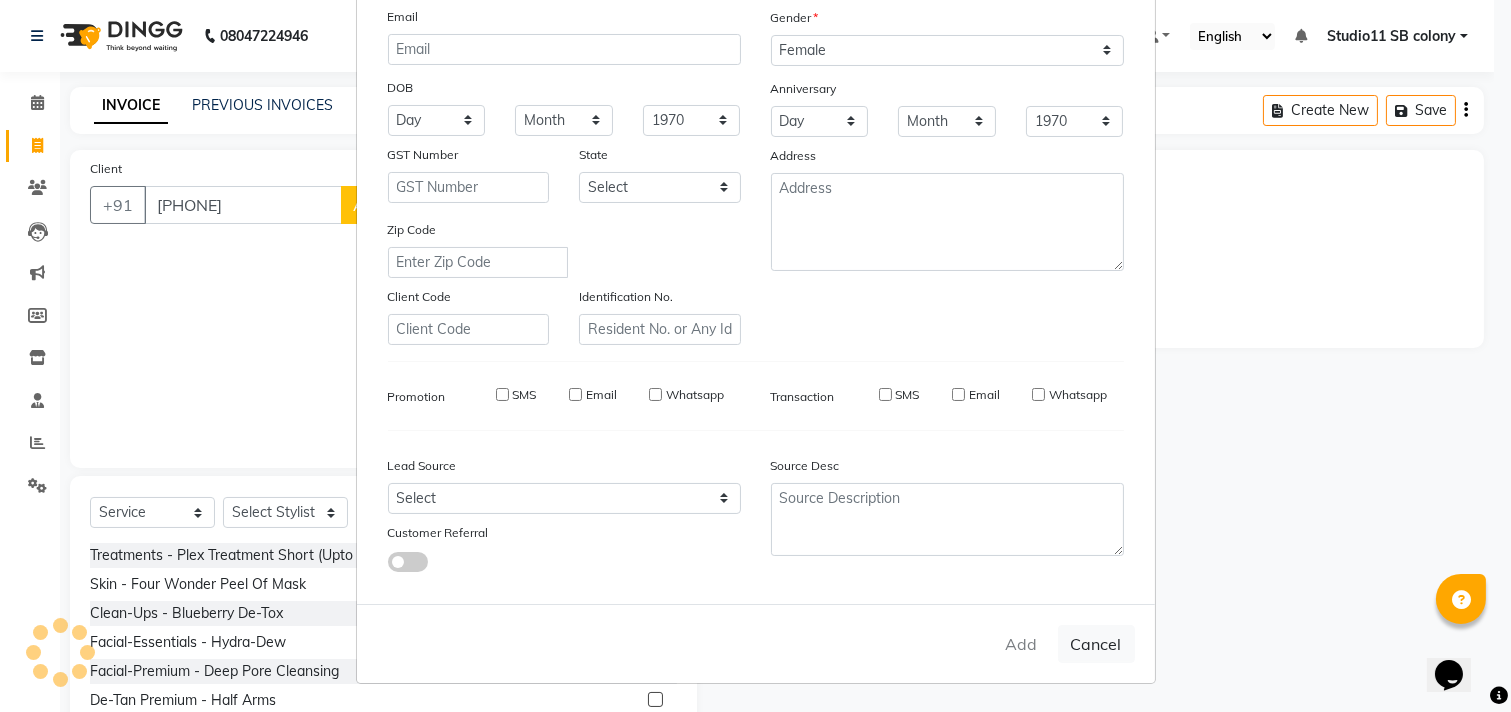 type 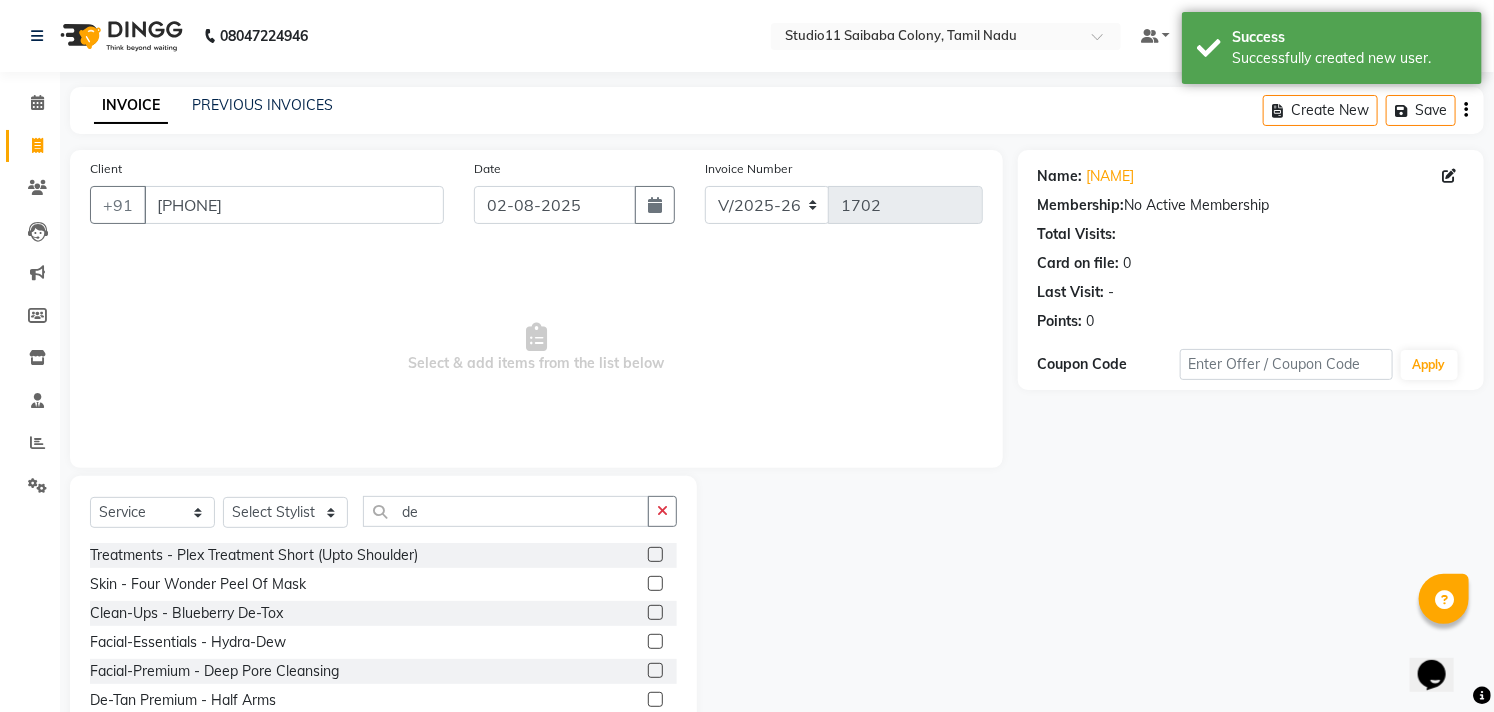 scroll, scrollTop: 88, scrollLeft: 0, axis: vertical 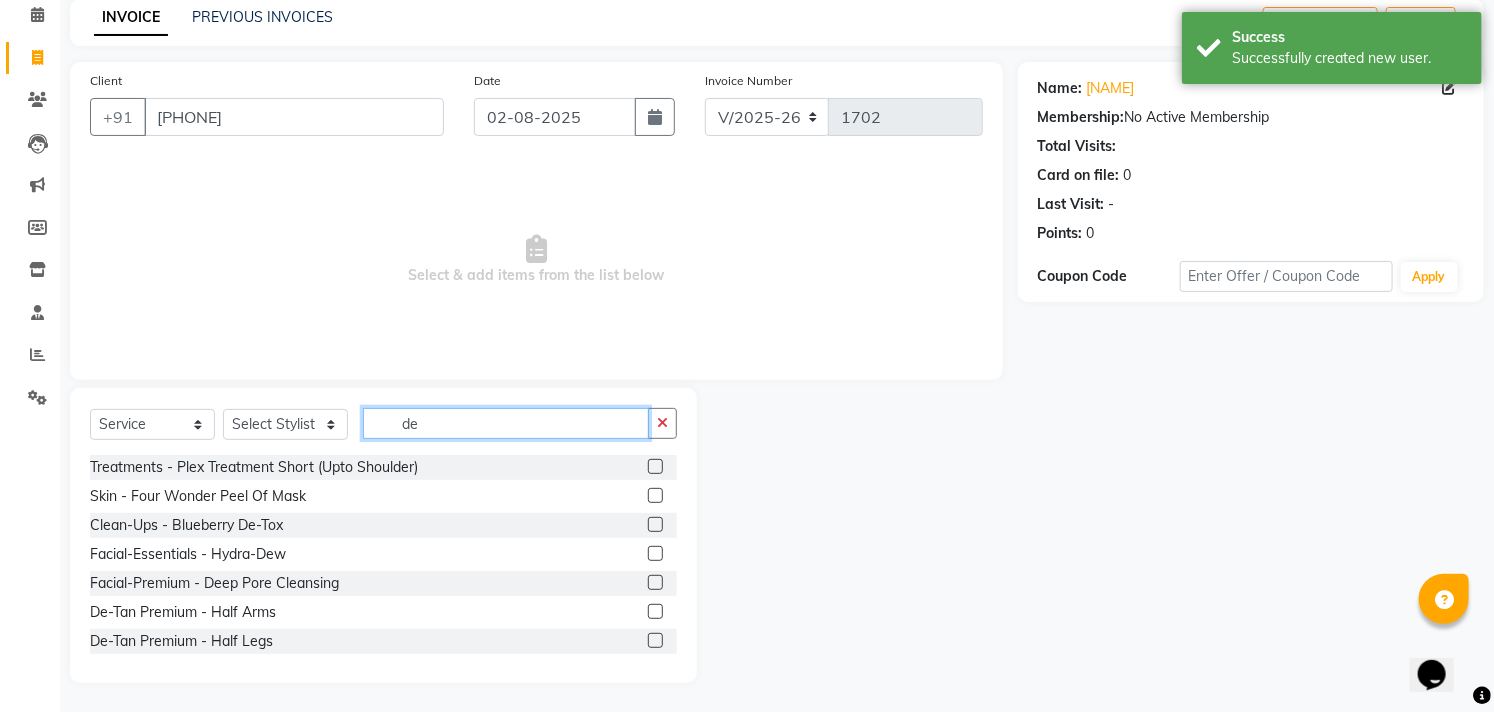 click on "de" 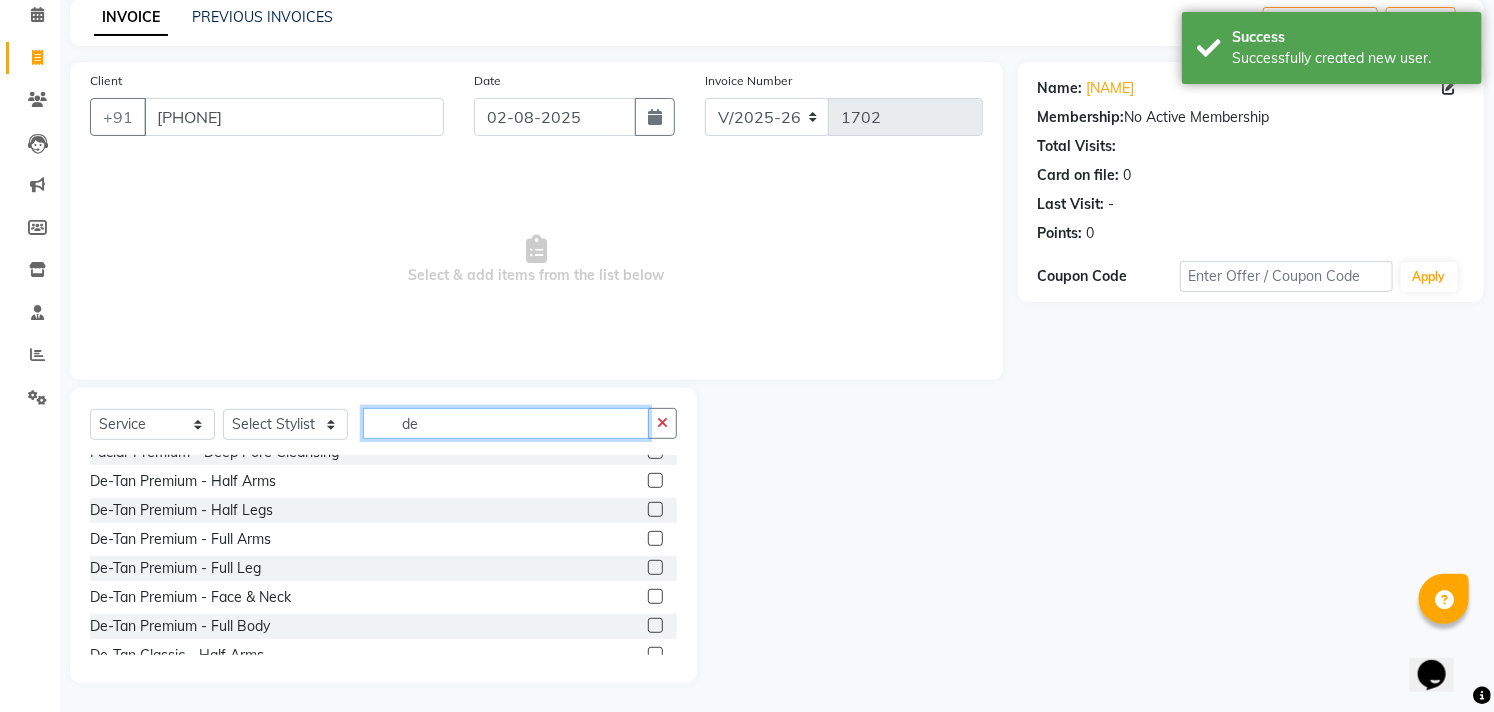 scroll, scrollTop: 191, scrollLeft: 0, axis: vertical 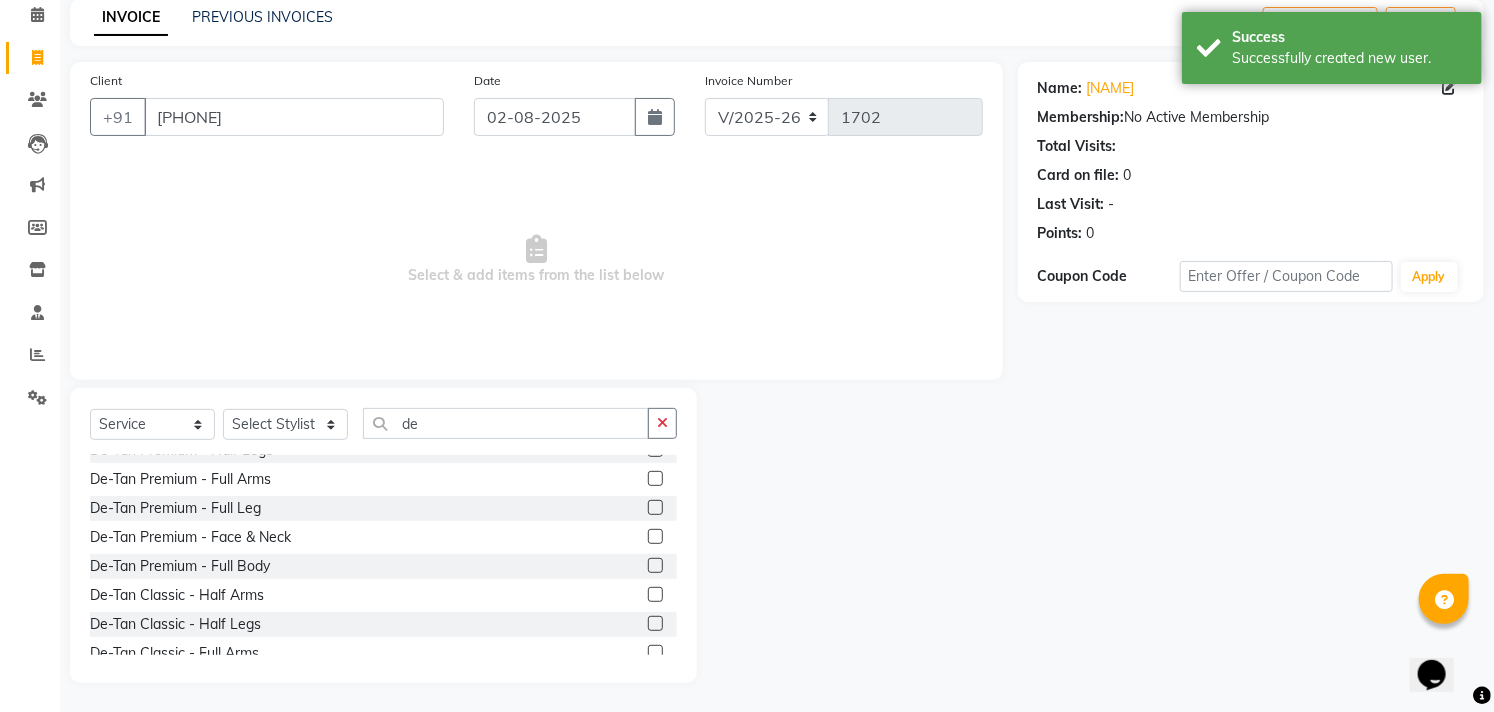 click 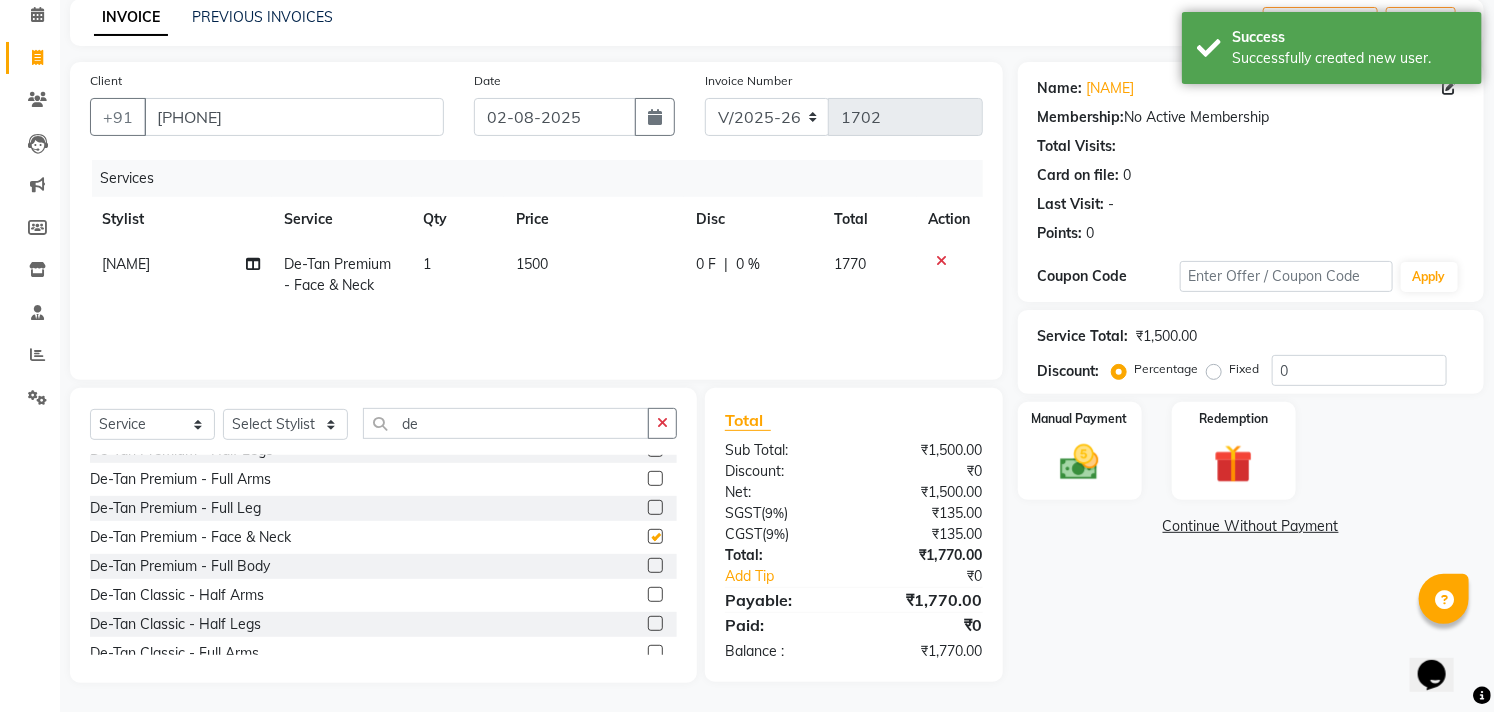 checkbox on "false" 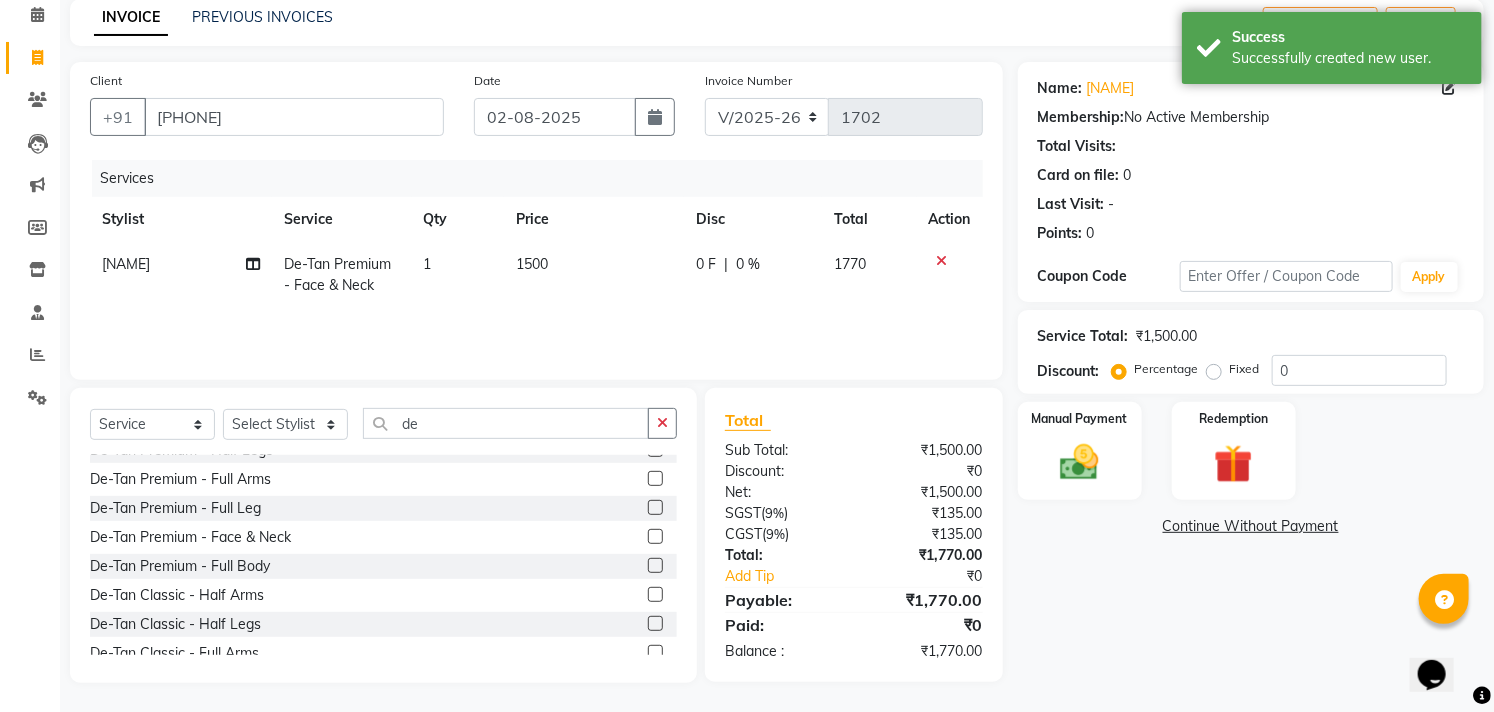 click on "1500" 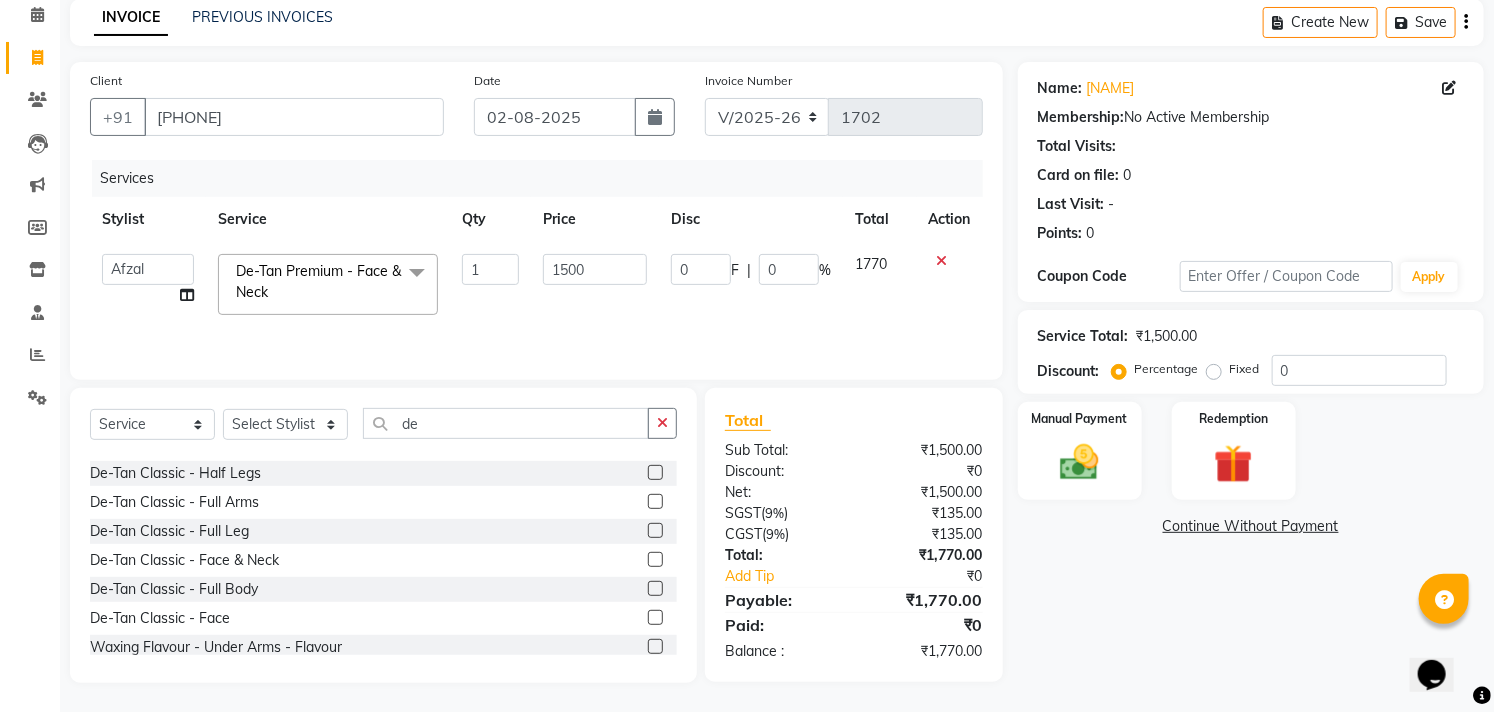 scroll, scrollTop: 352, scrollLeft: 0, axis: vertical 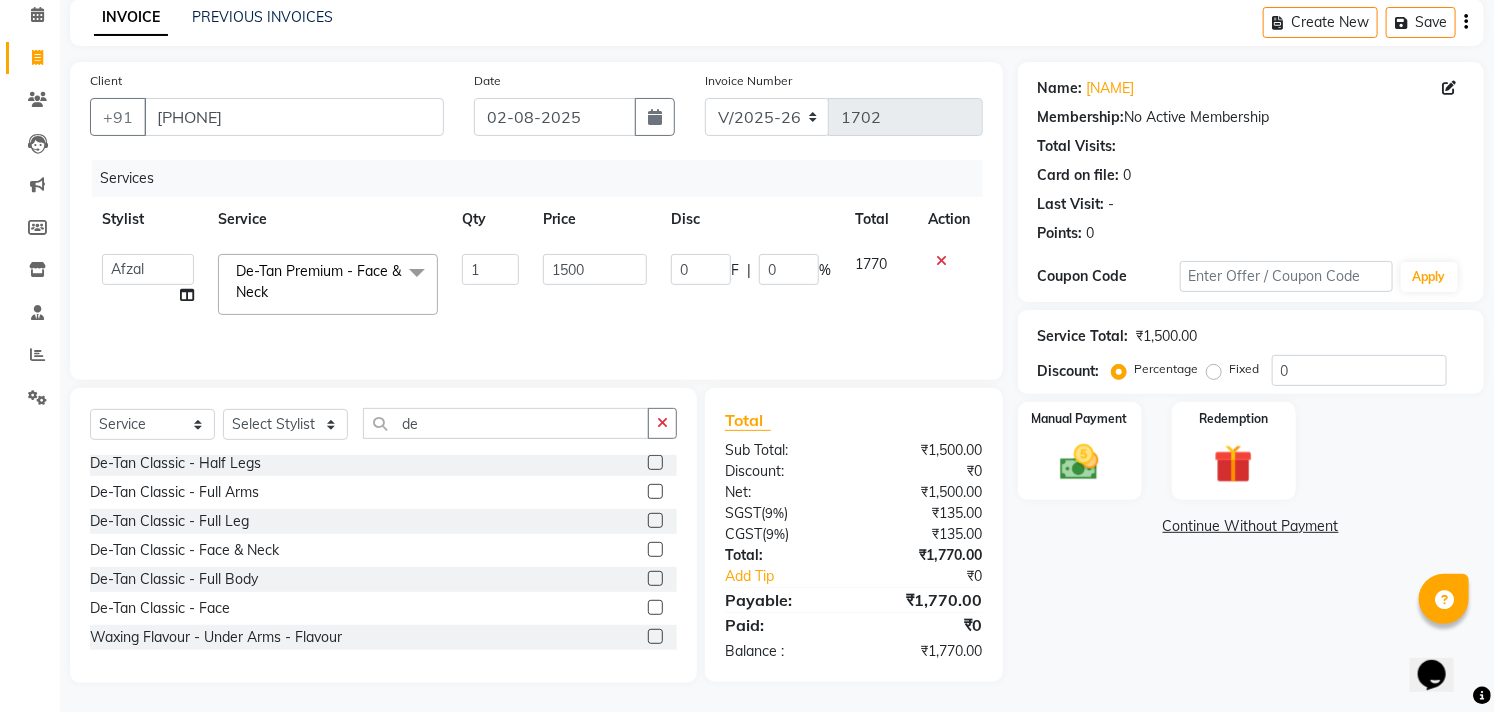 click 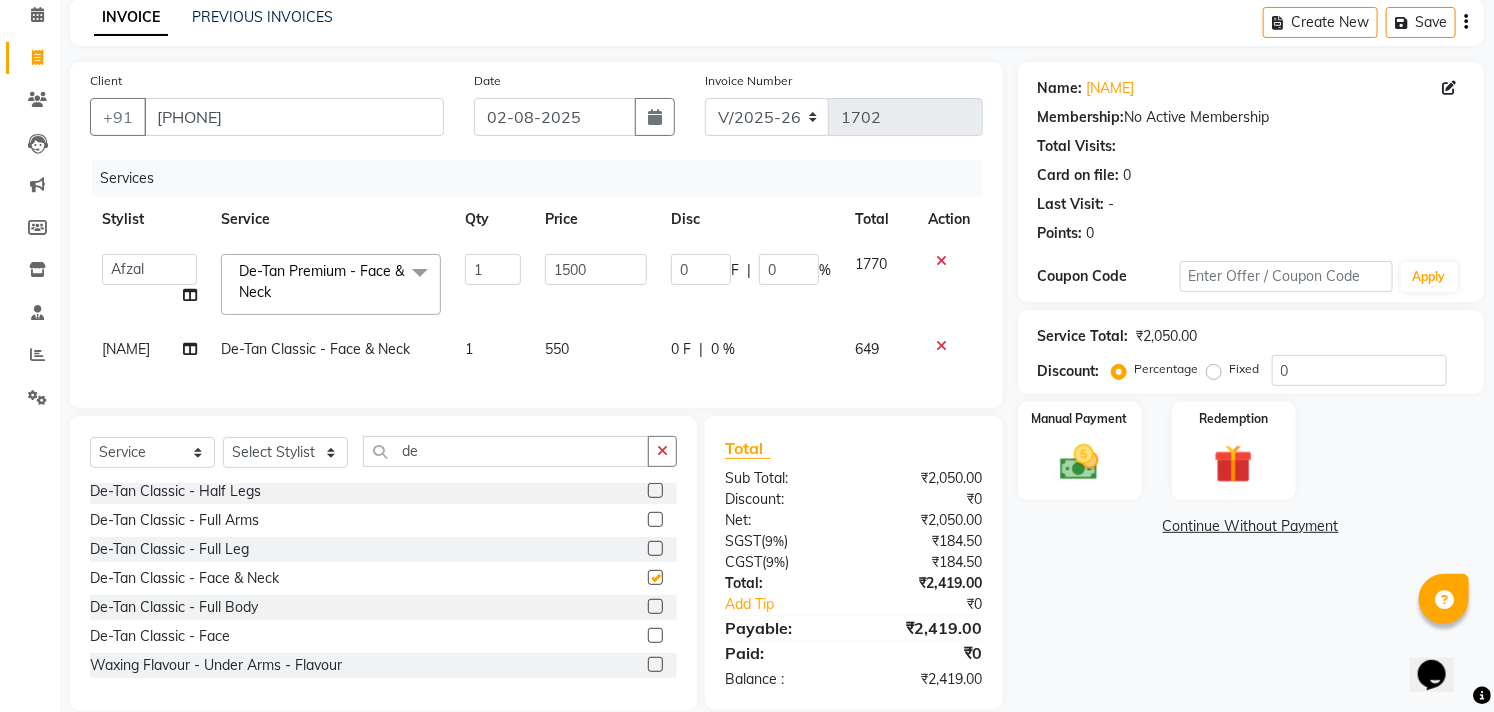 checkbox on "false" 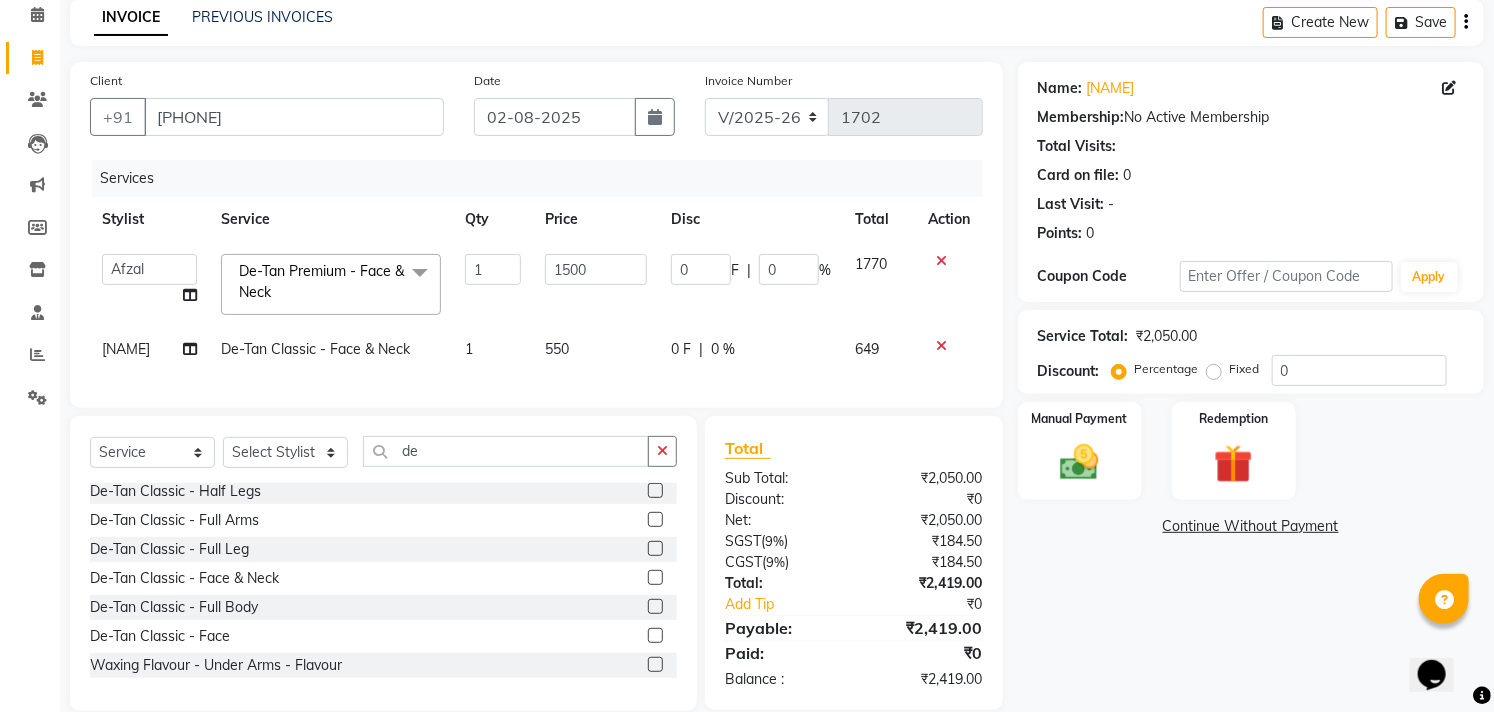 click 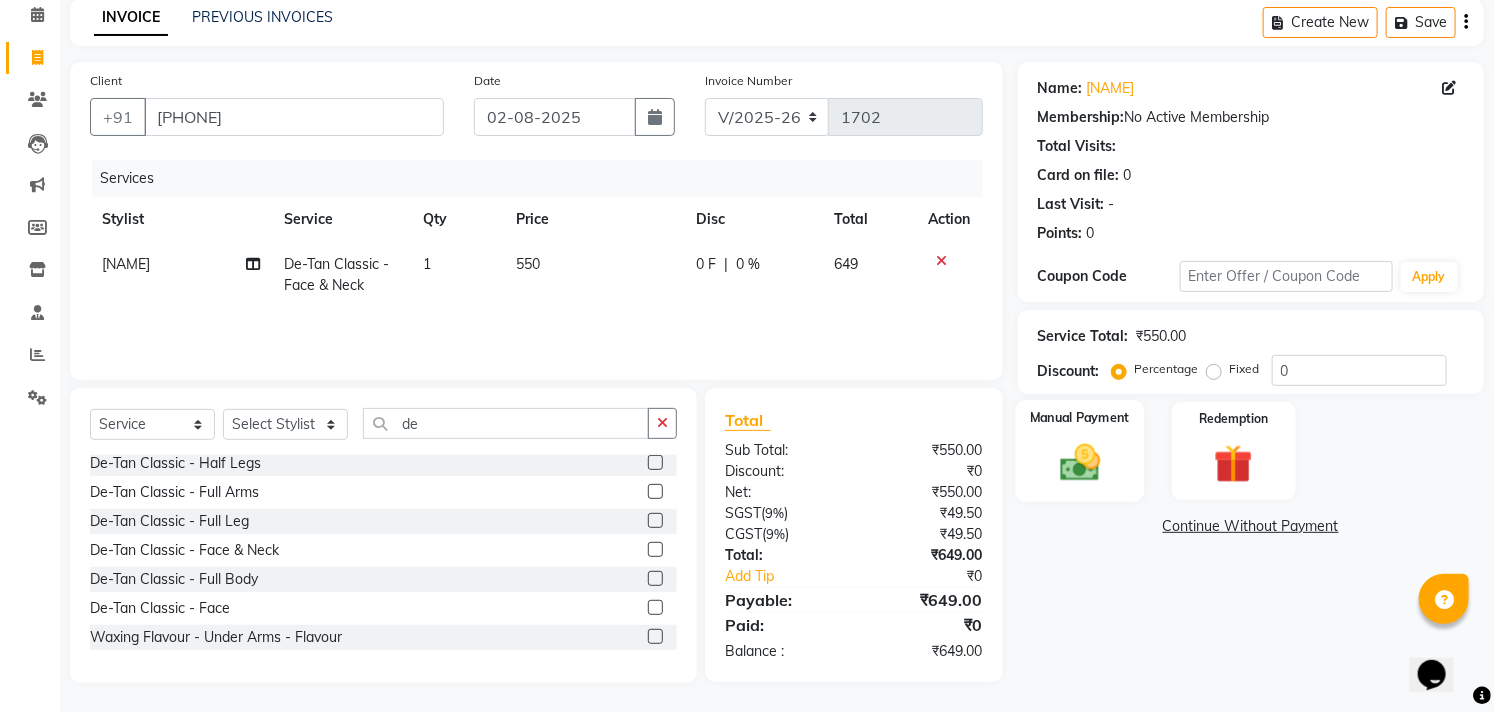 click 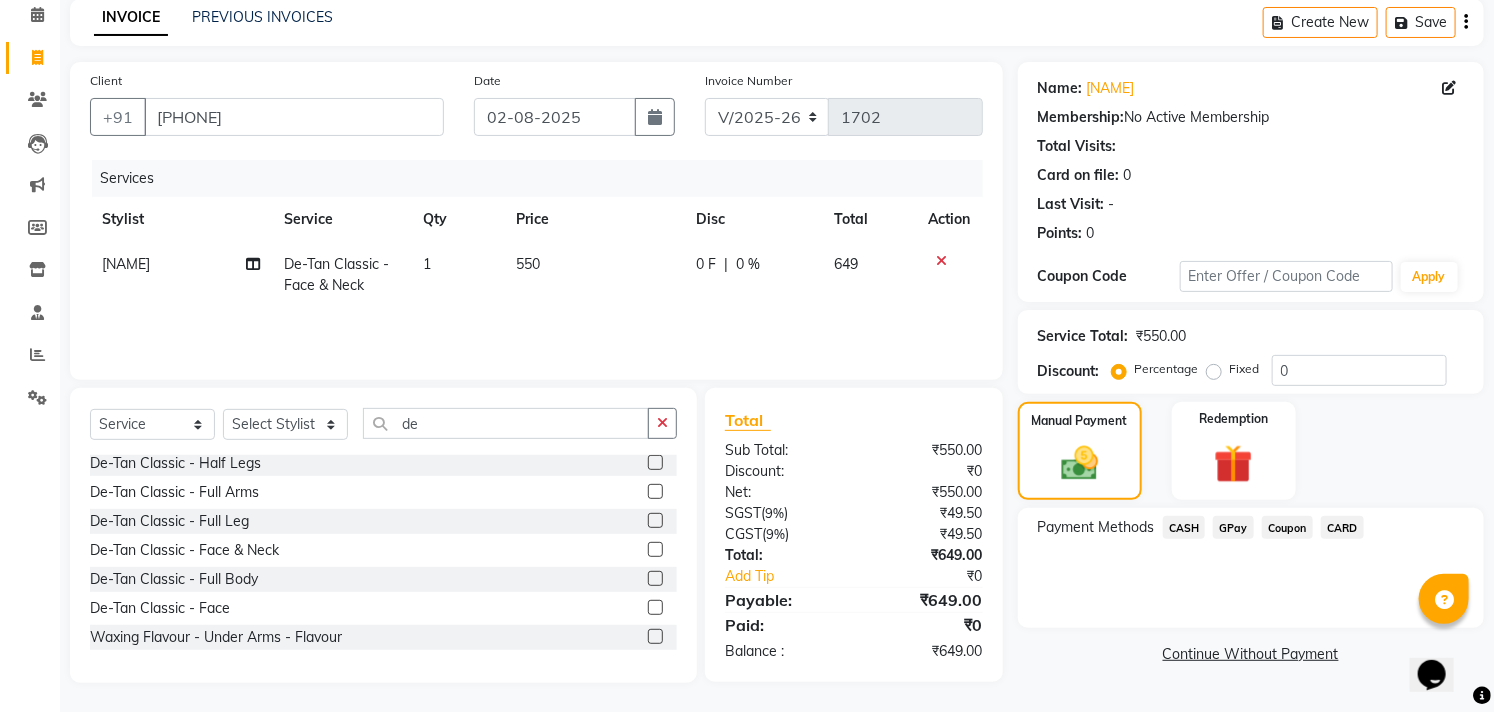 click on "CASH" 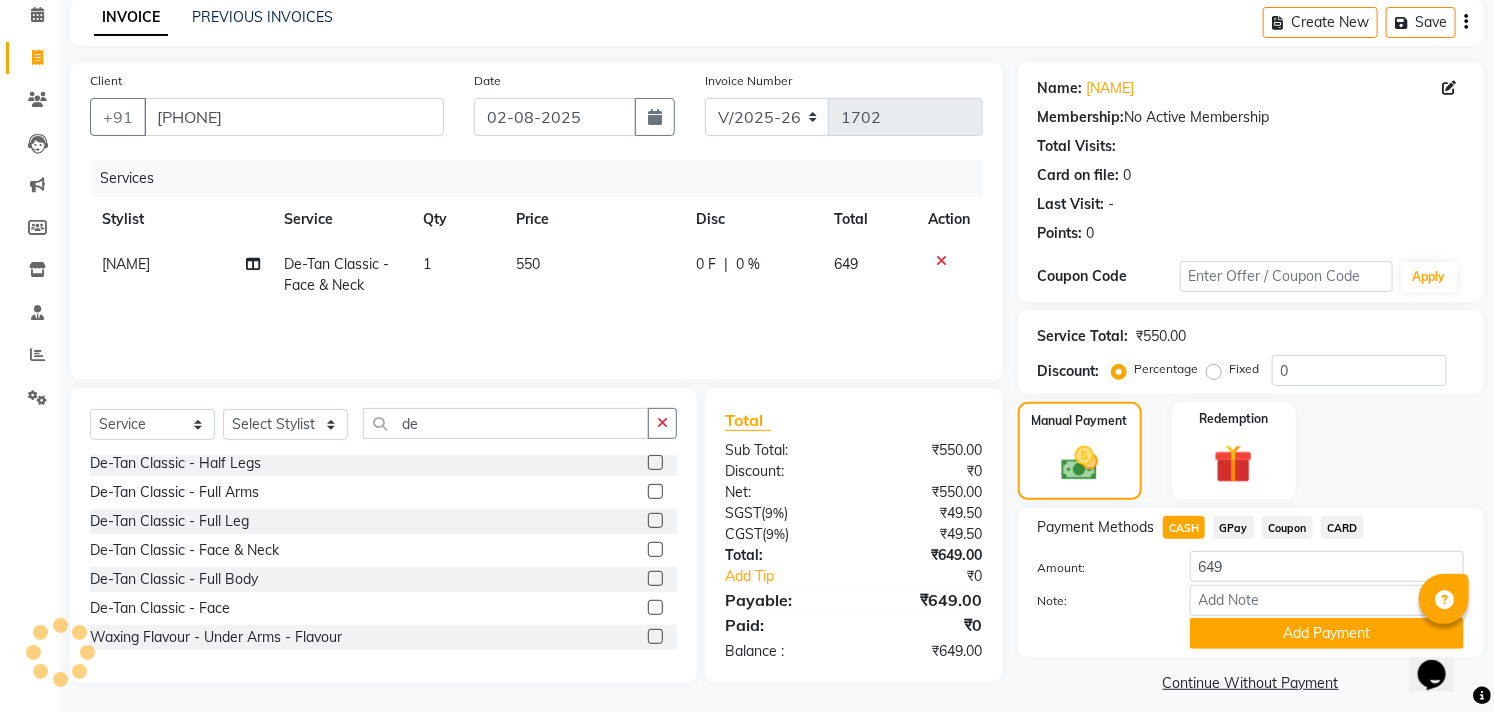 scroll, scrollTop: 104, scrollLeft: 0, axis: vertical 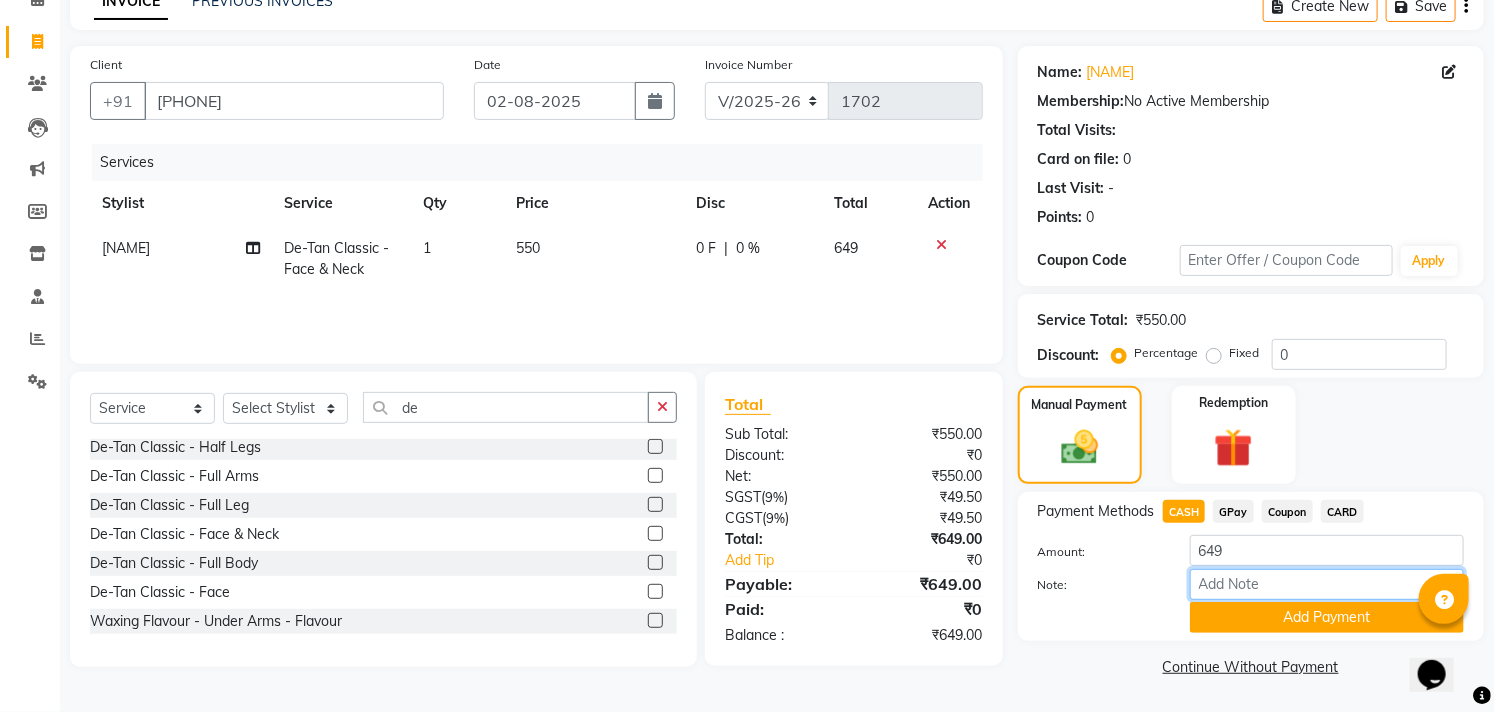 click on "Note:" at bounding box center (1327, 584) 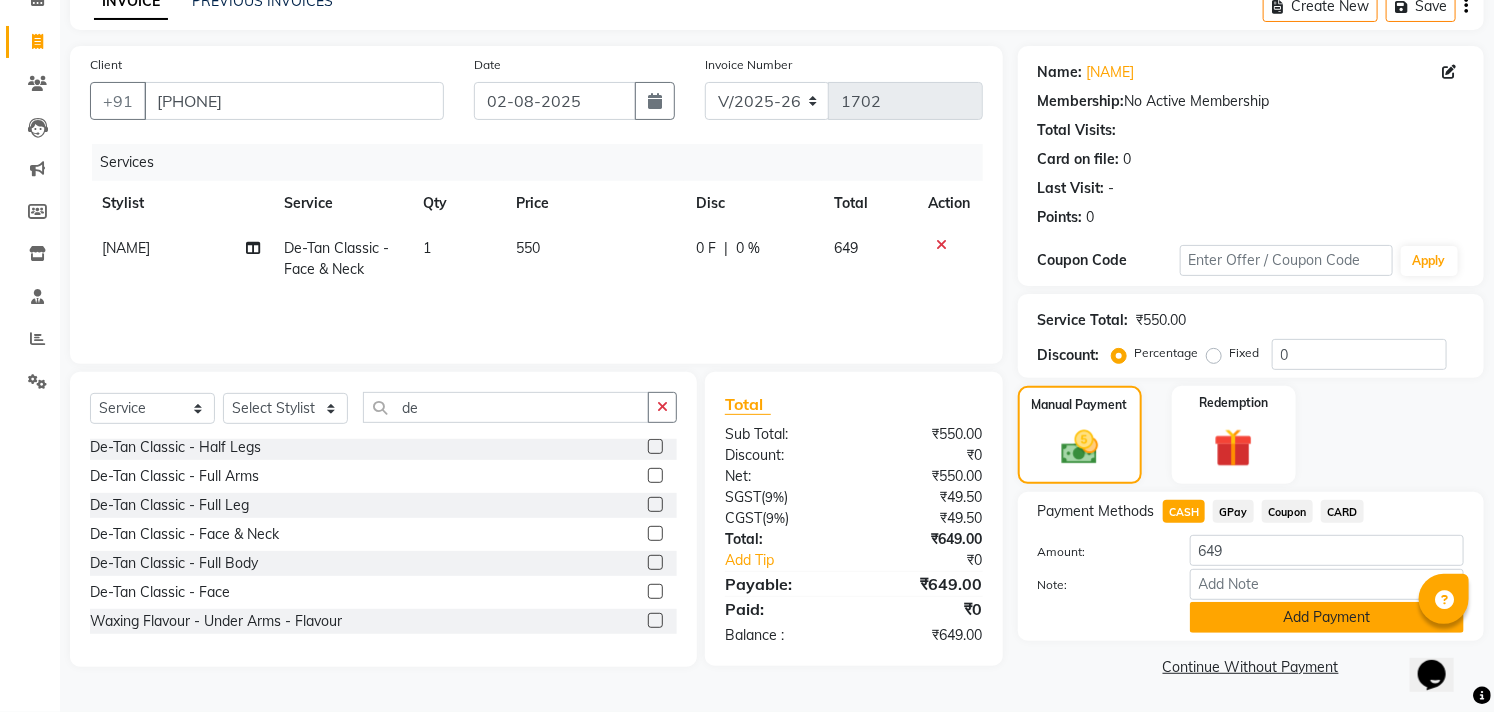 click on "Add Payment" 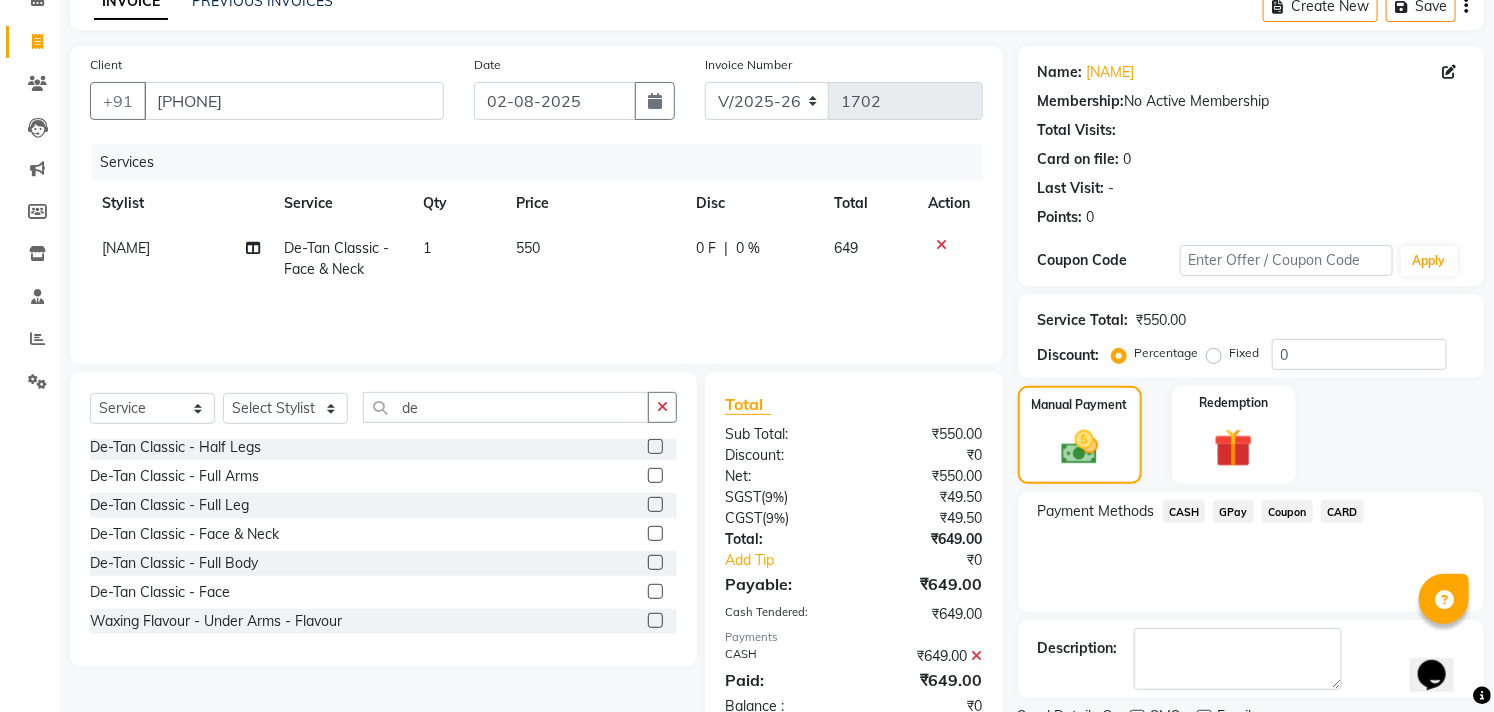 scroll, scrollTop: 187, scrollLeft: 0, axis: vertical 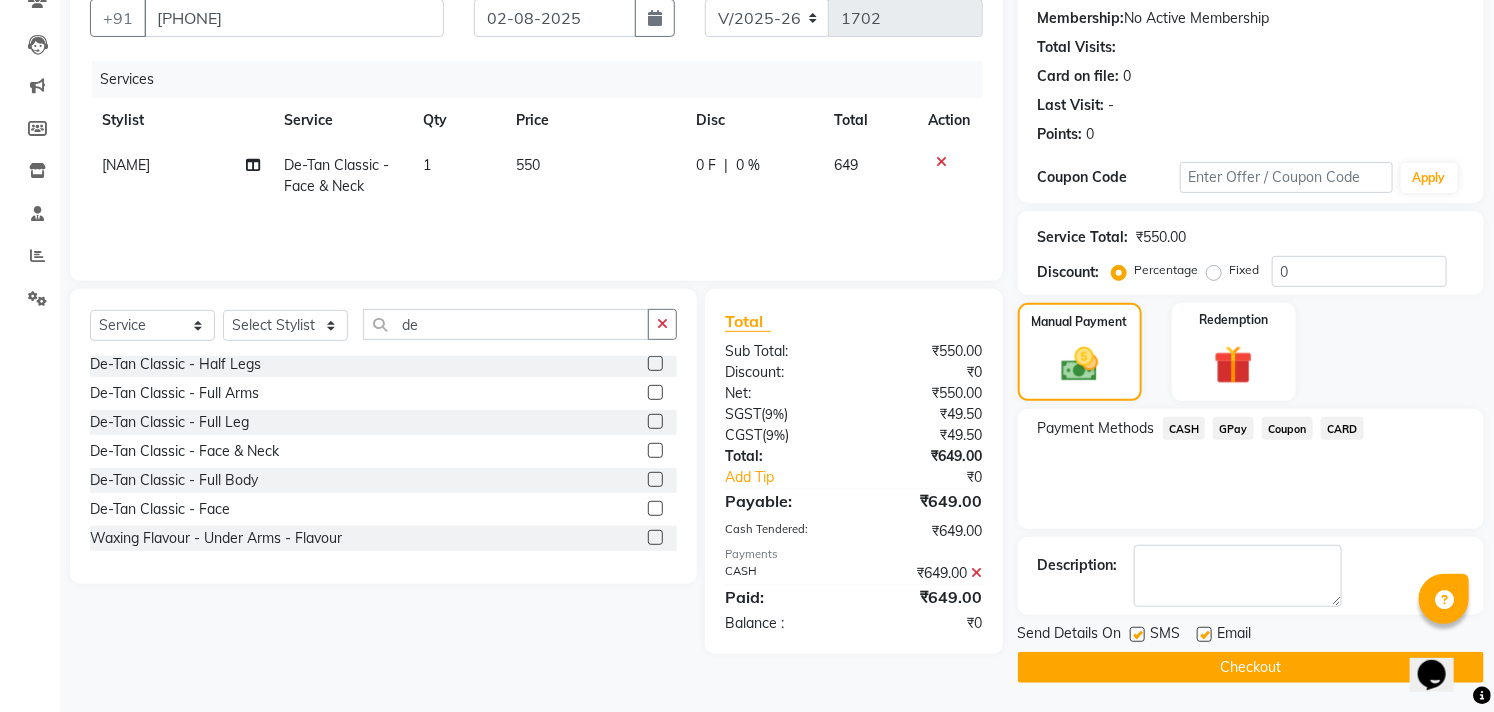 click 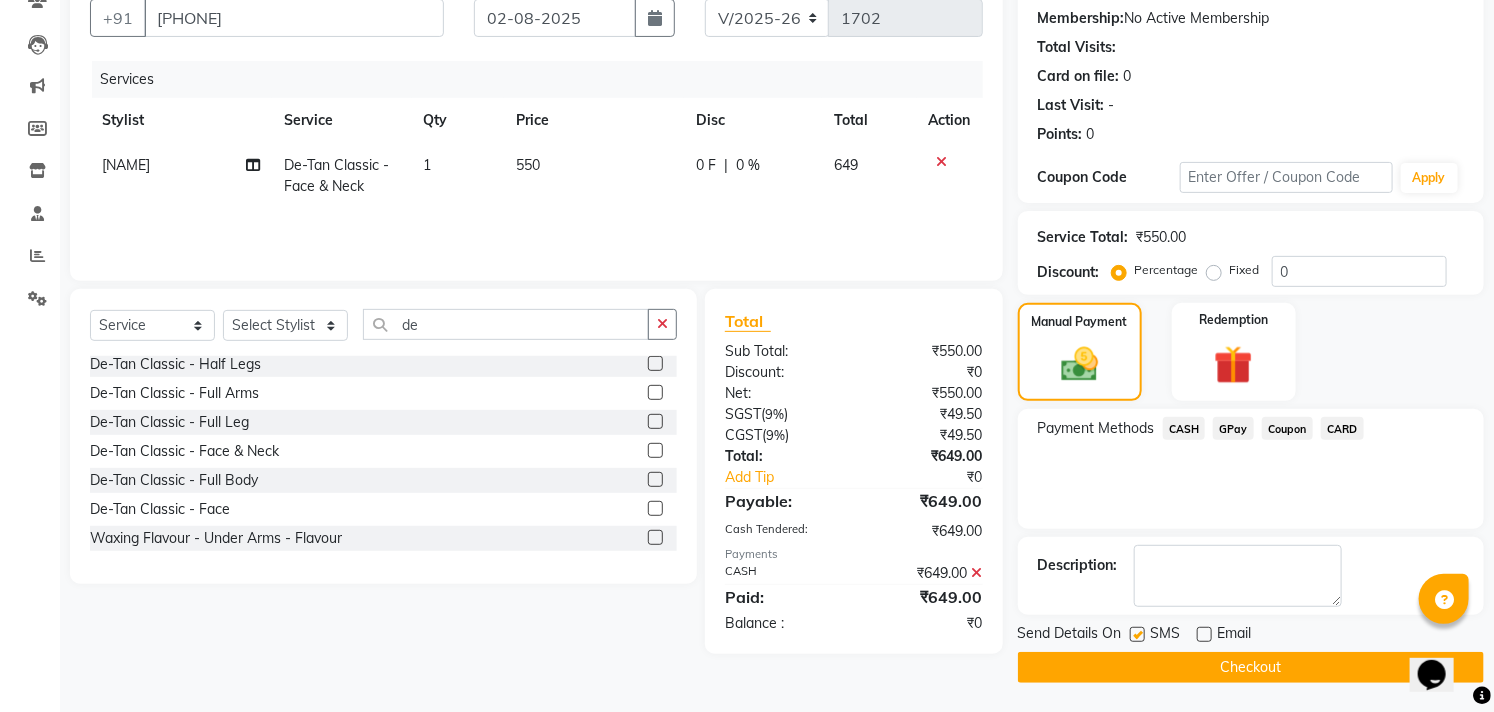 click 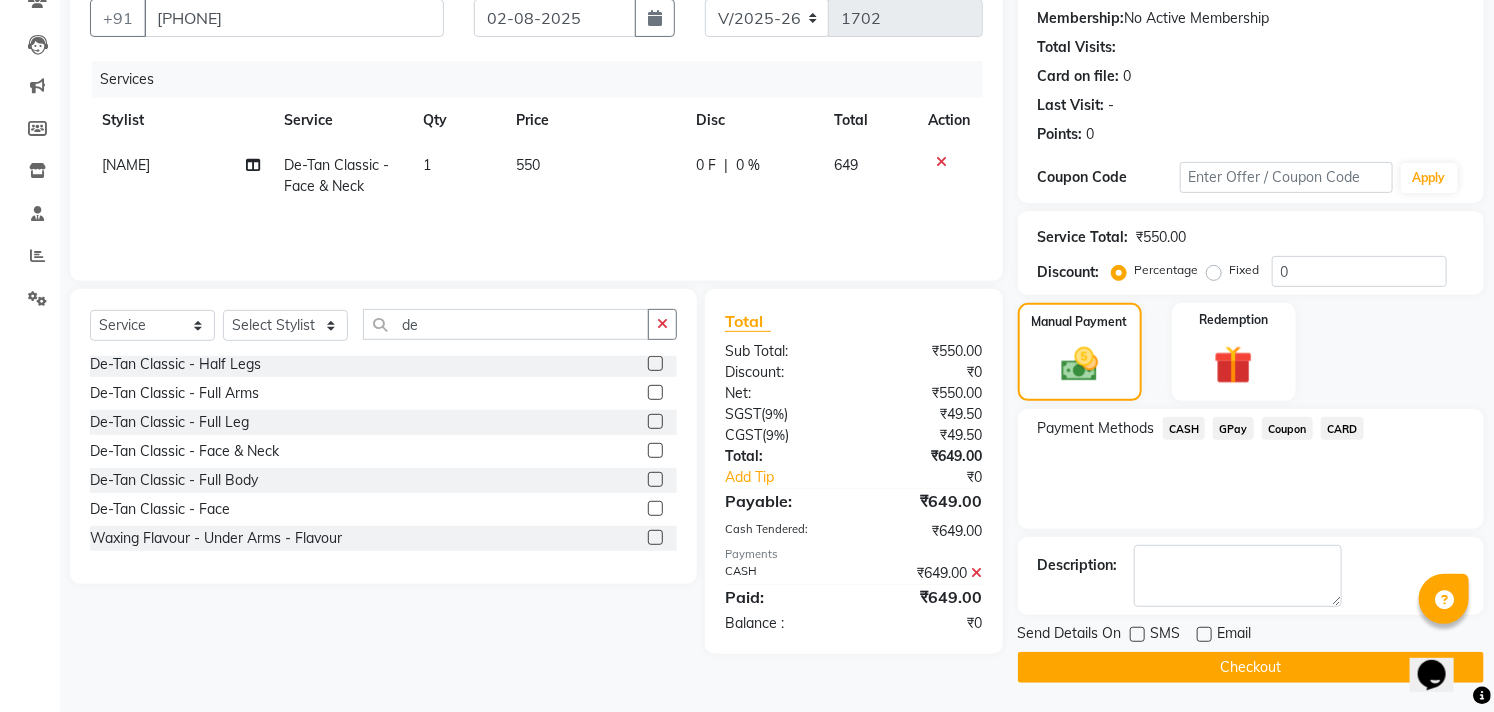 click on "Checkout" 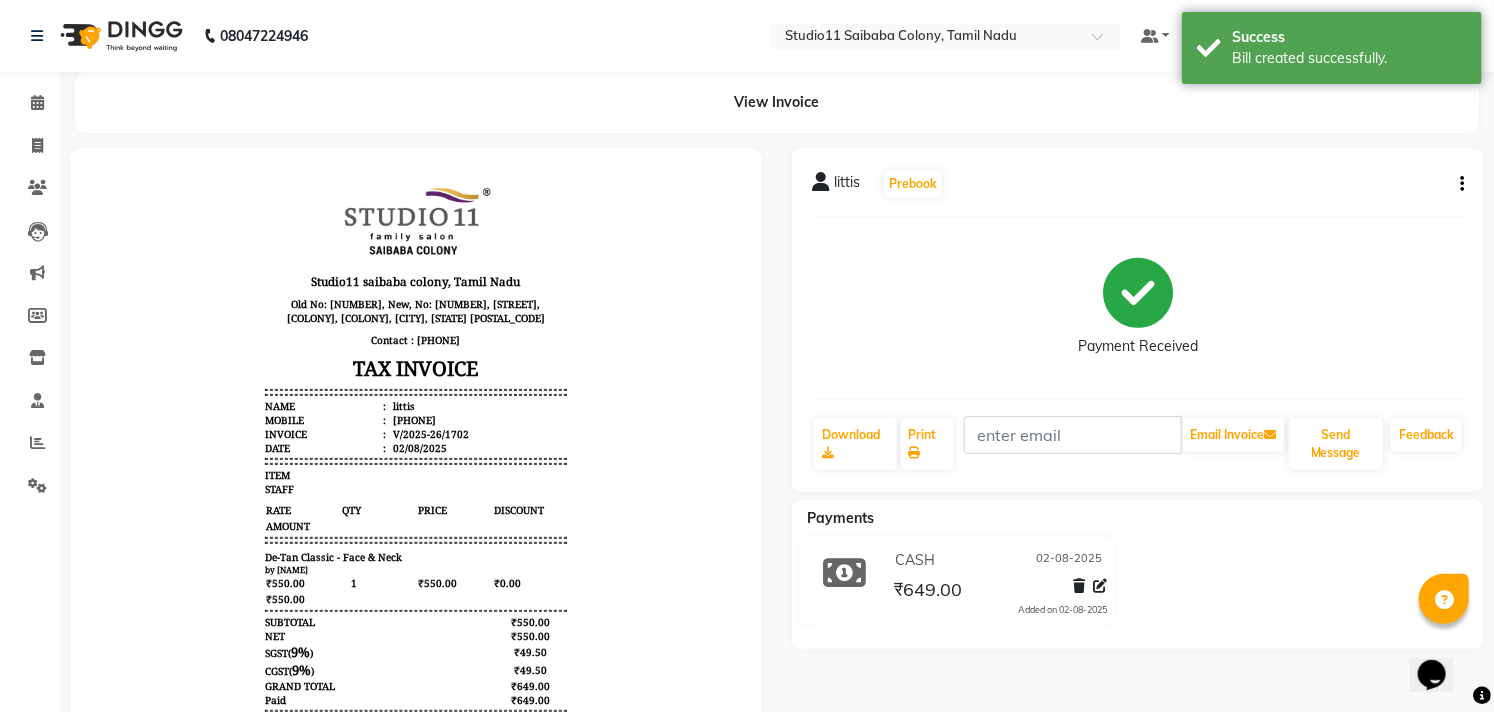 scroll, scrollTop: 0, scrollLeft: 0, axis: both 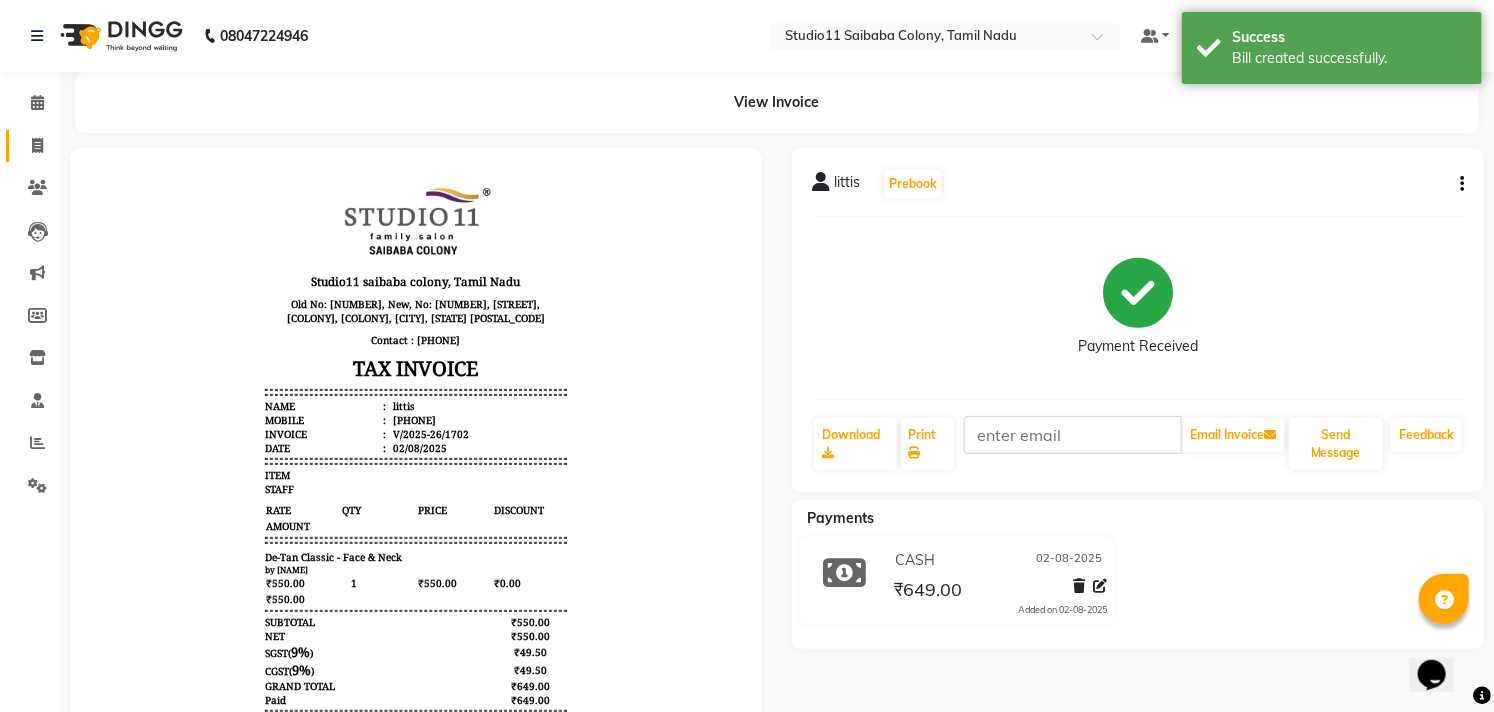 click on "Invoice" 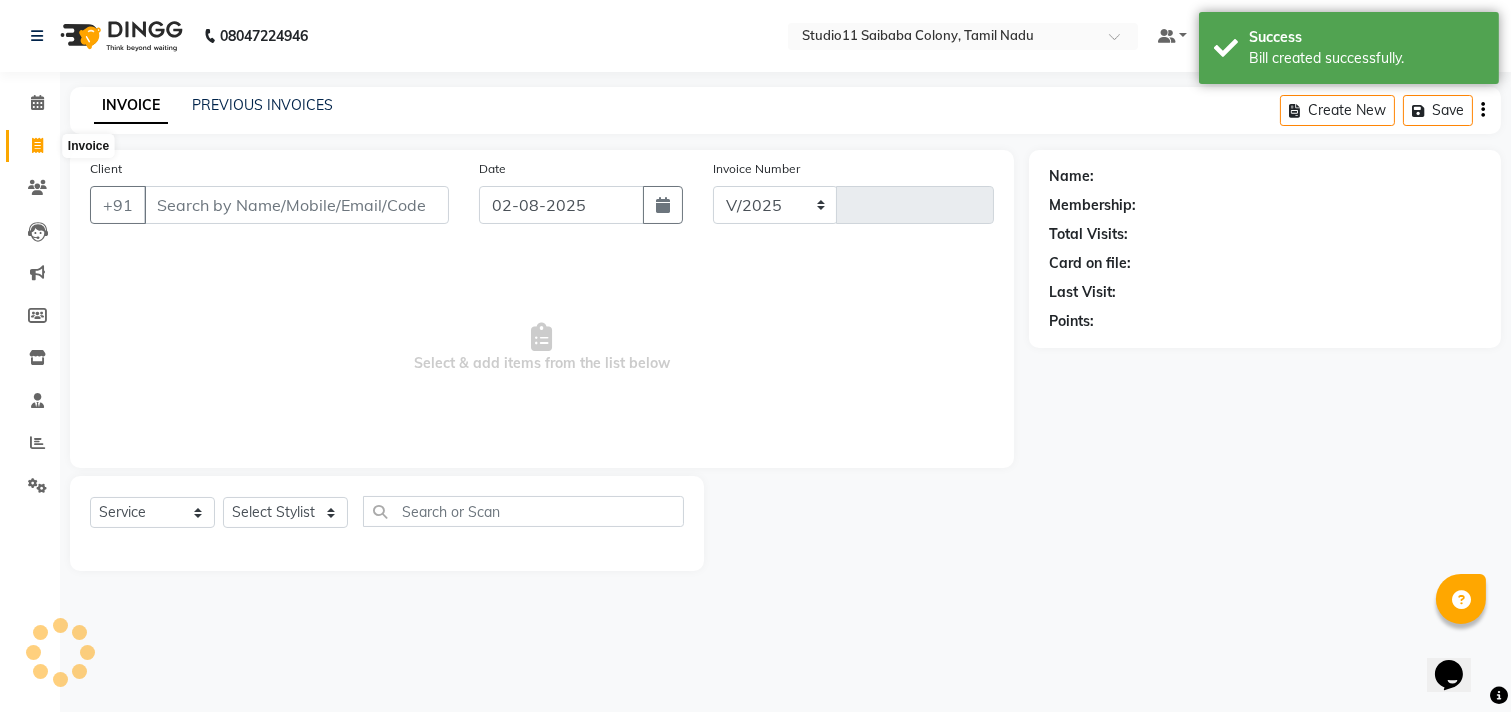 select on "7717" 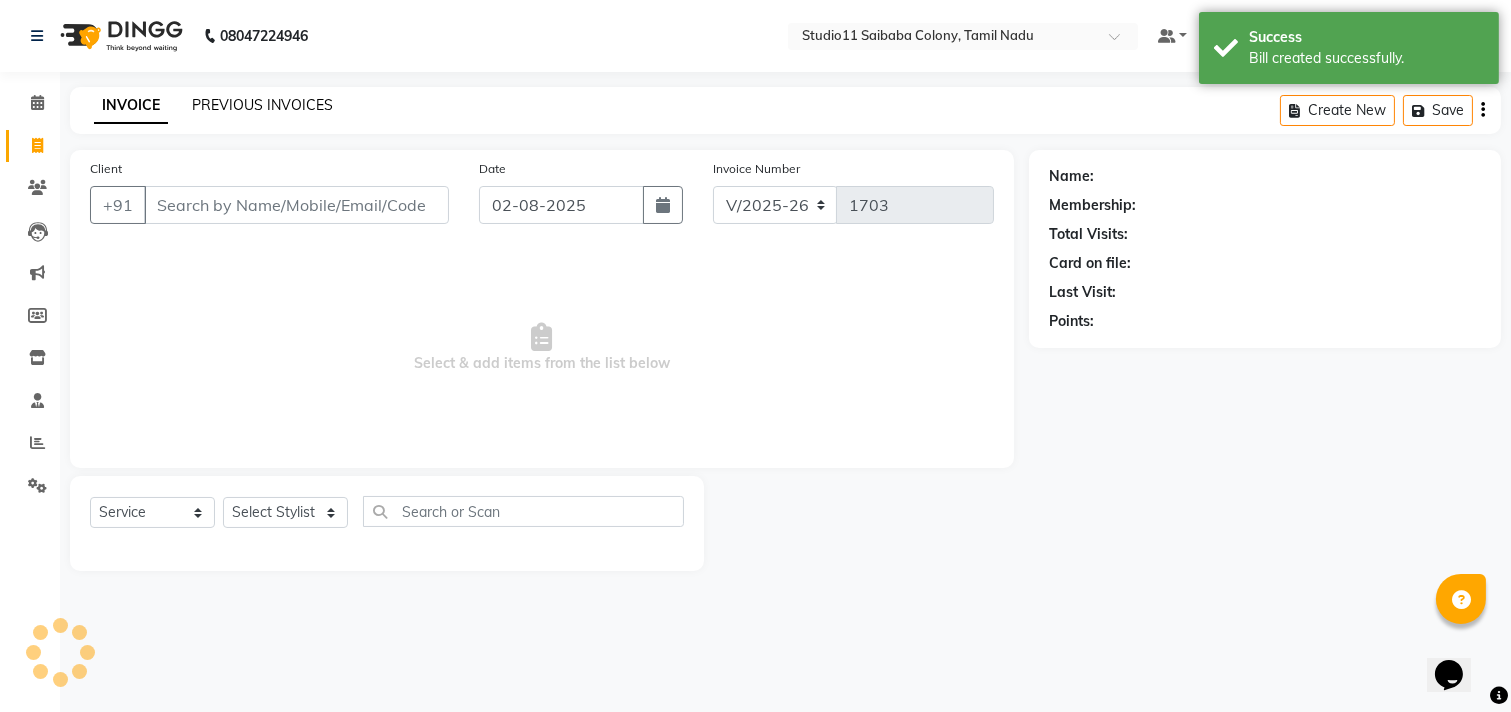 click on "PREVIOUS INVOICES" 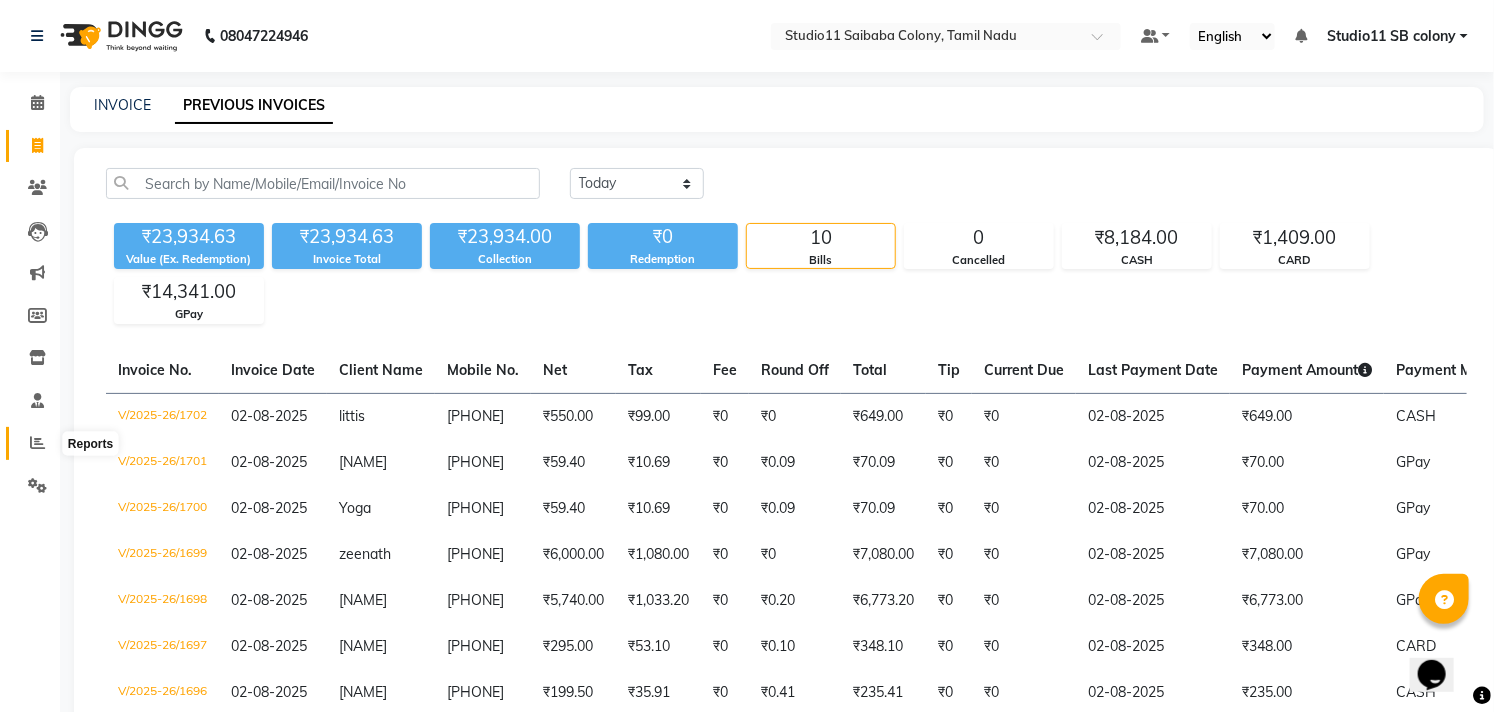 click 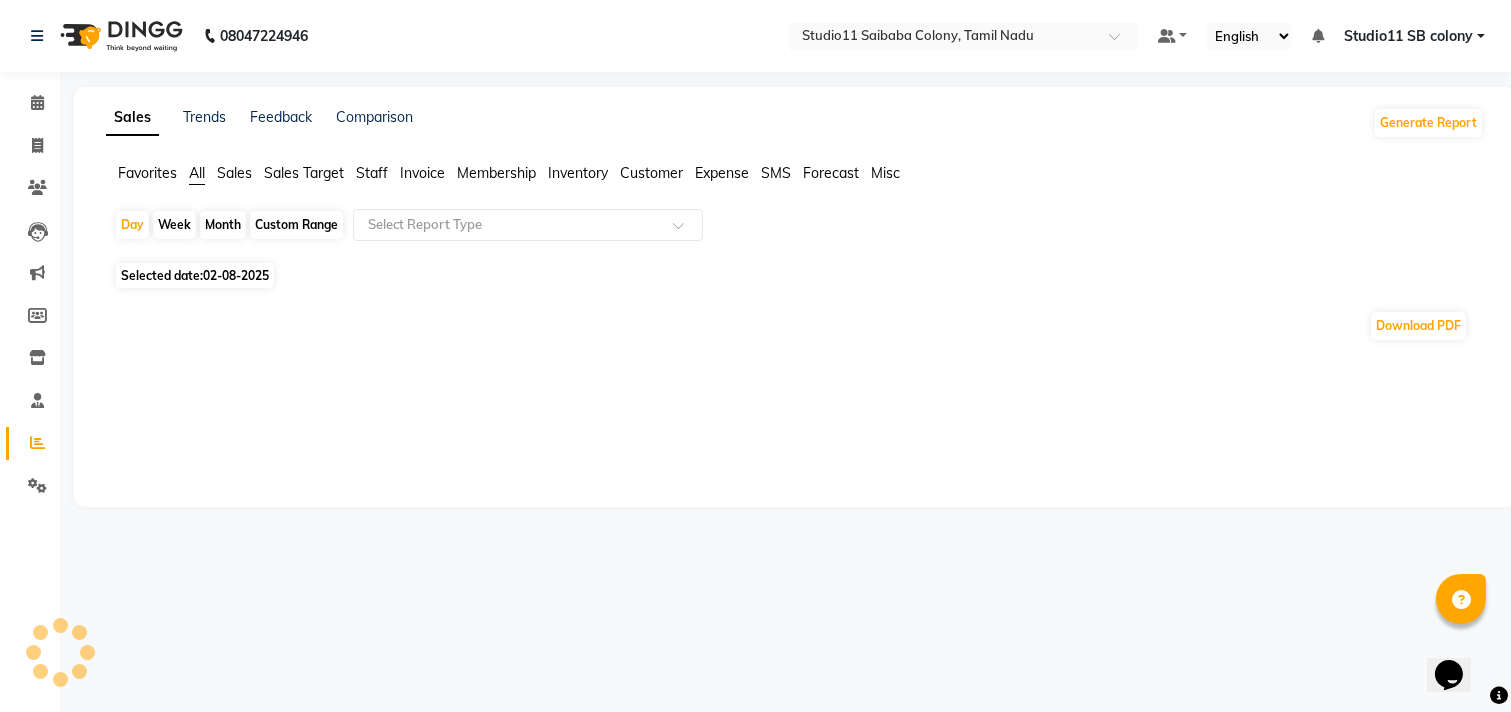 click on "02-08-2025" 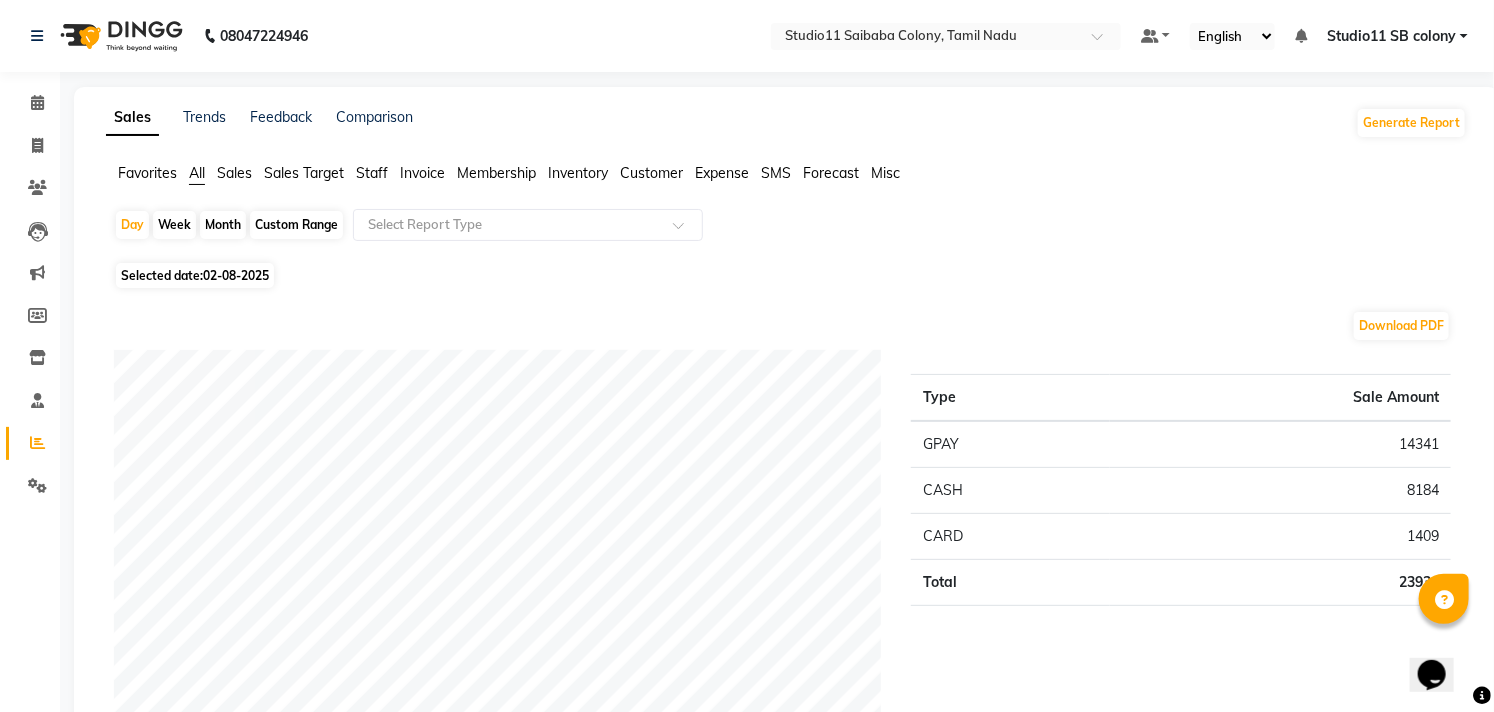 click on "Month" 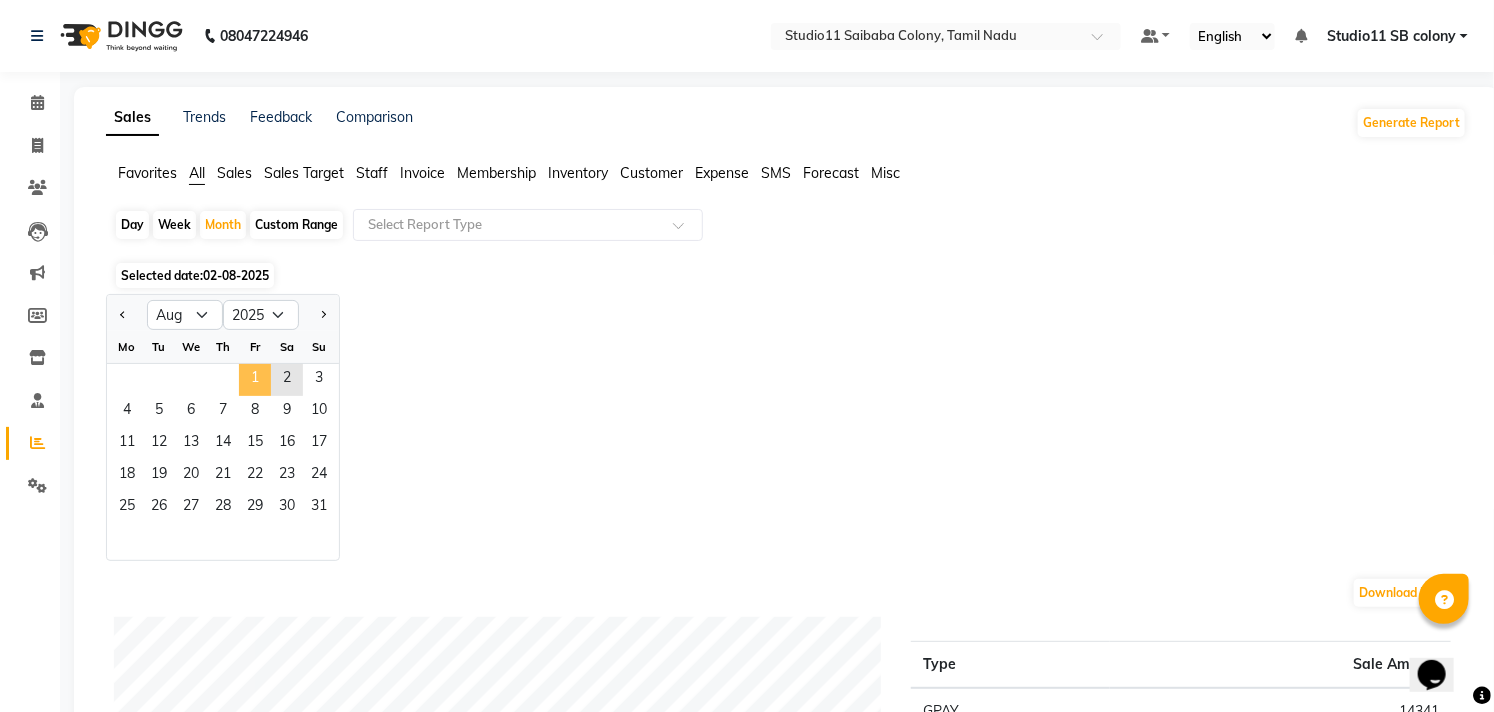 click on "1" 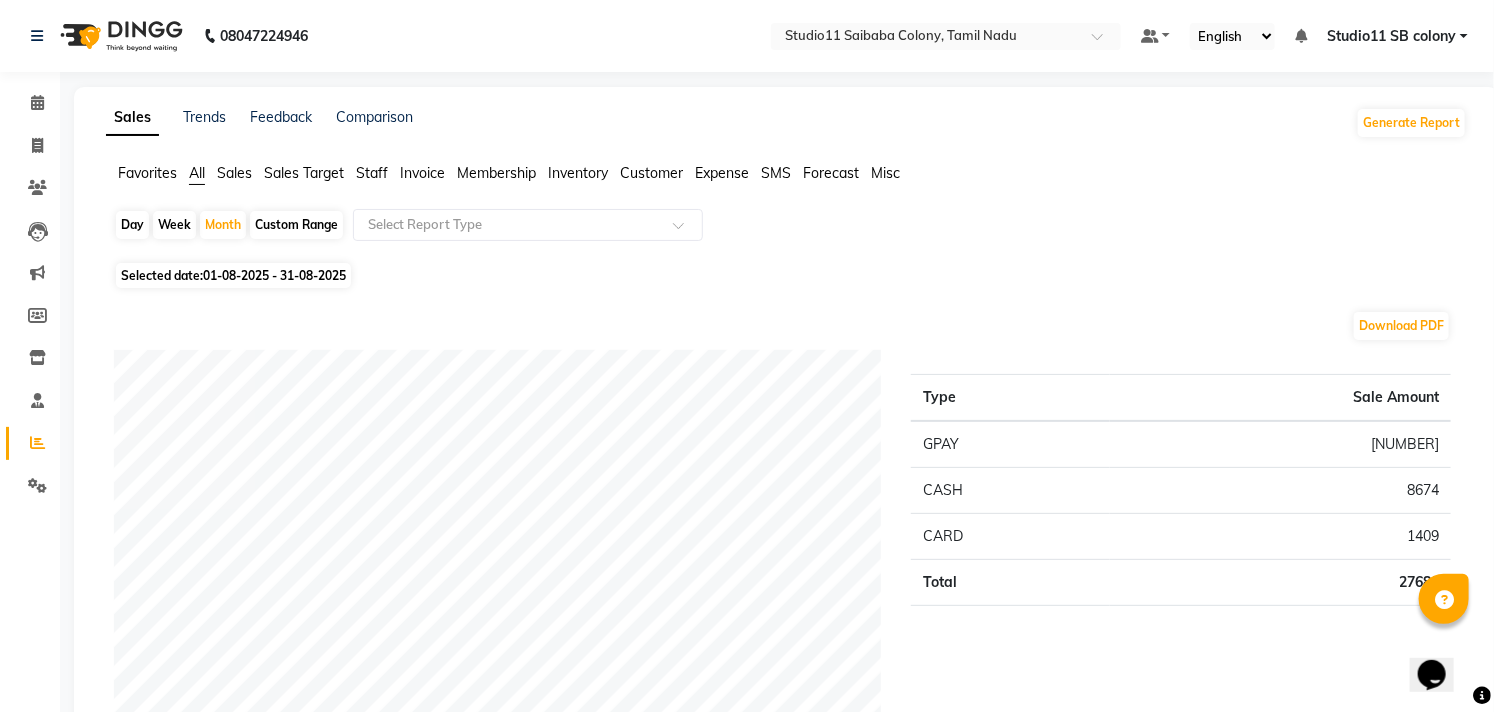 click on "Staff" 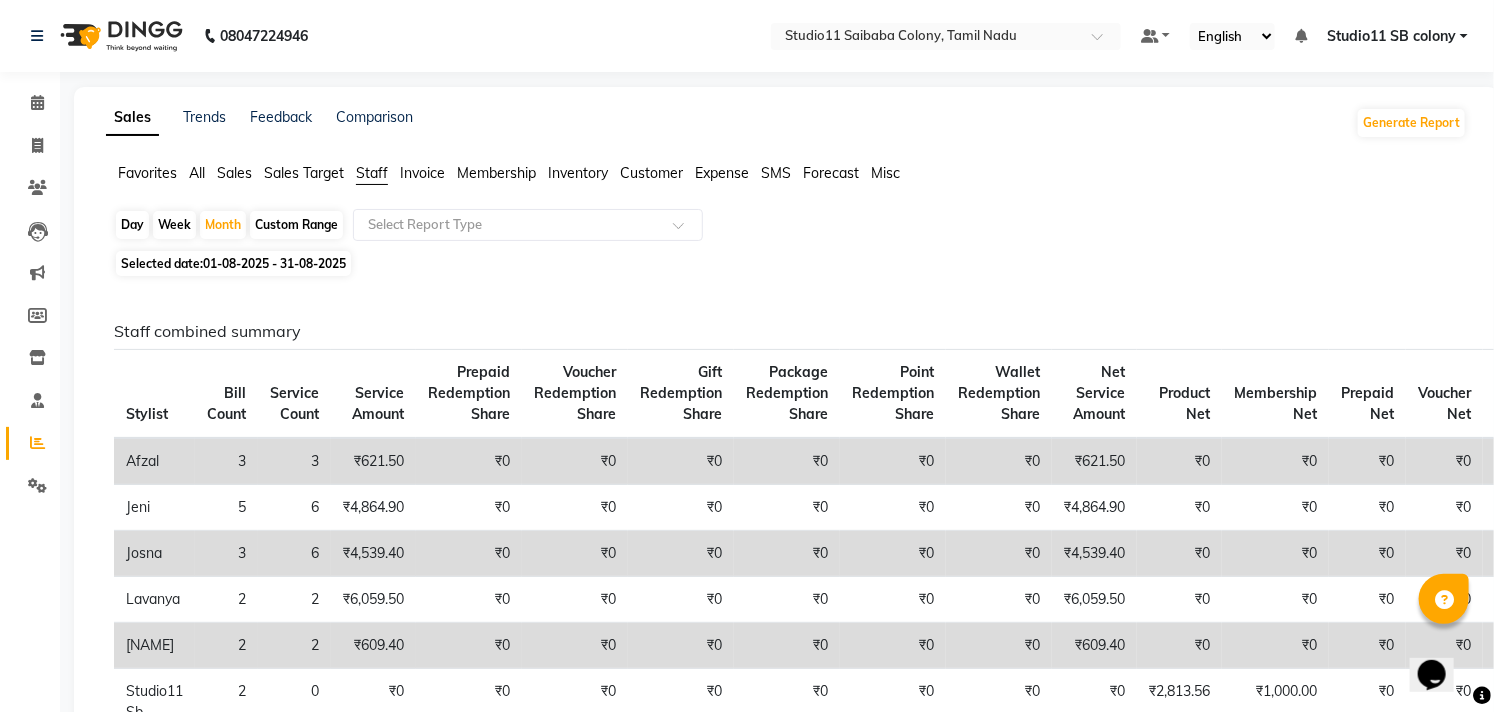 click on "Favorites" 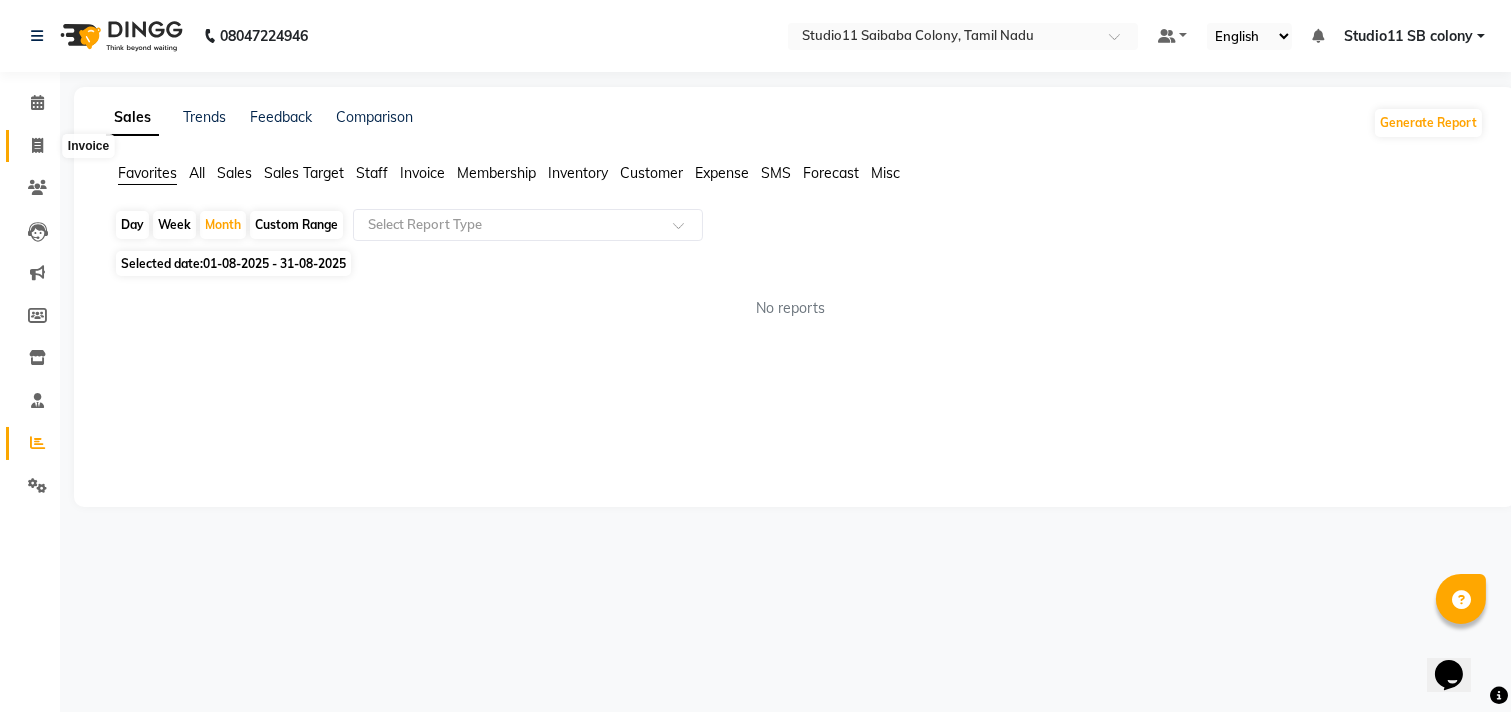 click 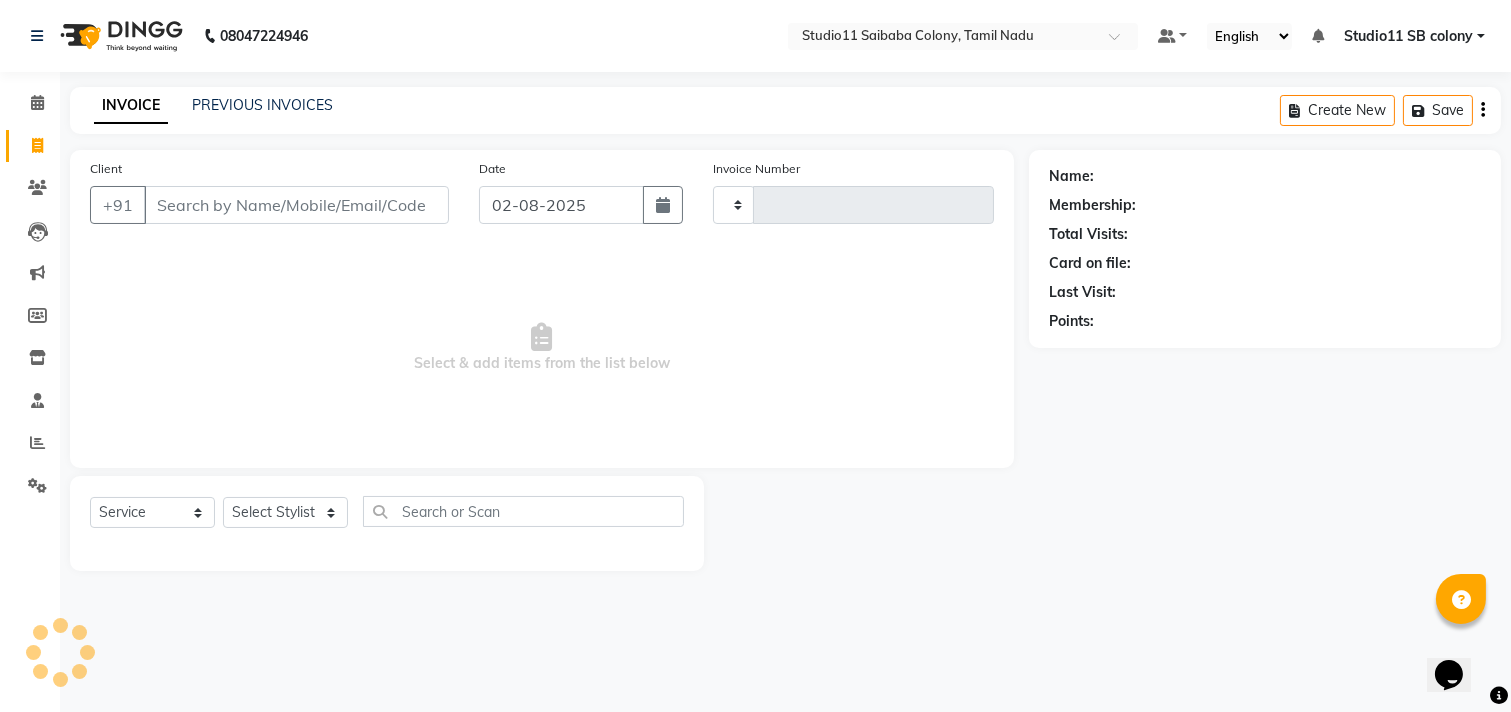 type on "1703" 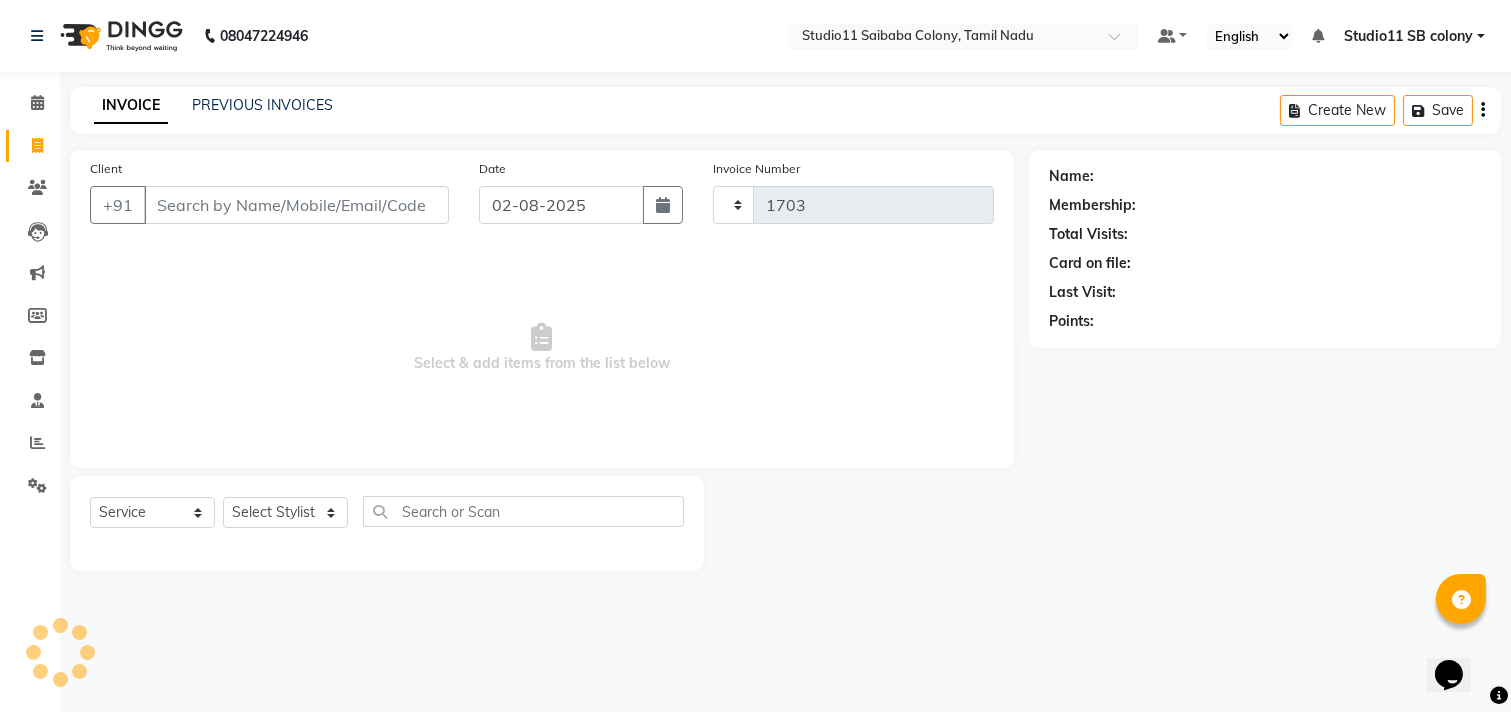 select on "7717" 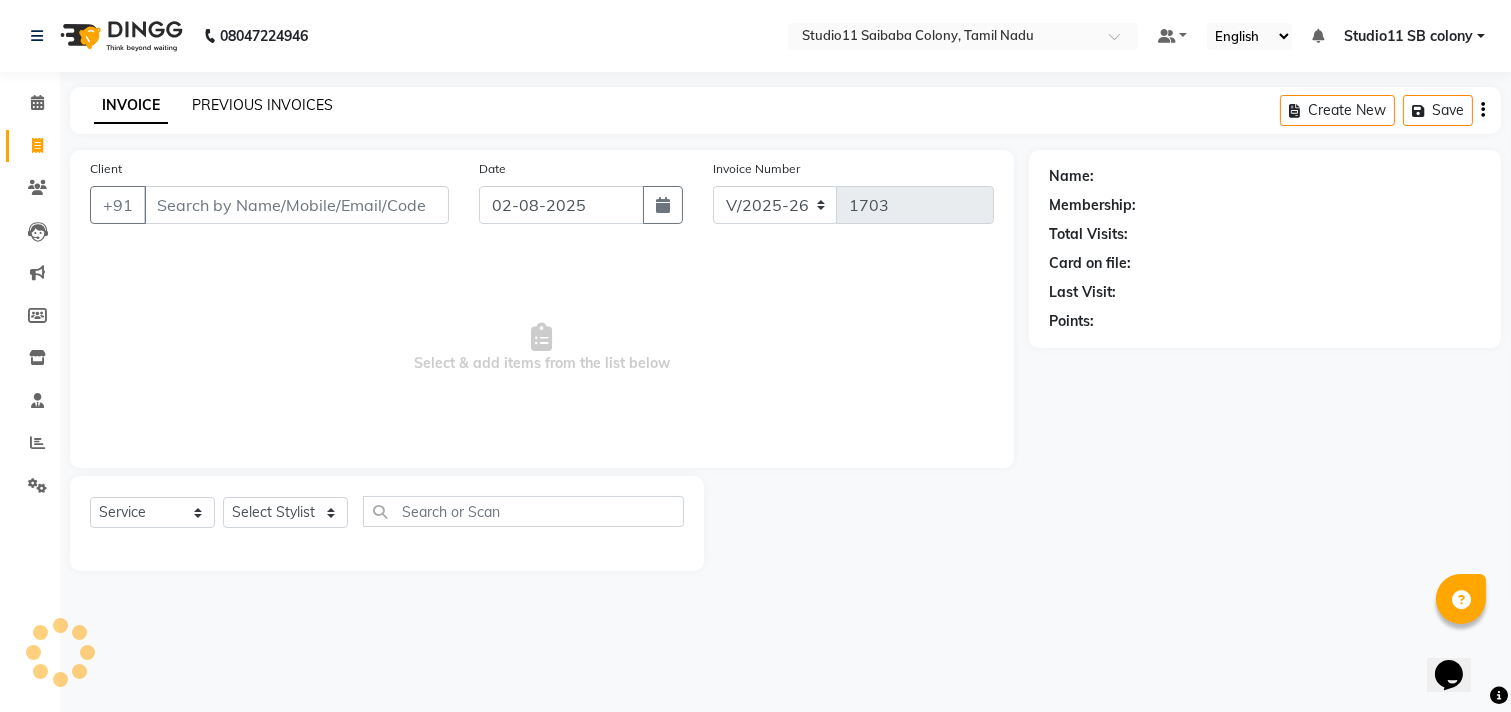 click on "PREVIOUS INVOICES" 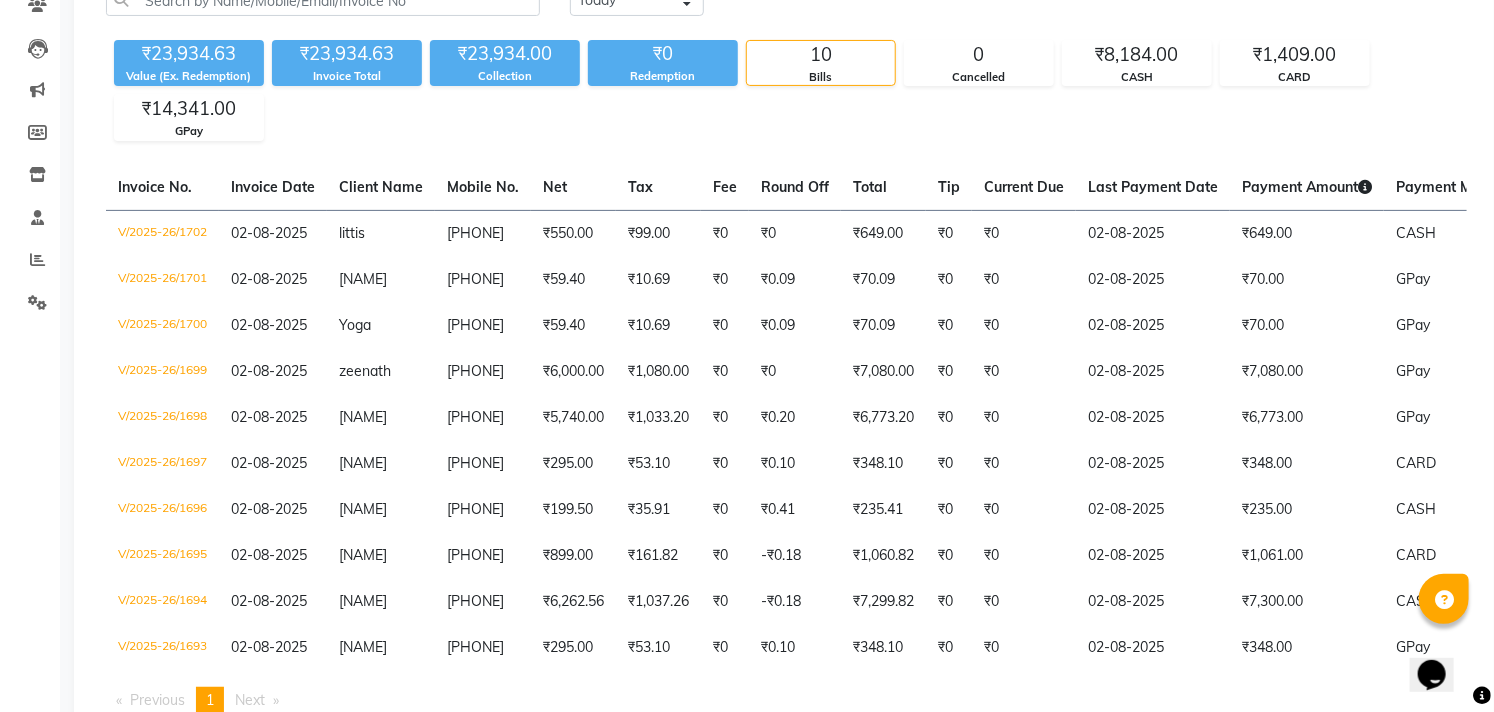 scroll, scrollTop: 264, scrollLeft: 0, axis: vertical 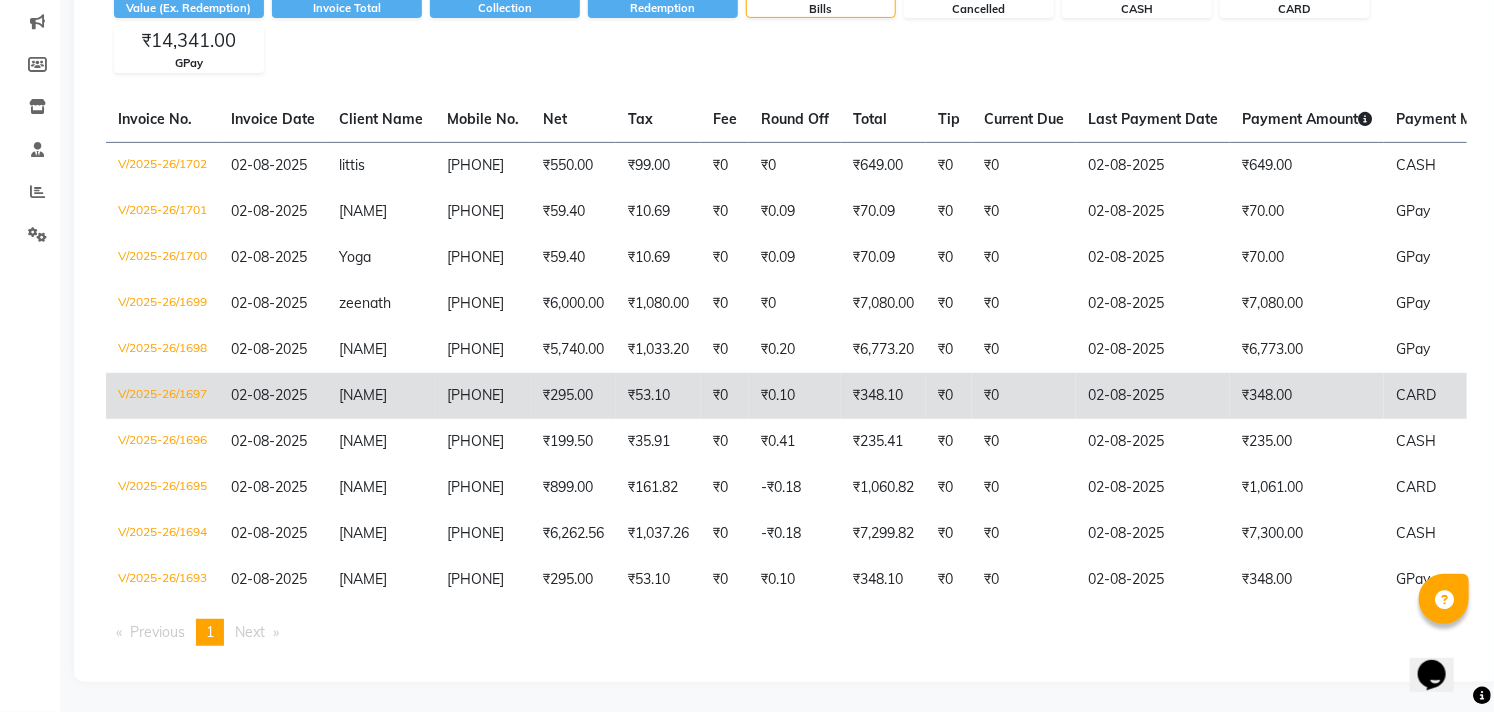 click on "₹348.10" 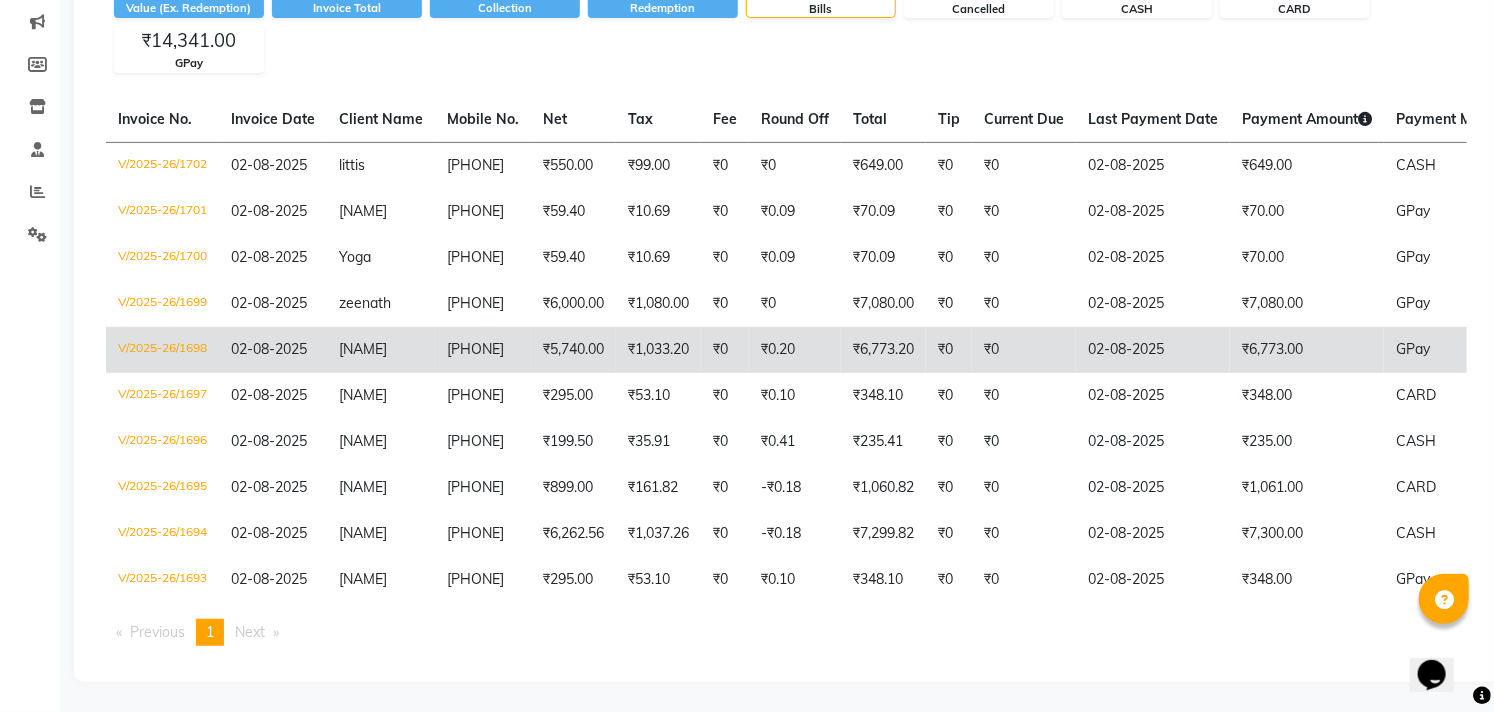 click on "Akshaya" 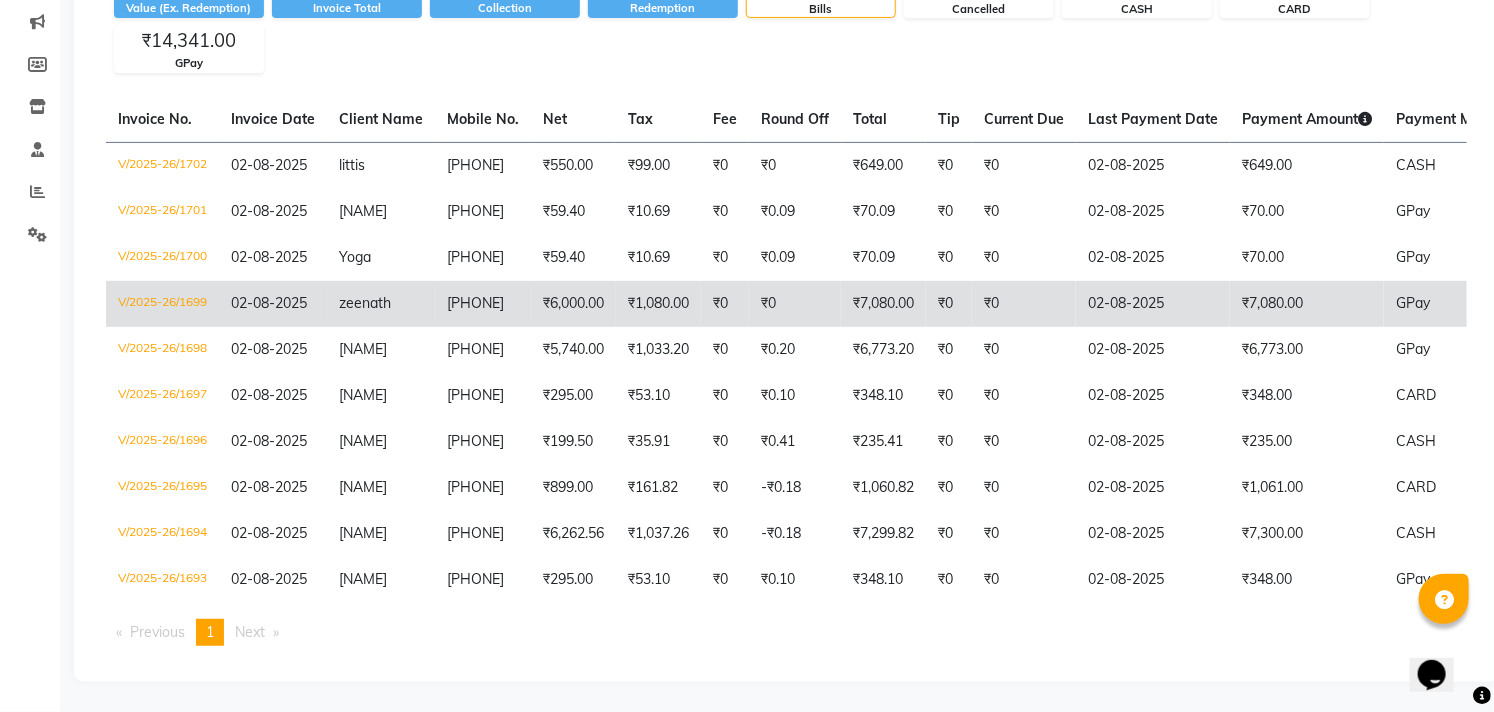 click on "₹7,080.00" 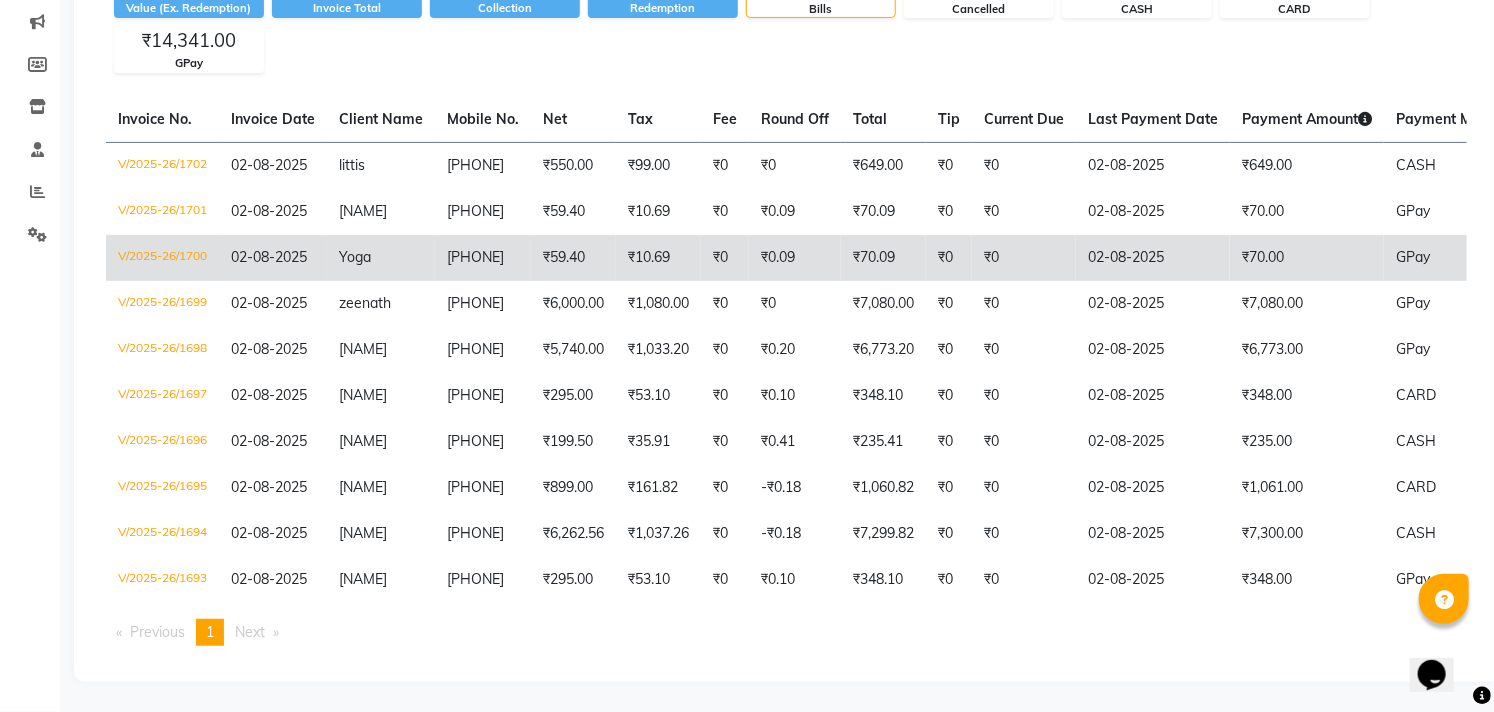 click on "Yoga" 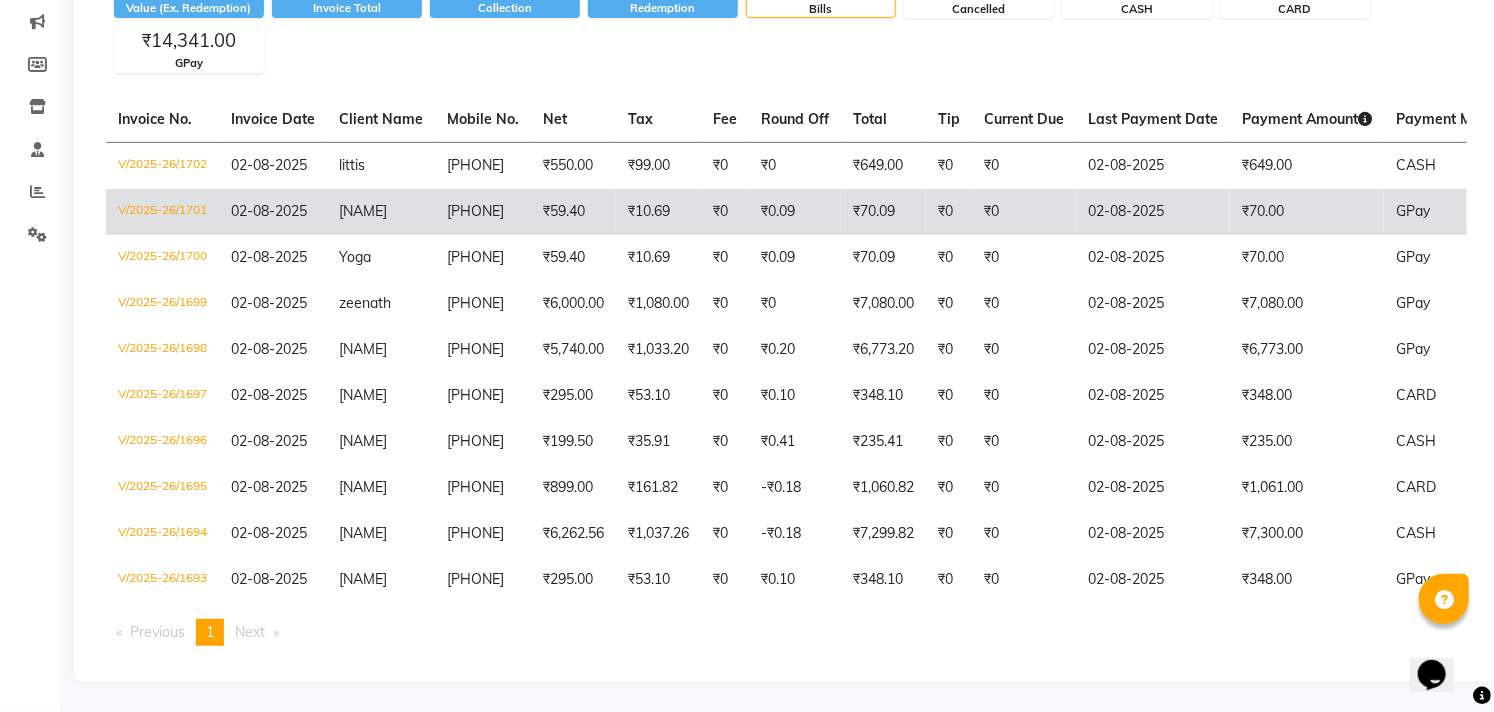 click on "Jaya shree" 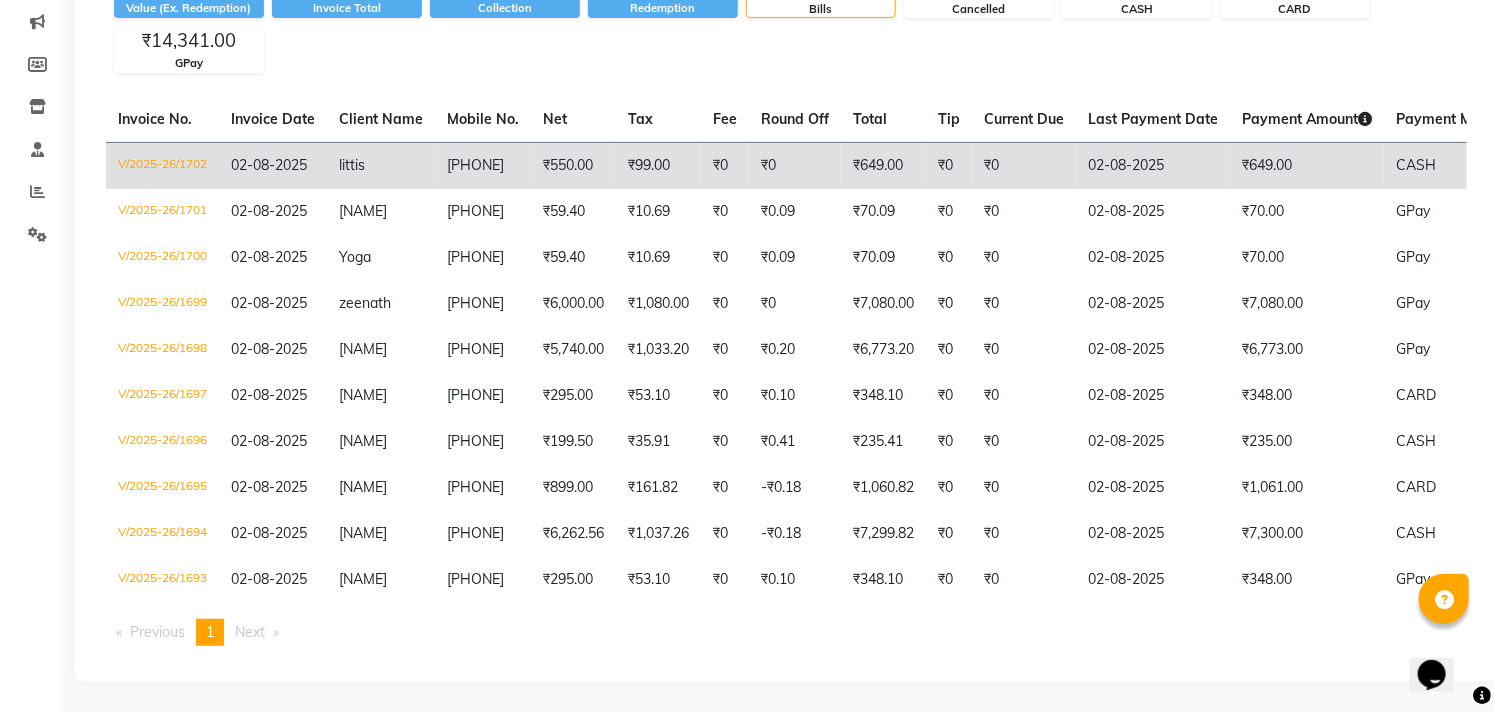 click on "9384577367" 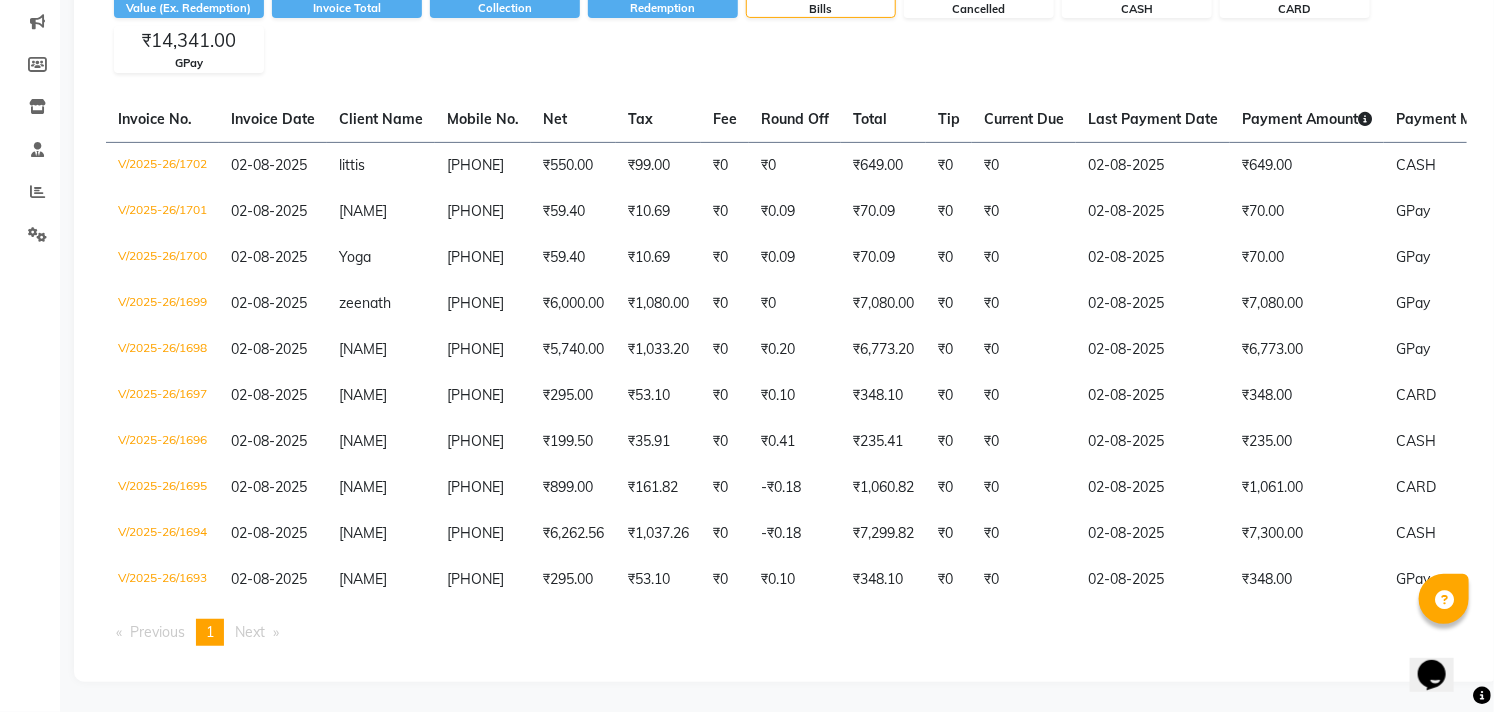 scroll, scrollTop: 0, scrollLeft: 0, axis: both 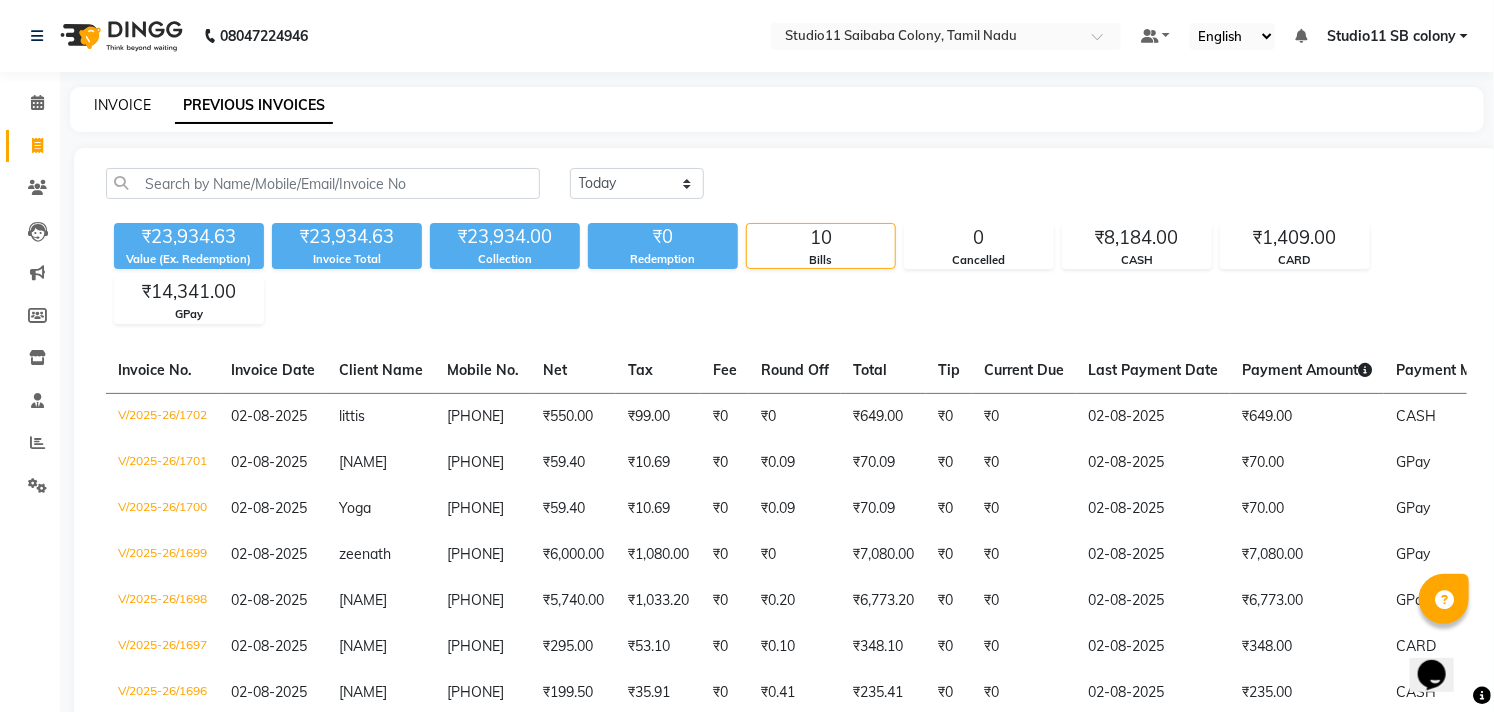 click on "INVOICE" 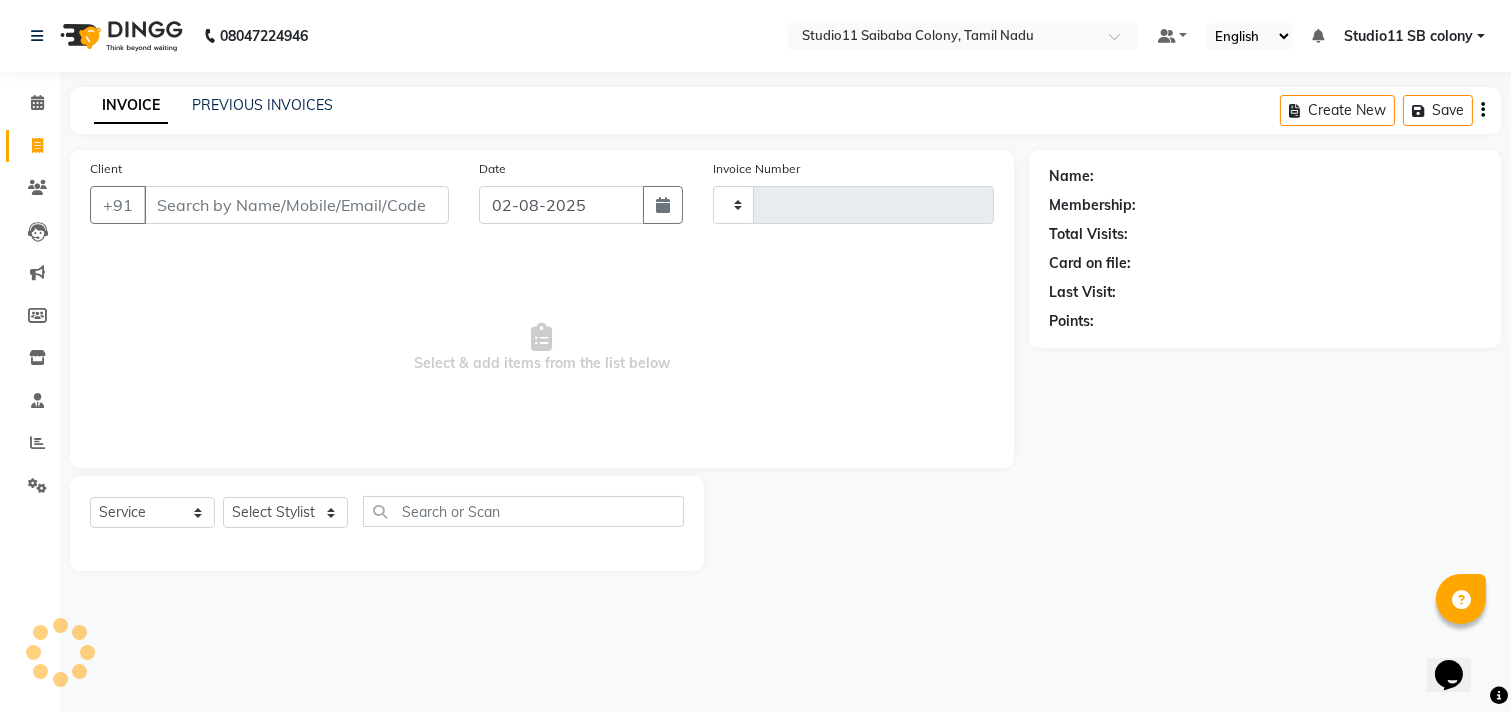 type on "1703" 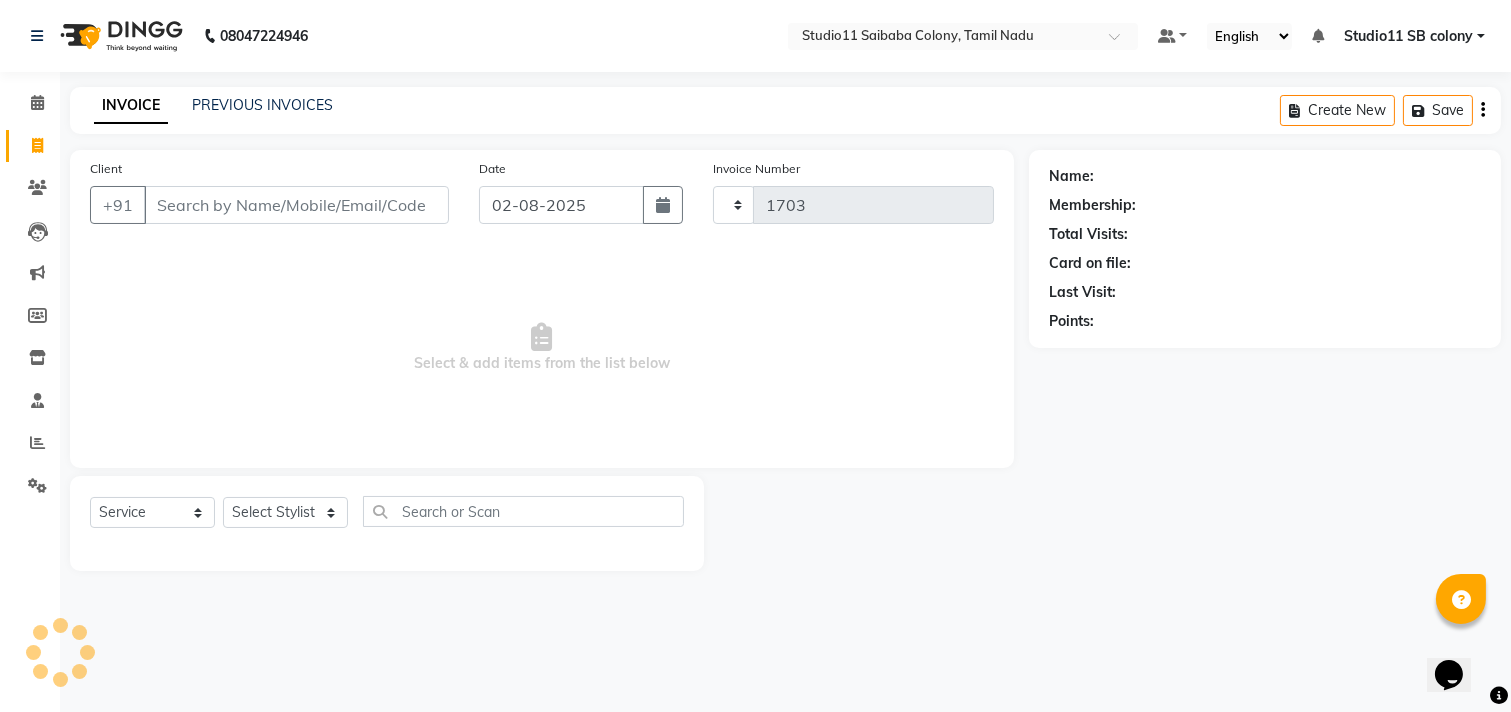 select on "7717" 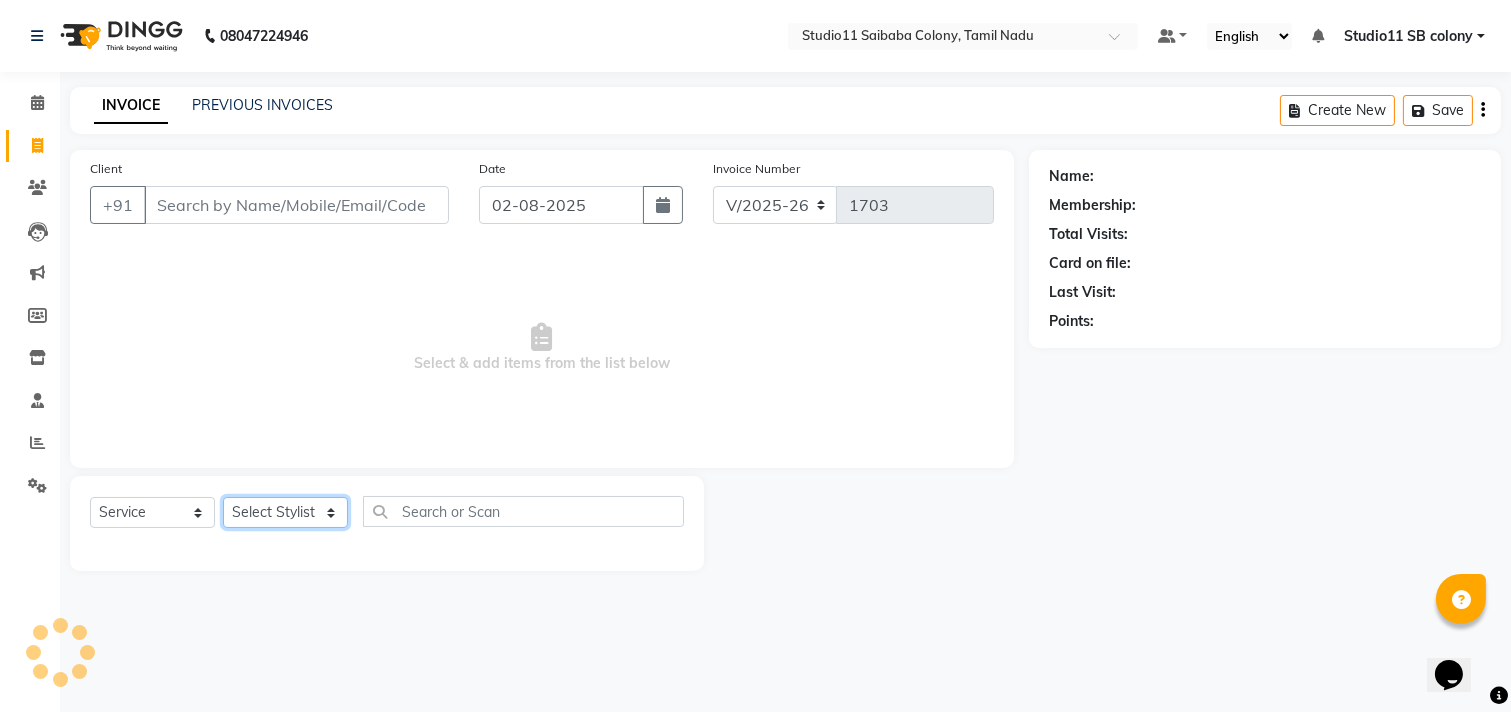 click on "Select Stylist" 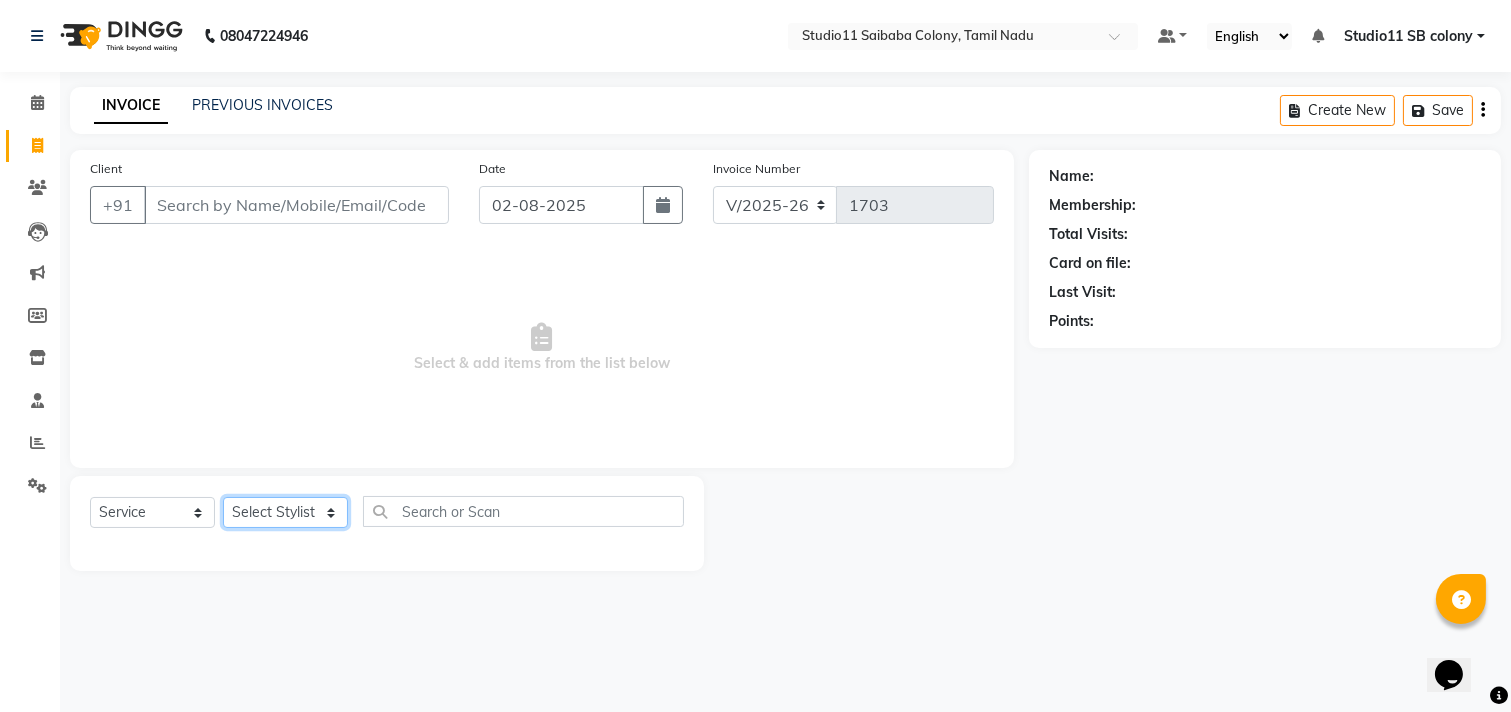 click on "Select Stylist" 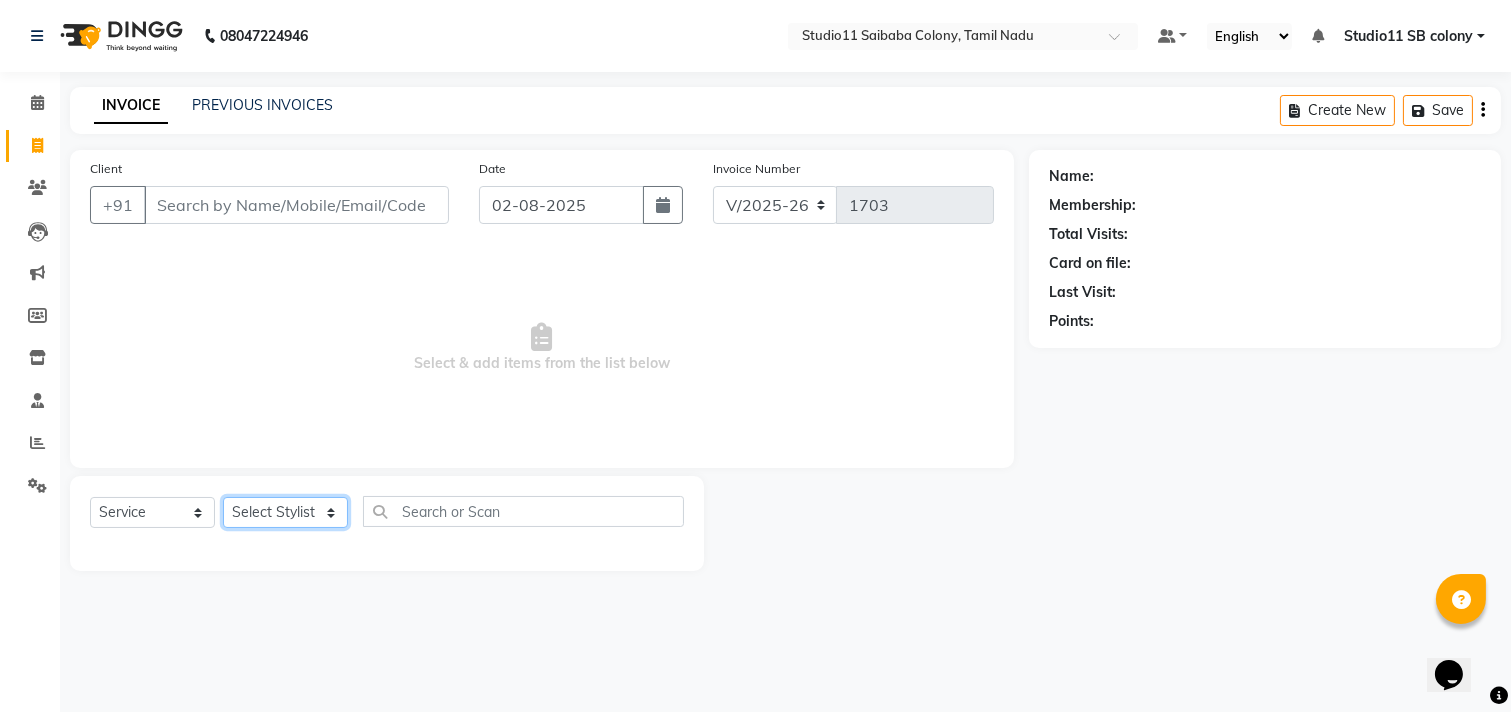 drag, startPoint x: 268, startPoint y: 508, endPoint x: 0, endPoint y: 426, distance: 280.26416 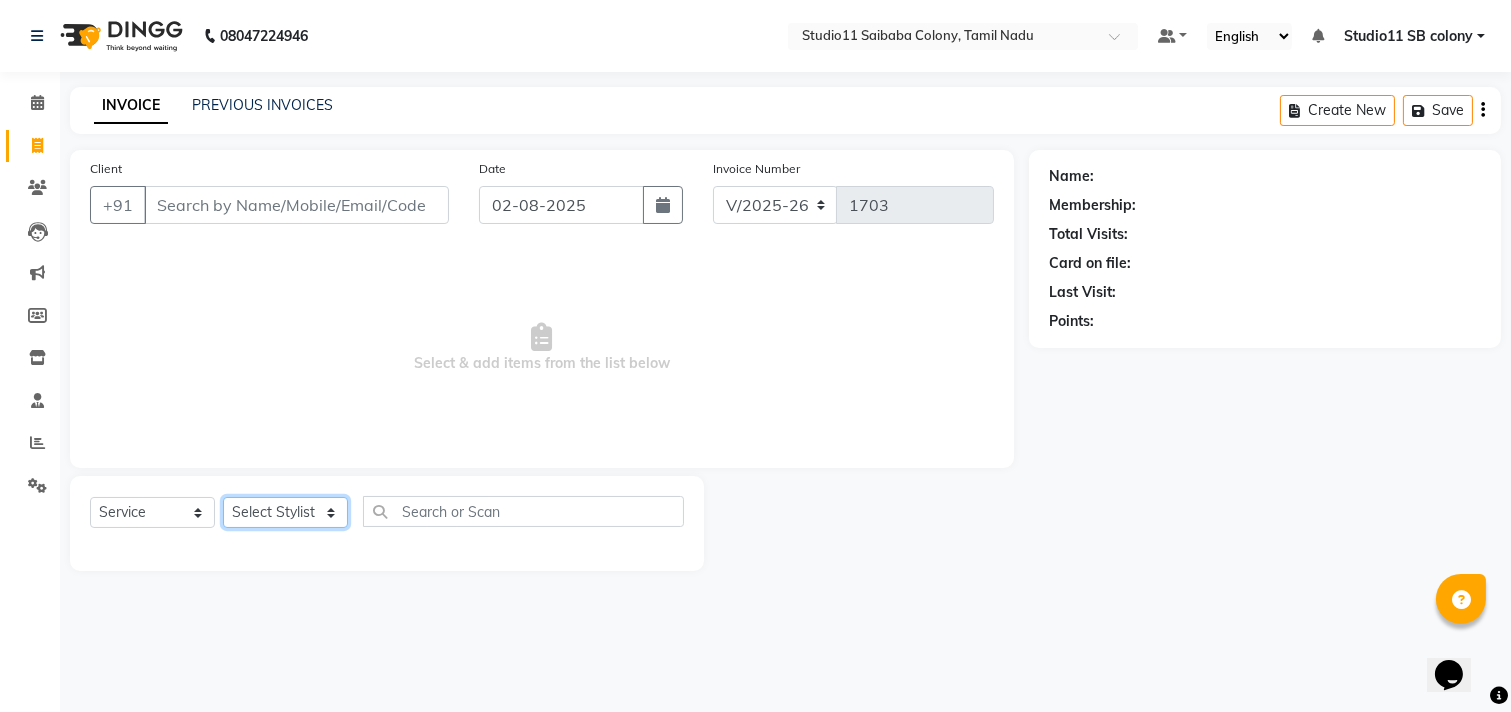 click on "Select Stylist Afzal Akbar Dani Jeni Josna kaif lavanya manimekalai Praveen Sonu Studio11 SB colony Tahir tamil" 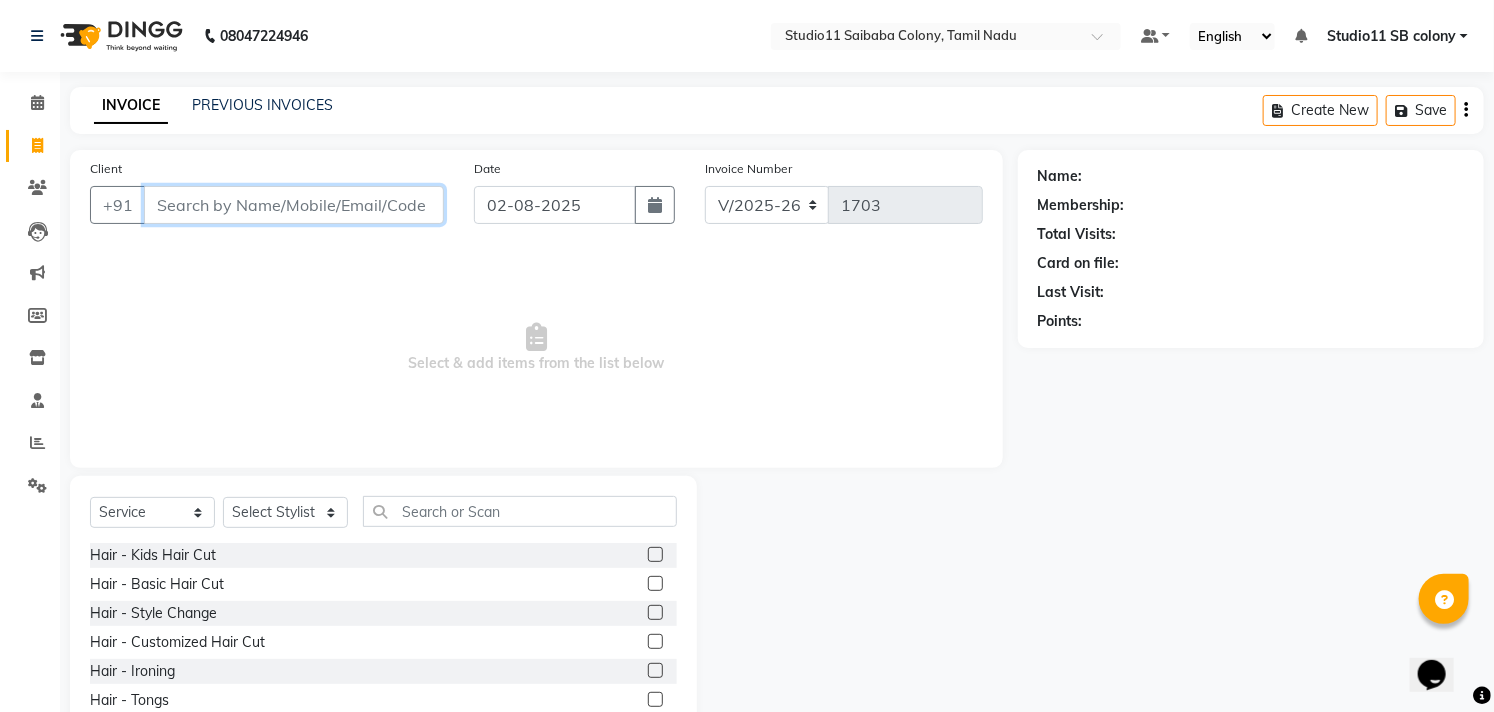click on "Client" at bounding box center (294, 205) 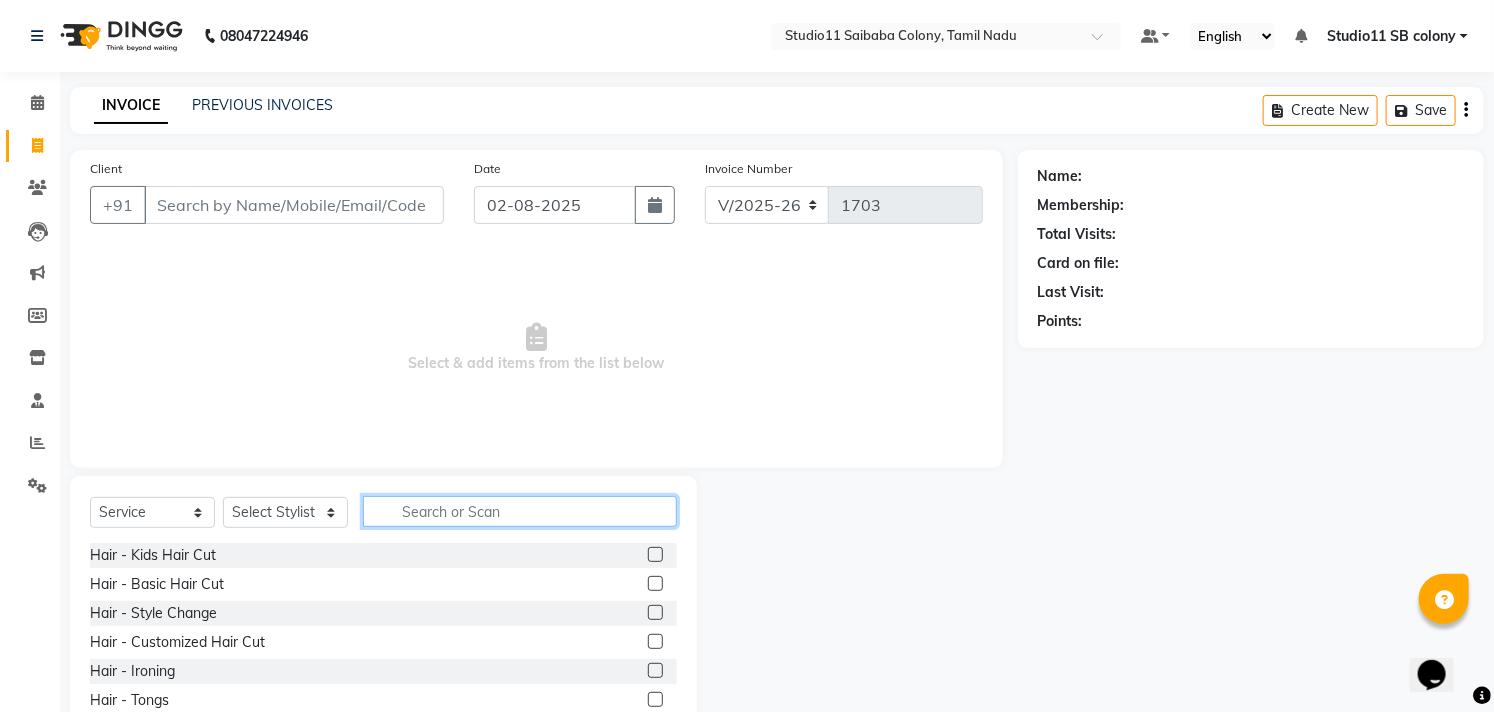 click 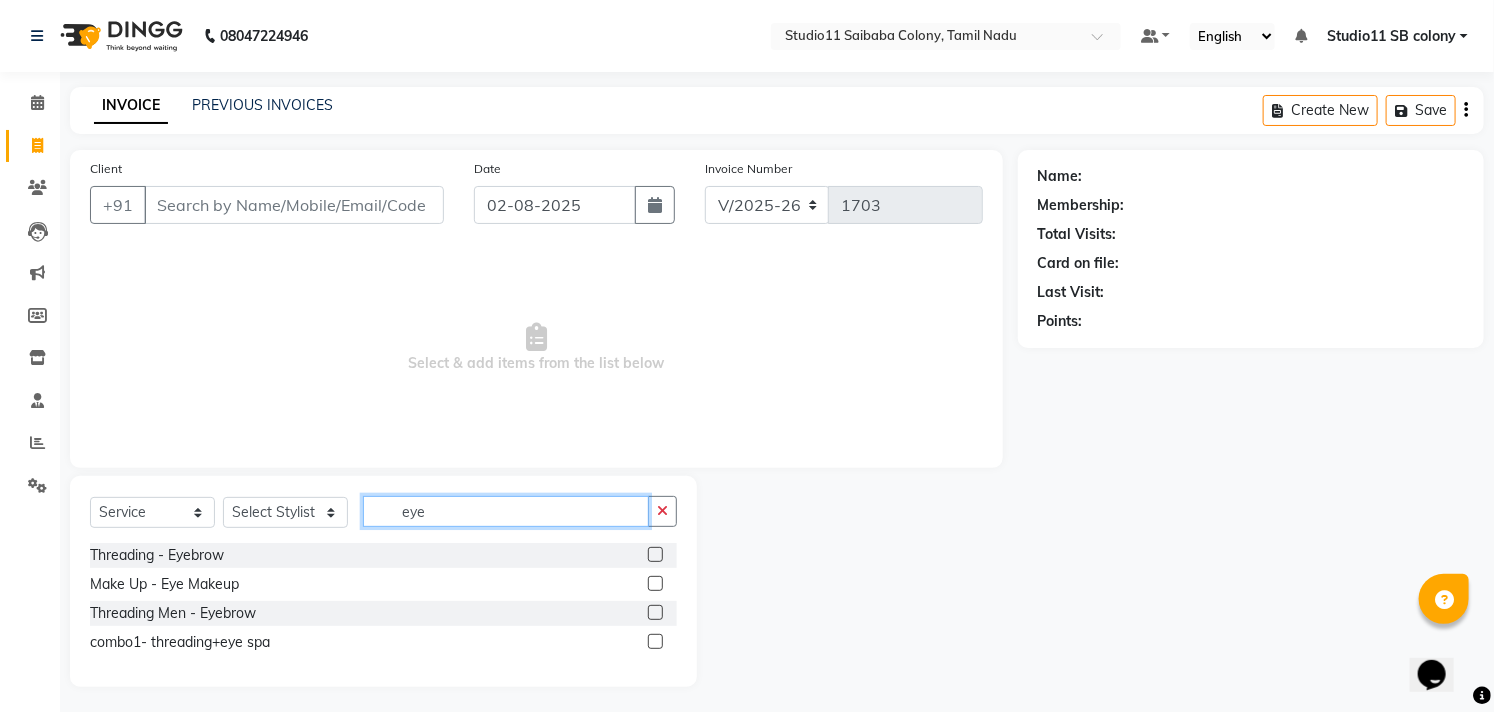 type on "eye" 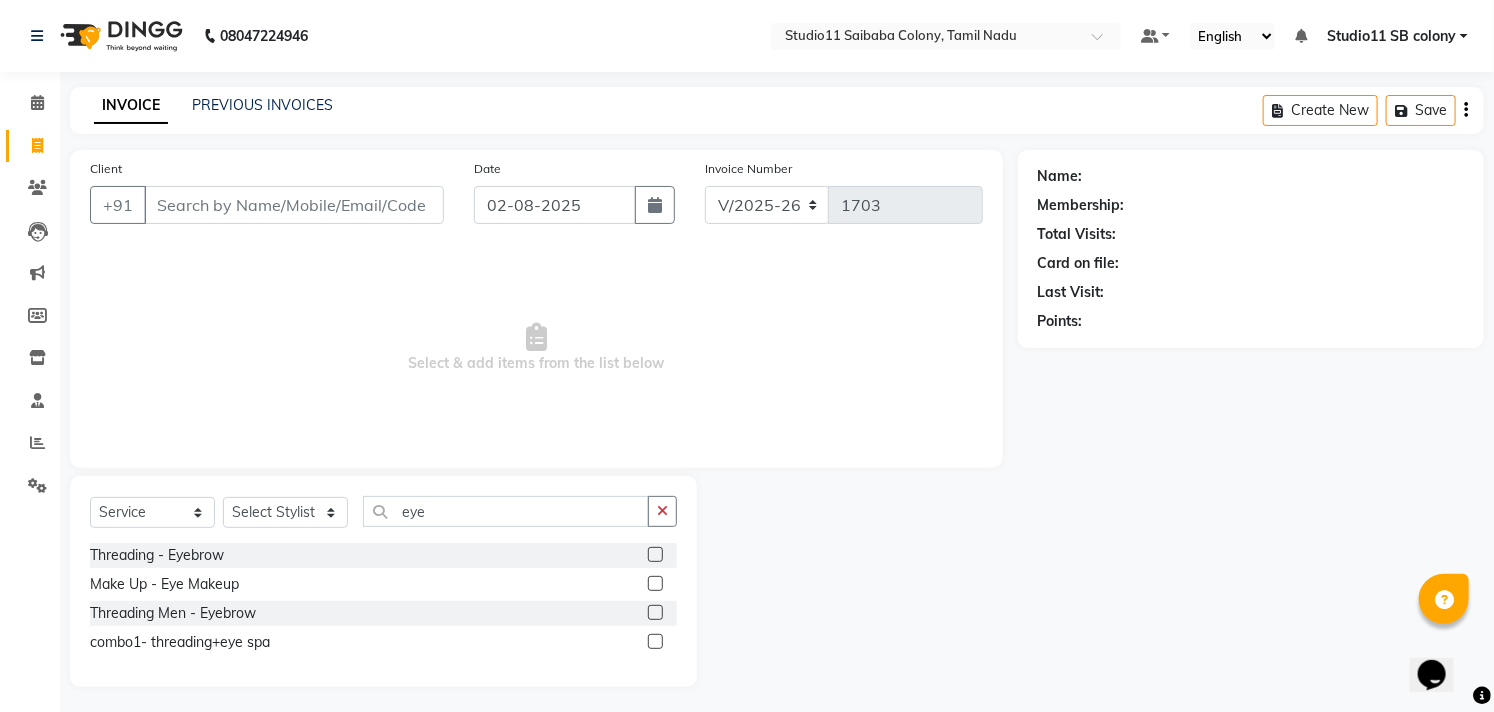 drag, startPoint x: 656, startPoint y: 551, endPoint x: 462, endPoint y: 501, distance: 200.3397 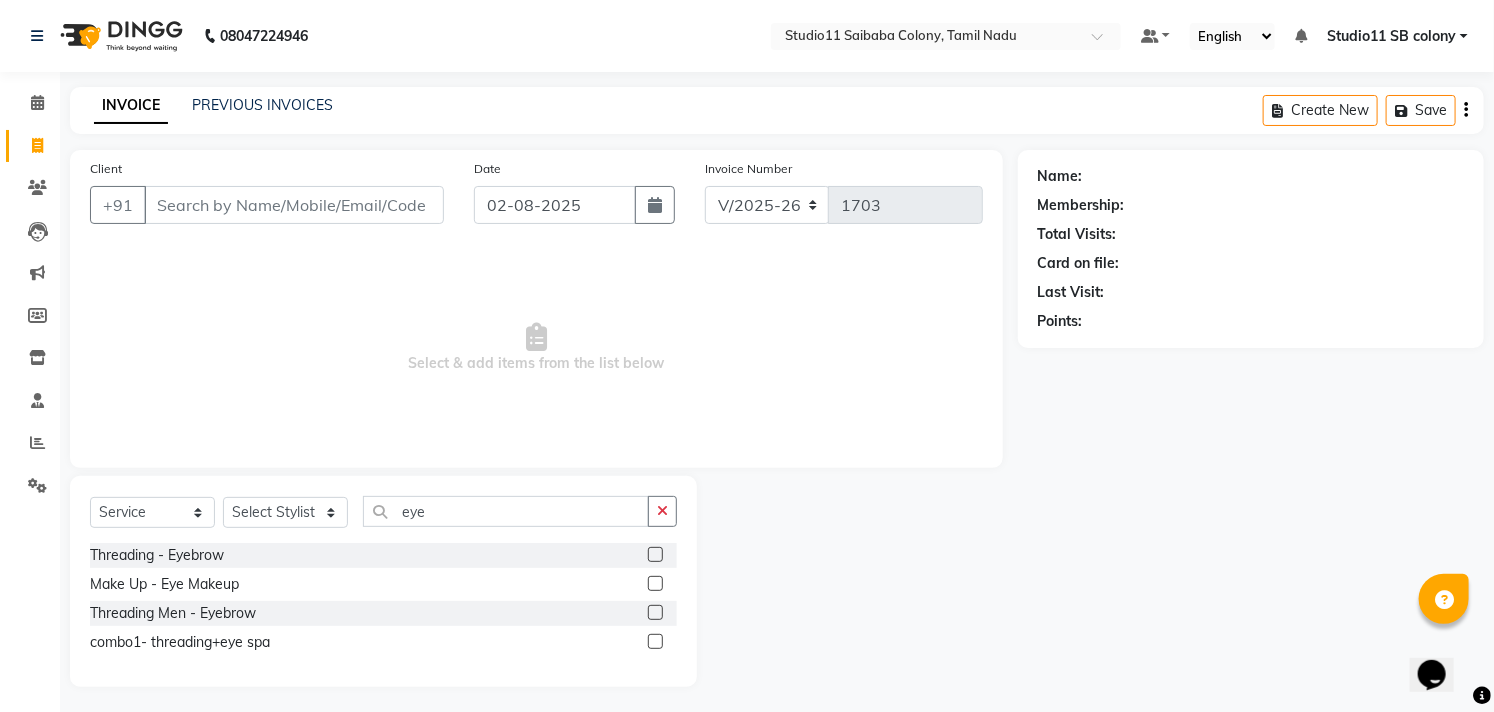 click 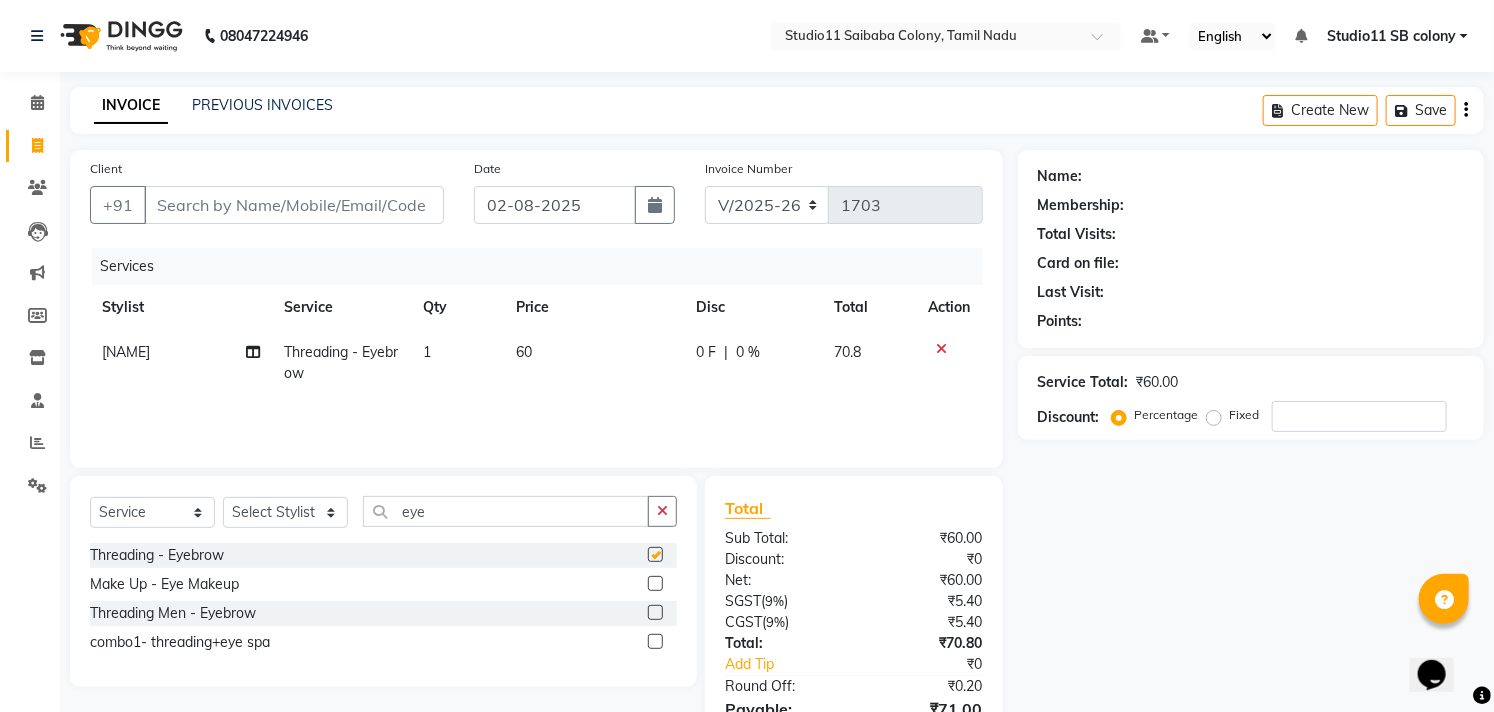 checkbox on "false" 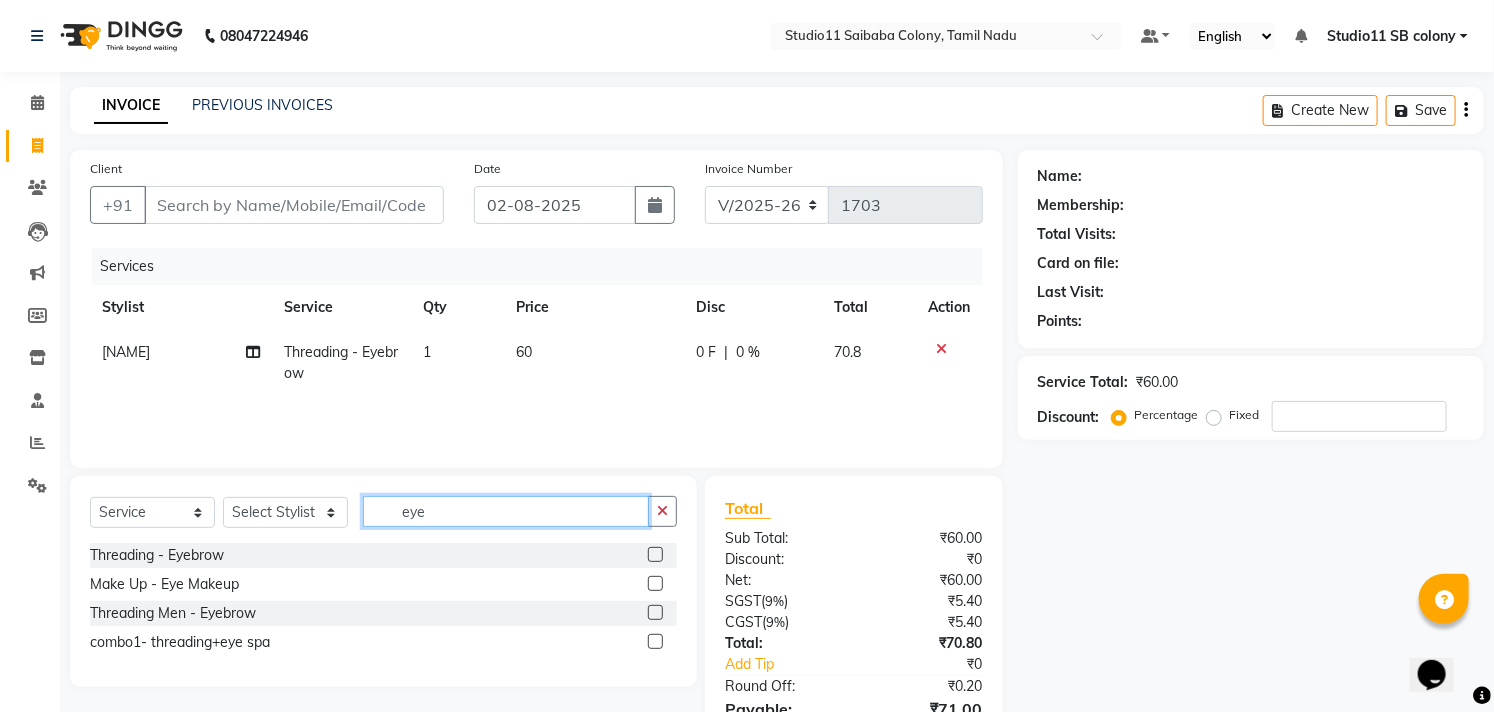 click on "eye" 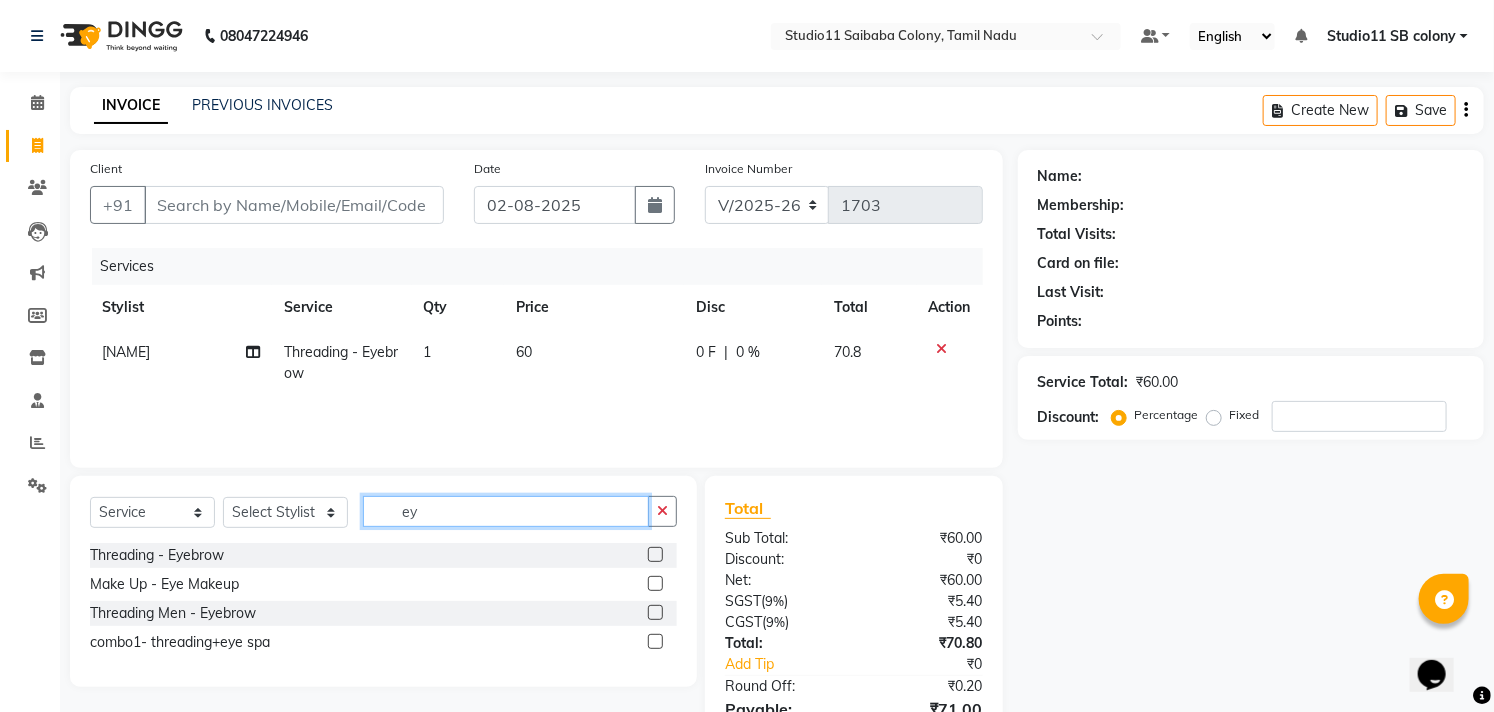 type on "e" 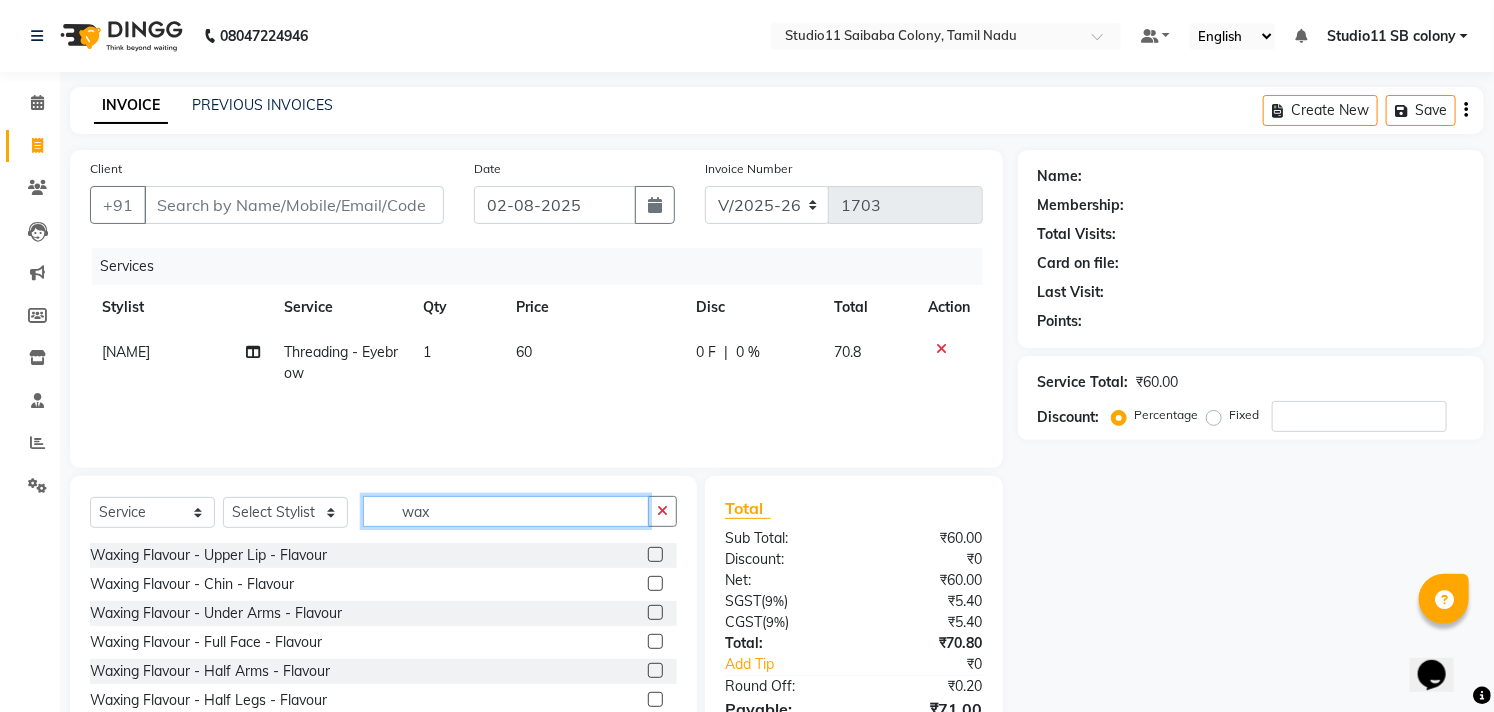 type on "wax" 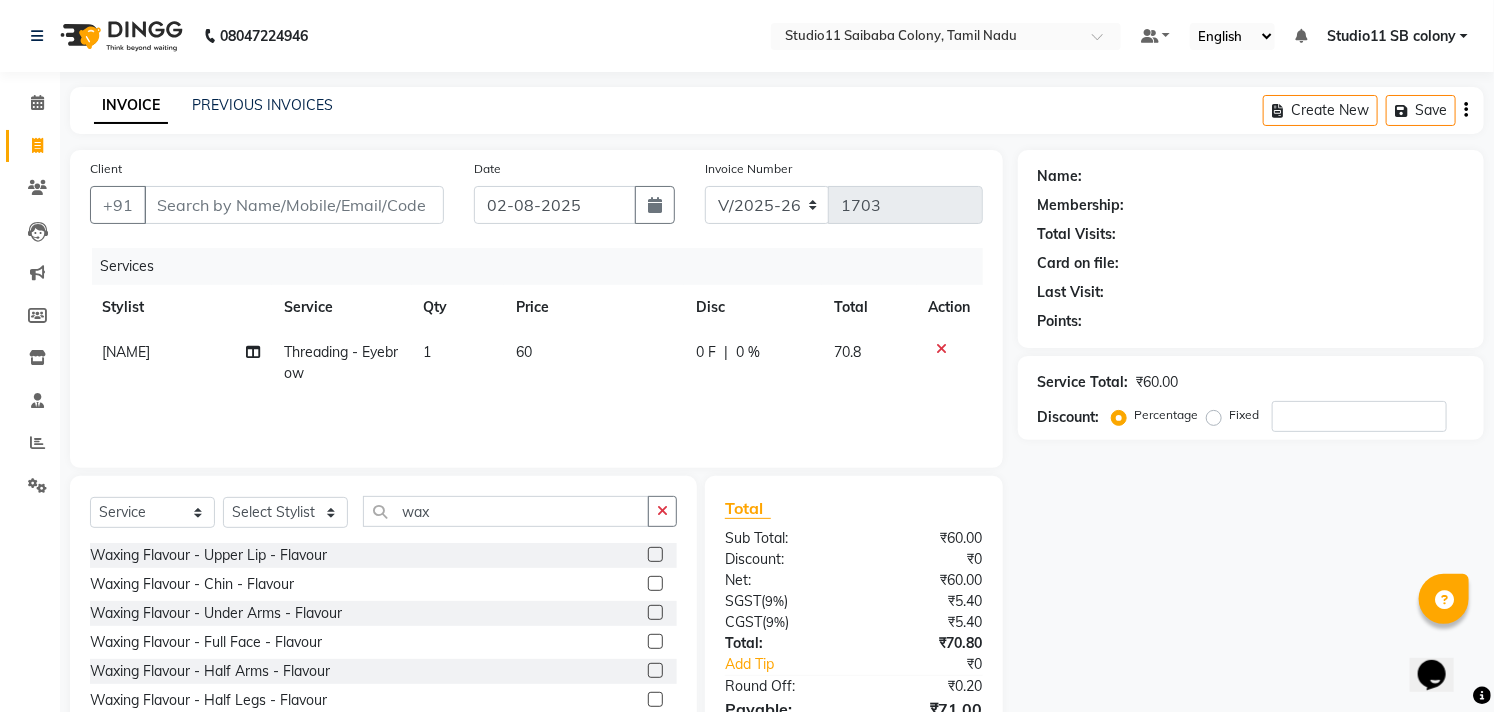click 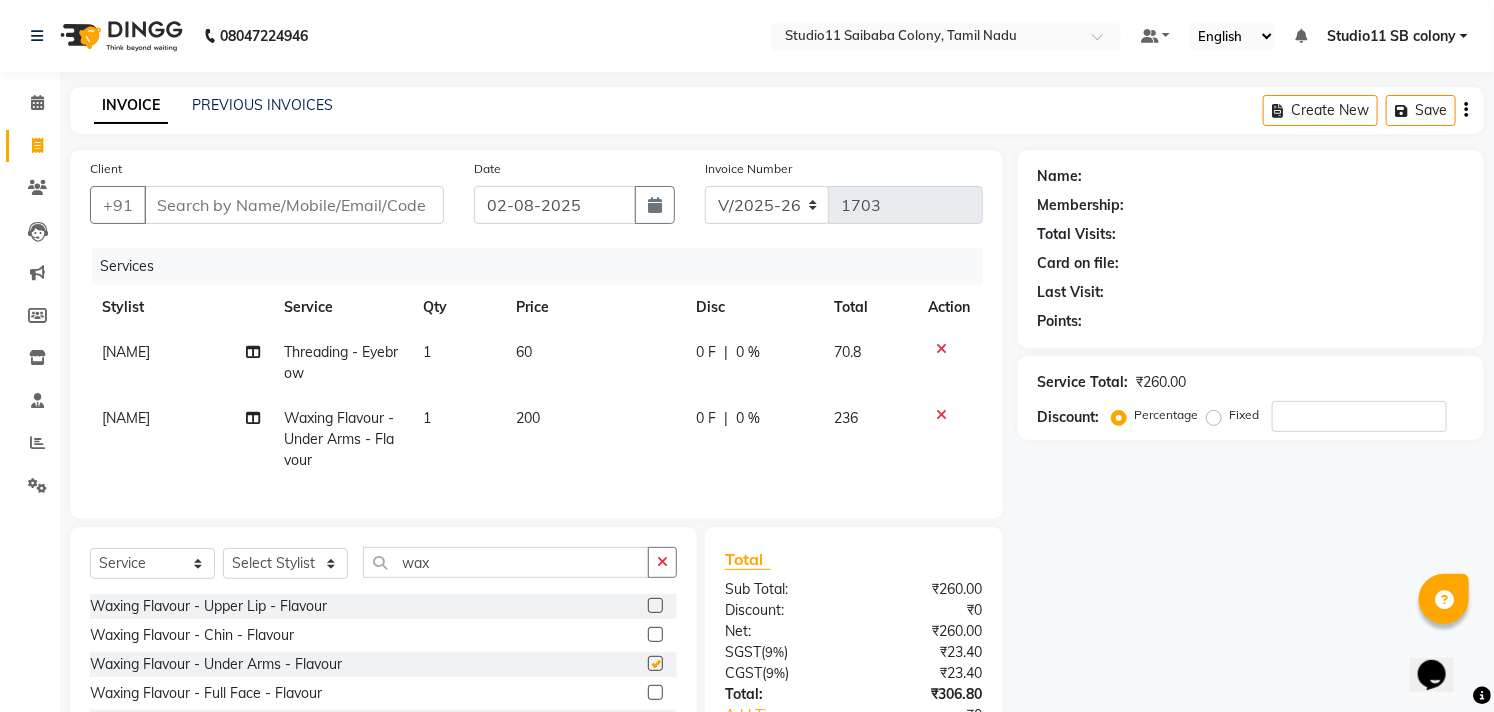 checkbox on "false" 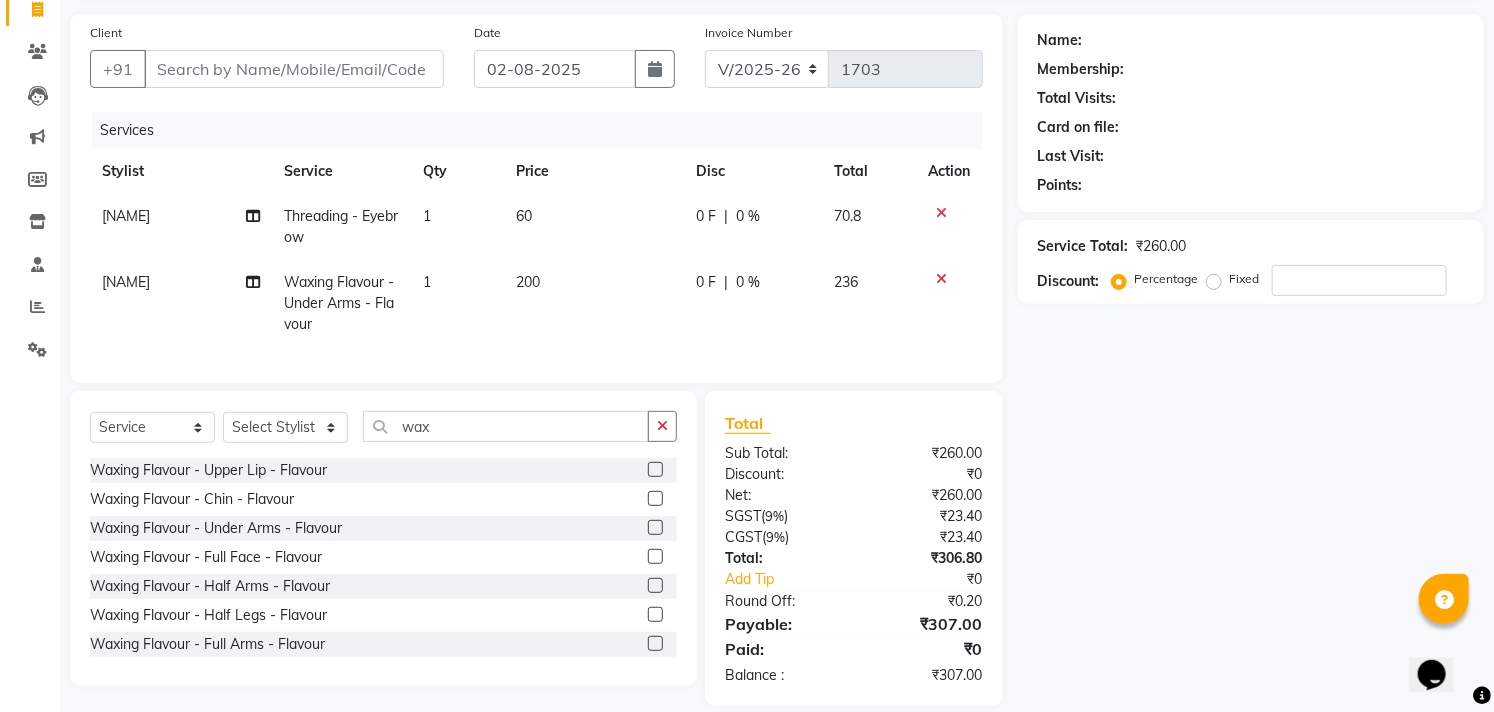scroll, scrollTop: 0, scrollLeft: 0, axis: both 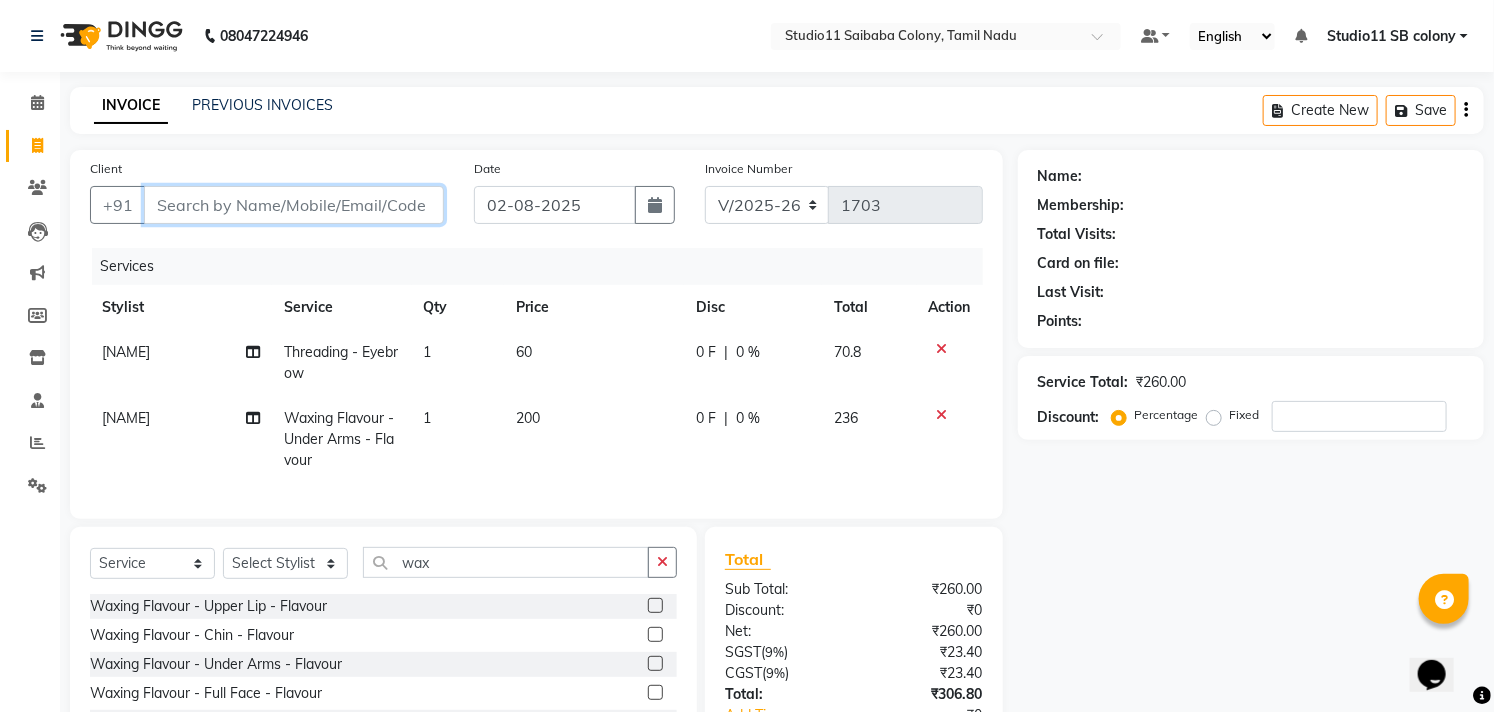 click on "Client" at bounding box center (294, 205) 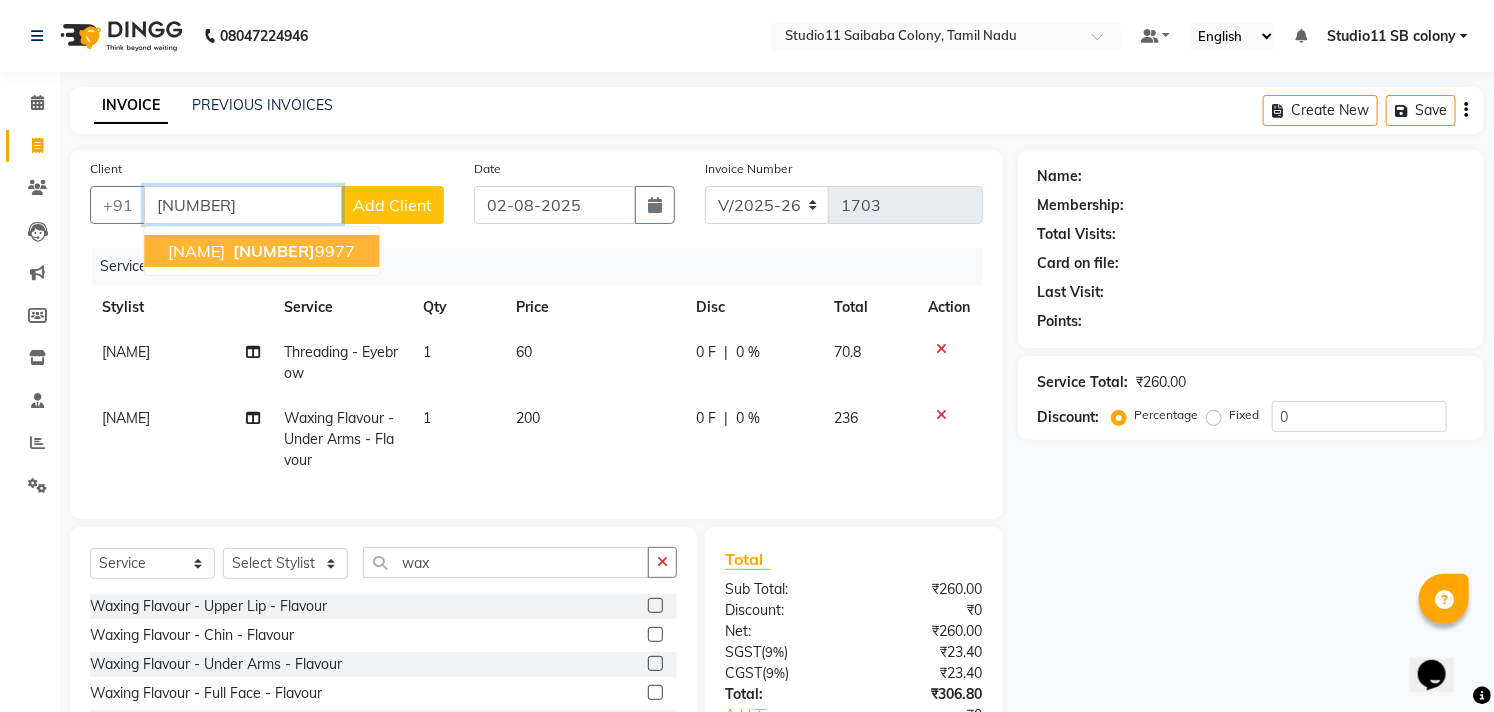 click on "822017 9977" at bounding box center [292, 251] 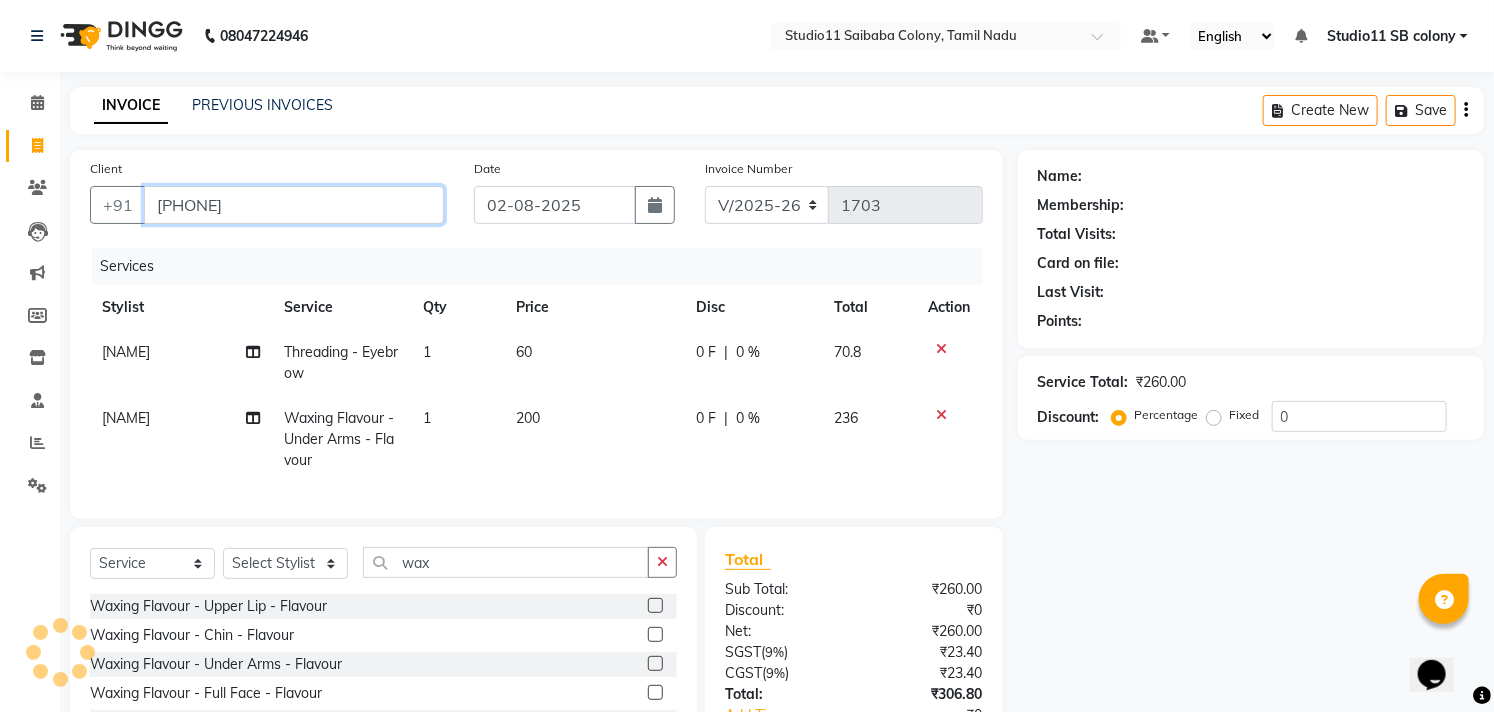 type on "8220179977" 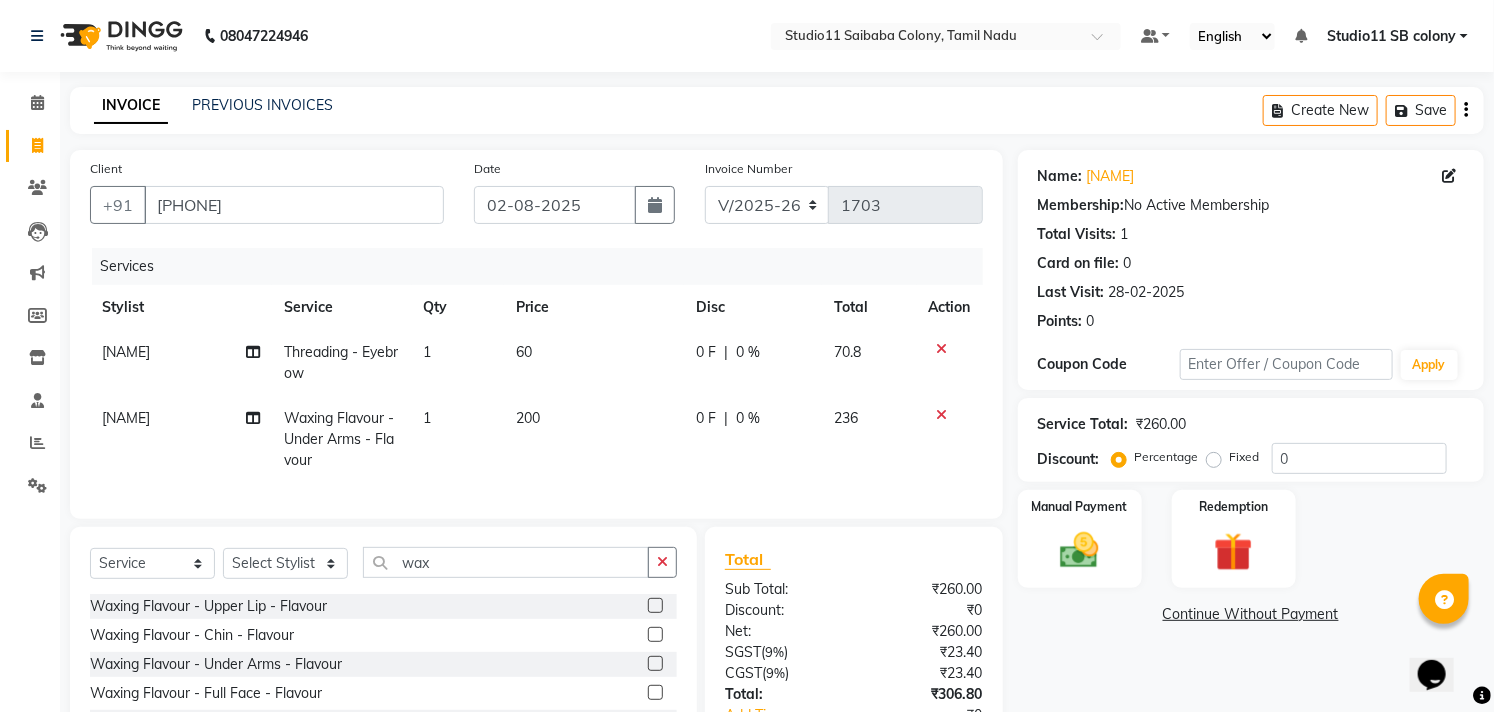 scroll, scrollTop: 176, scrollLeft: 0, axis: vertical 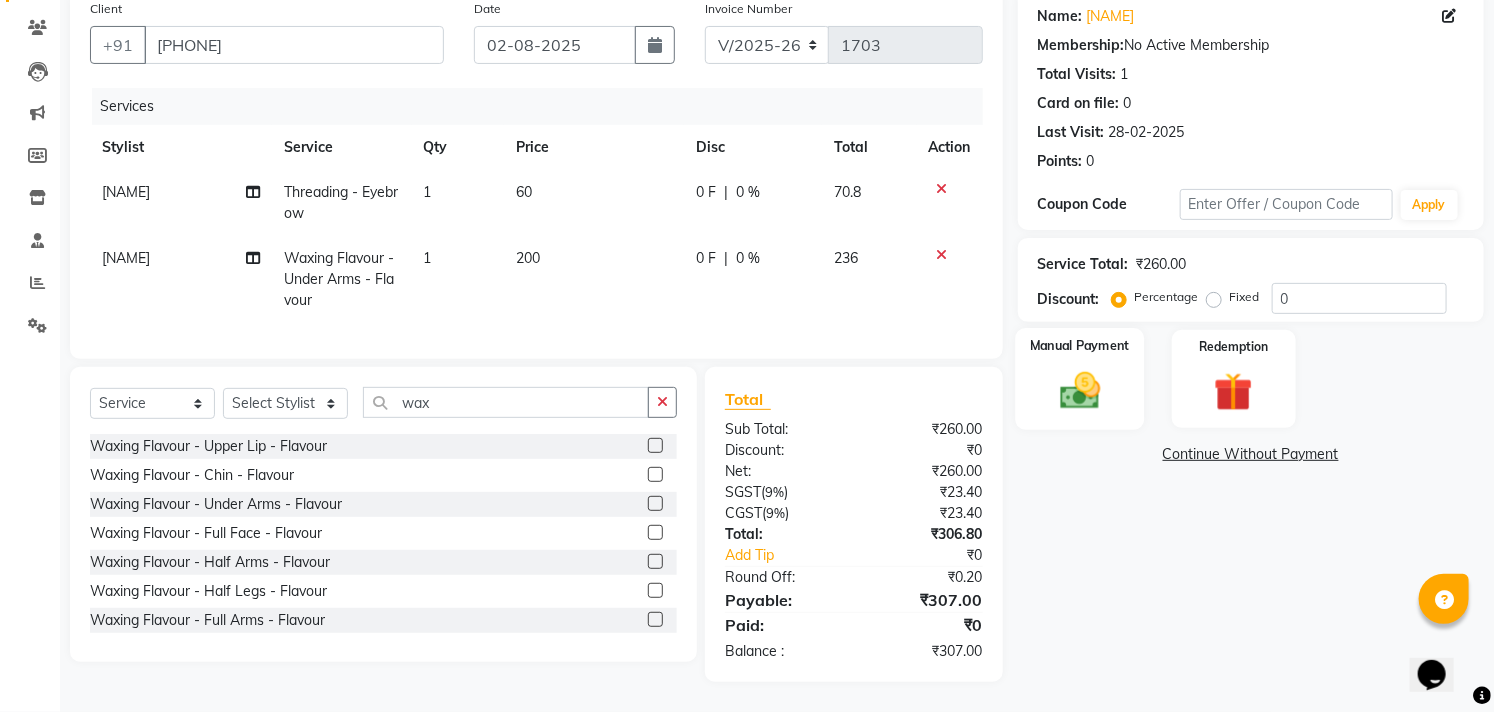 click on "Manual Payment" 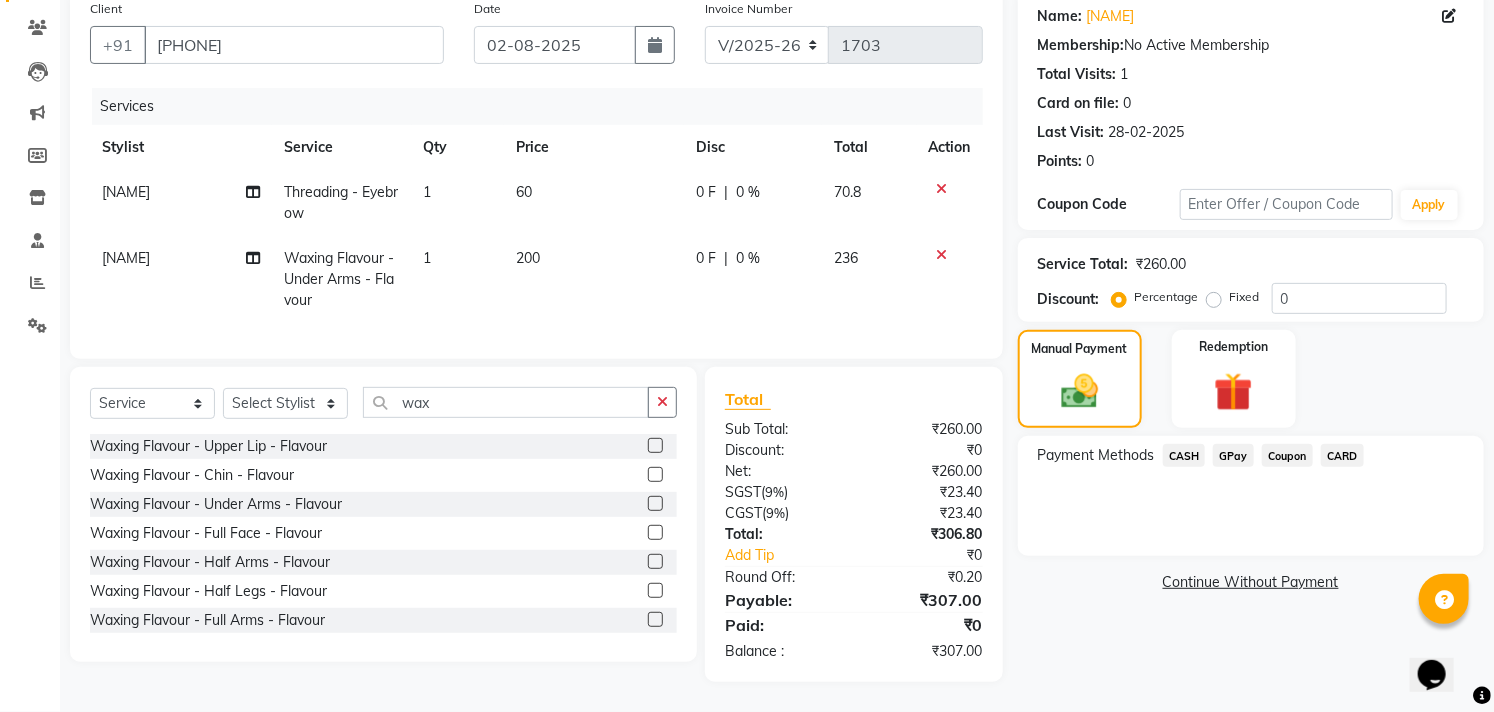 click on "GPay" 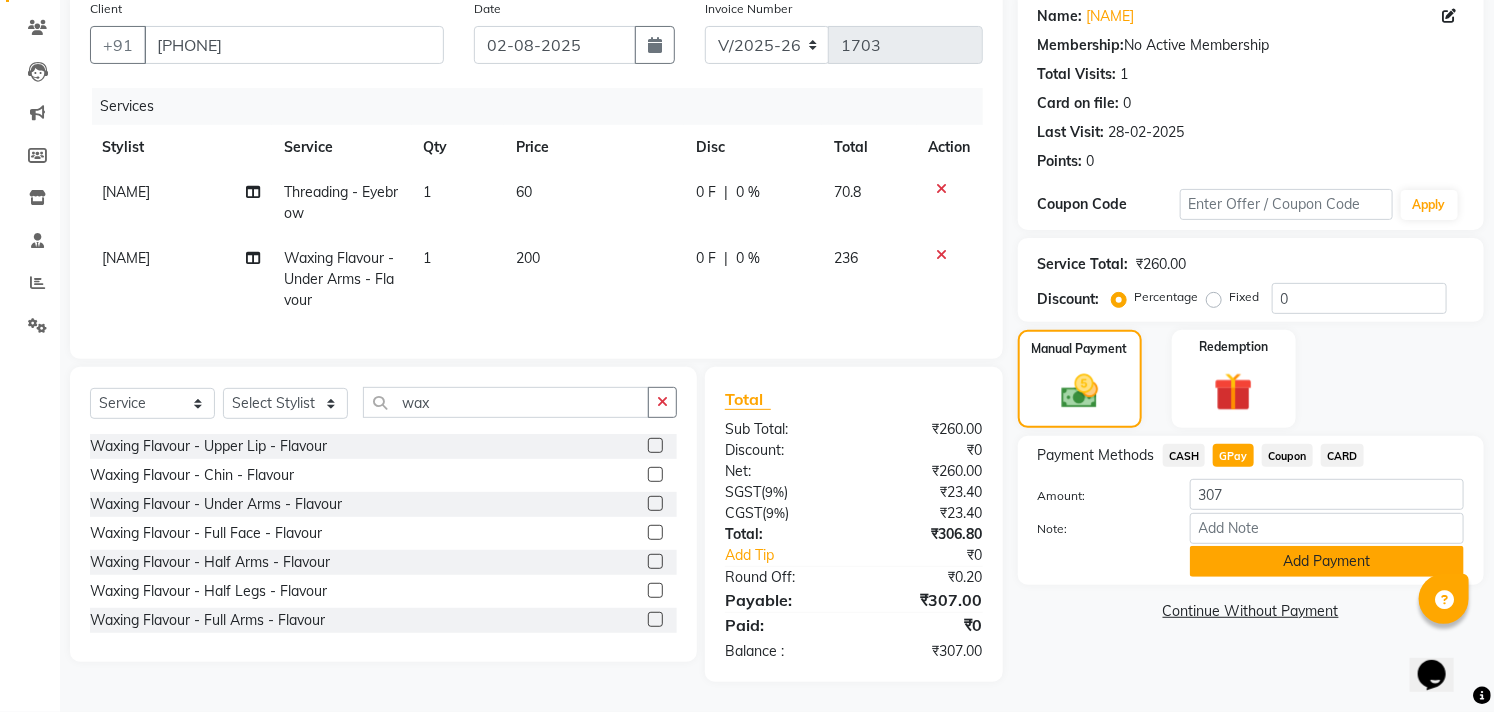 drag, startPoint x: 1341, startPoint y: 545, endPoint x: 1405, endPoint y: 534, distance: 64.93843 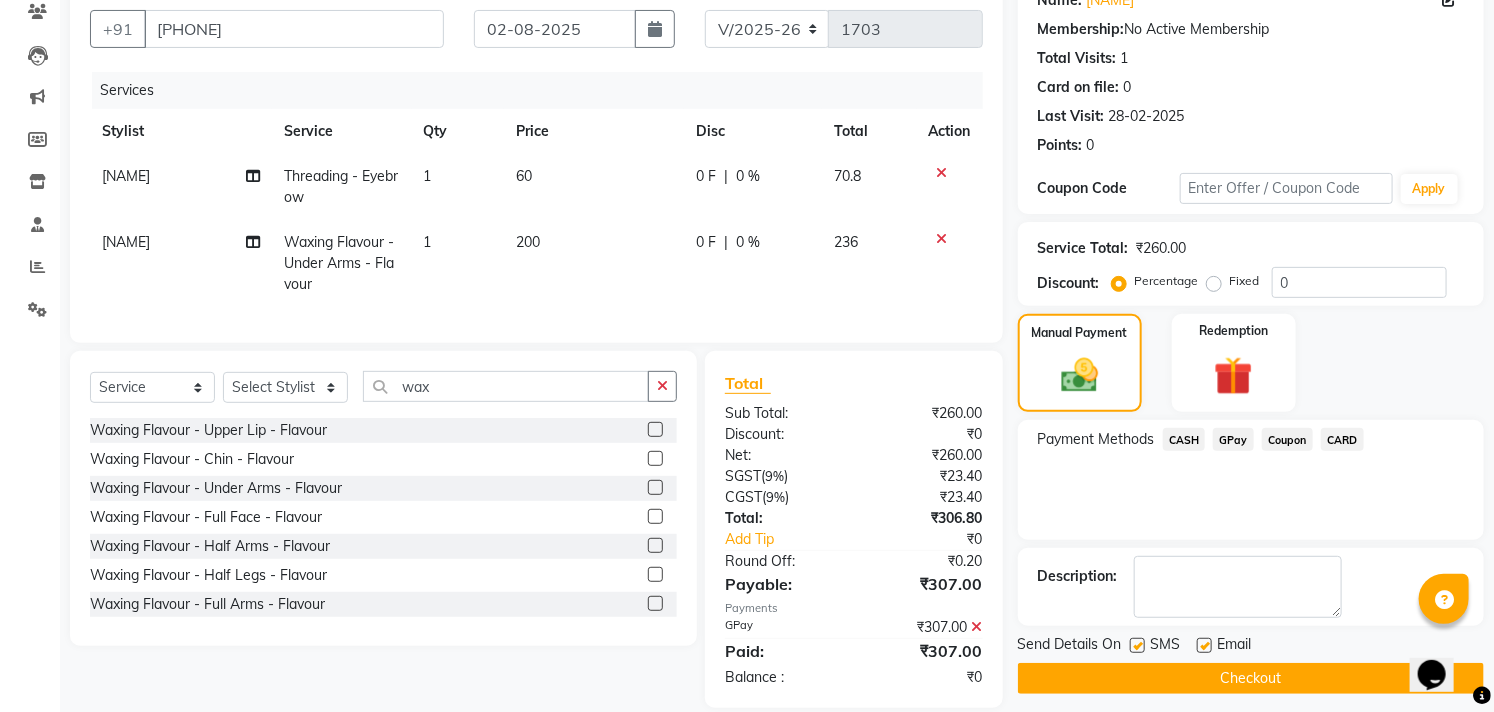 scroll, scrollTop: 218, scrollLeft: 0, axis: vertical 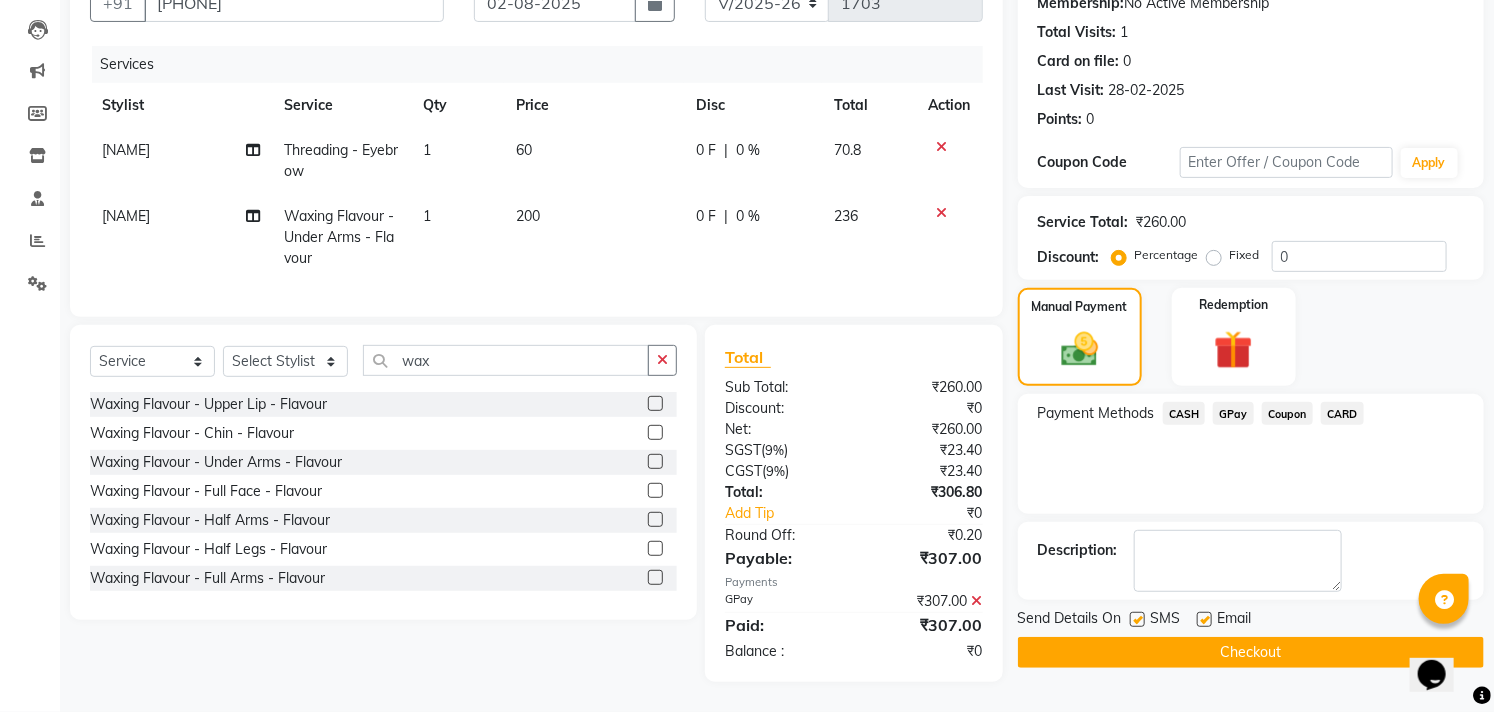 click 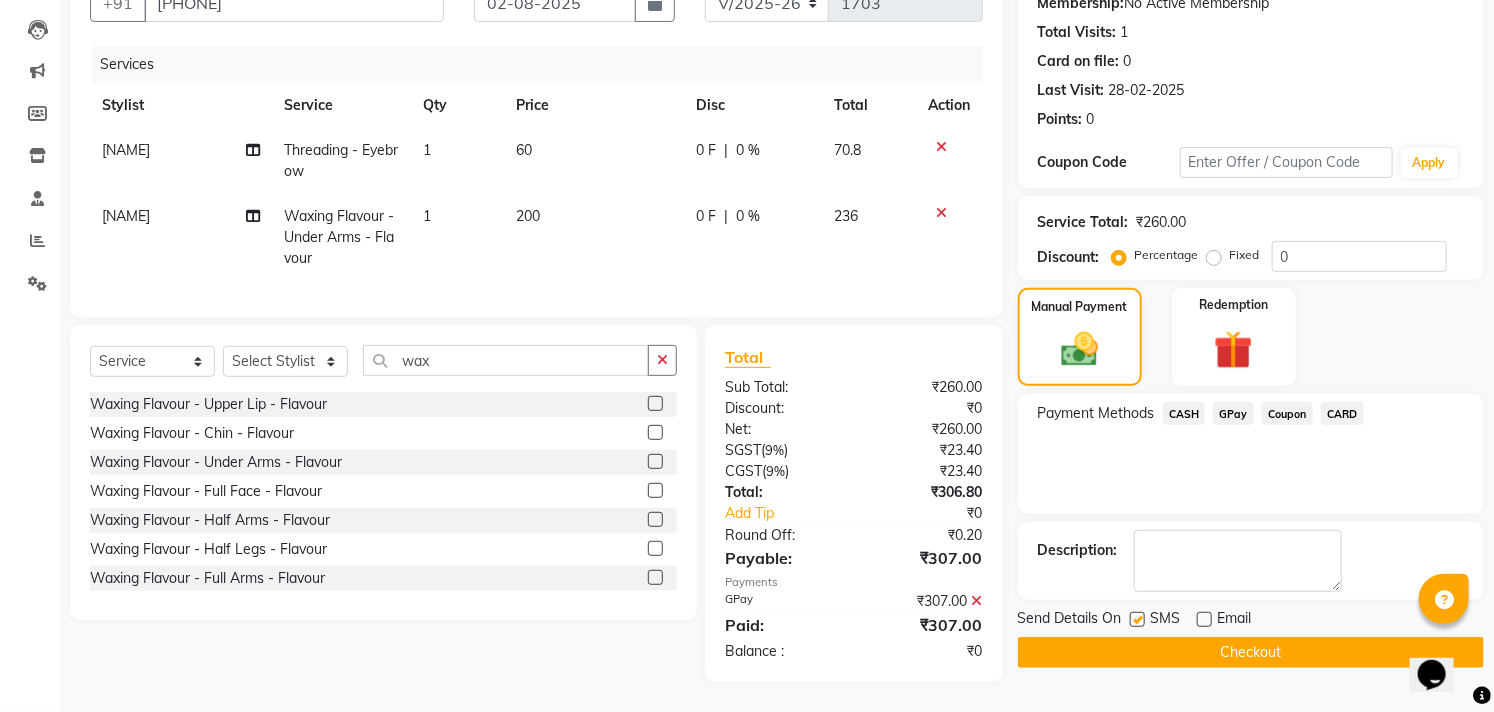 drag, startPoint x: 1136, startPoint y: 593, endPoint x: 1140, endPoint y: 631, distance: 38.209946 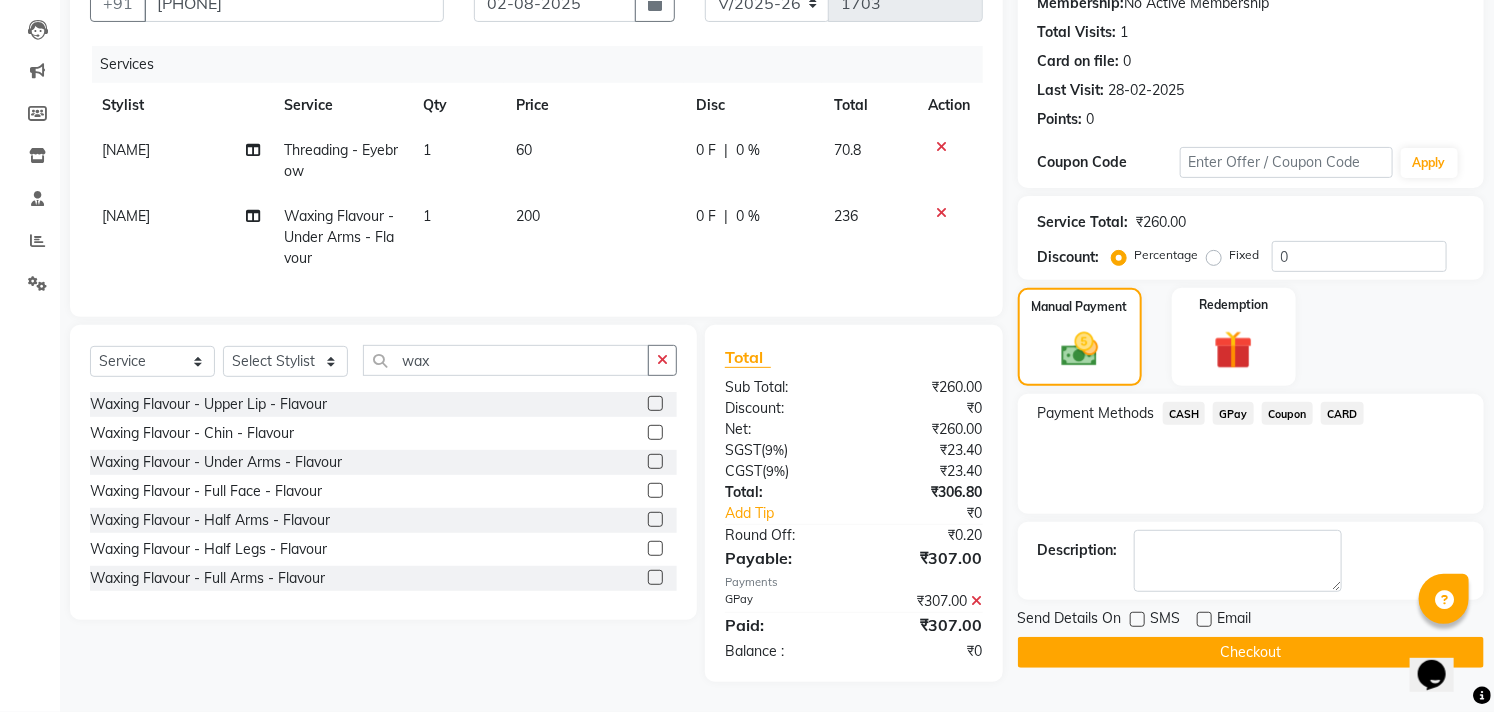 click on "Checkout" 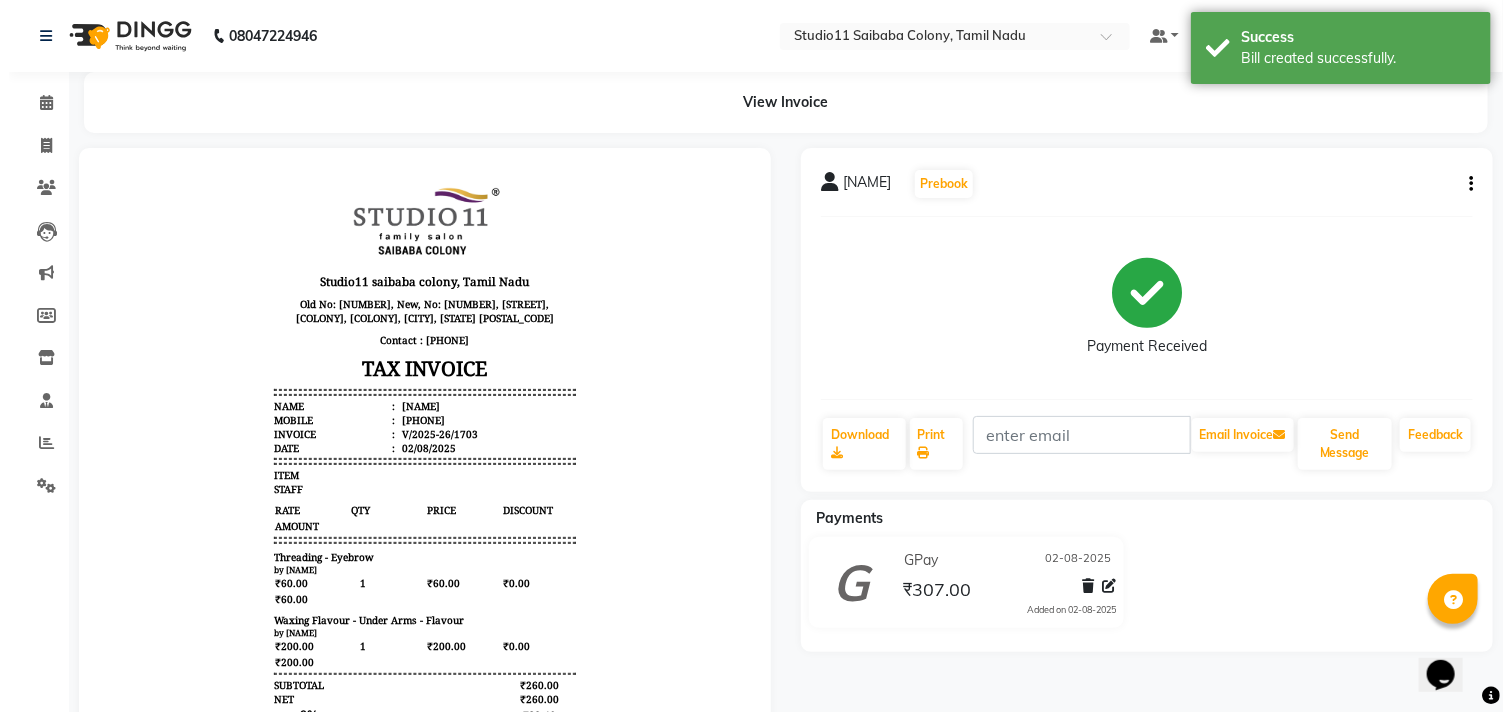 scroll, scrollTop: 0, scrollLeft: 0, axis: both 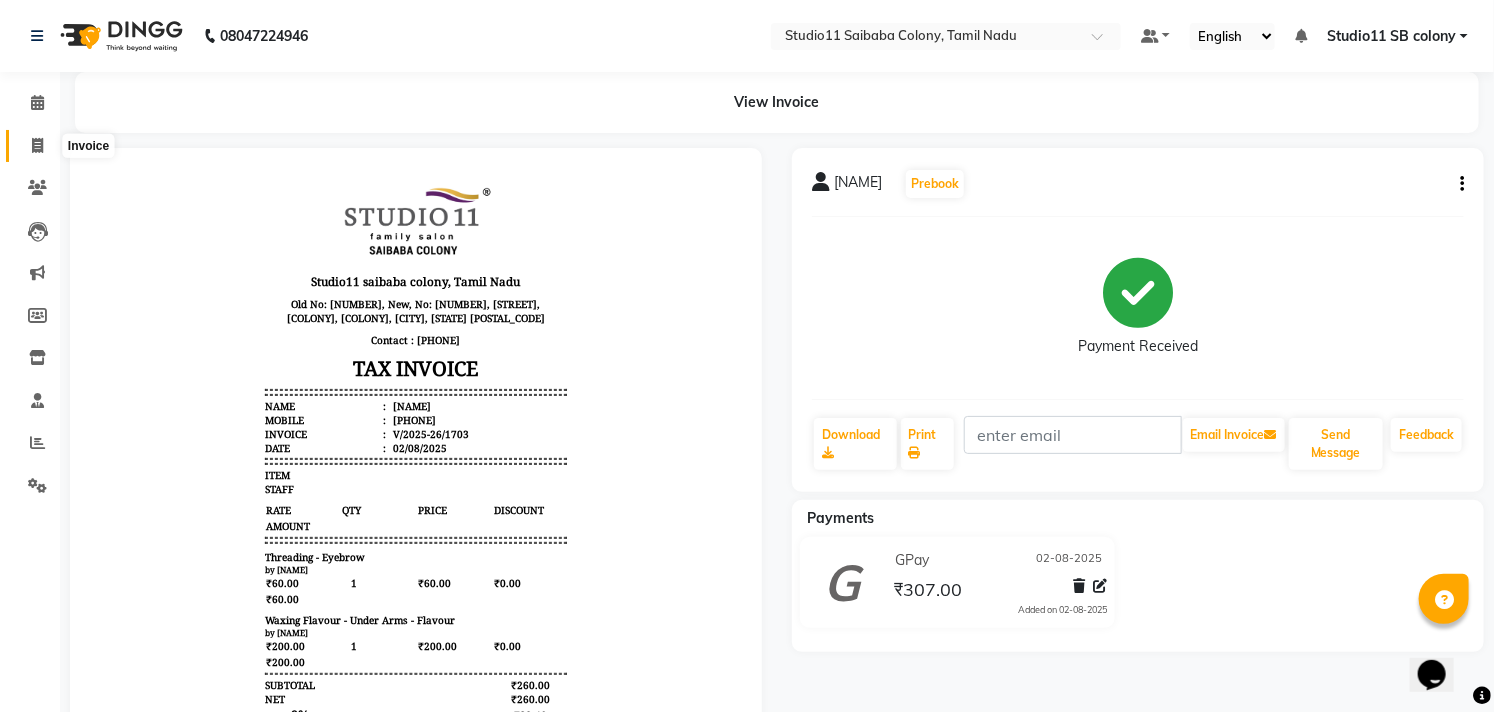 click 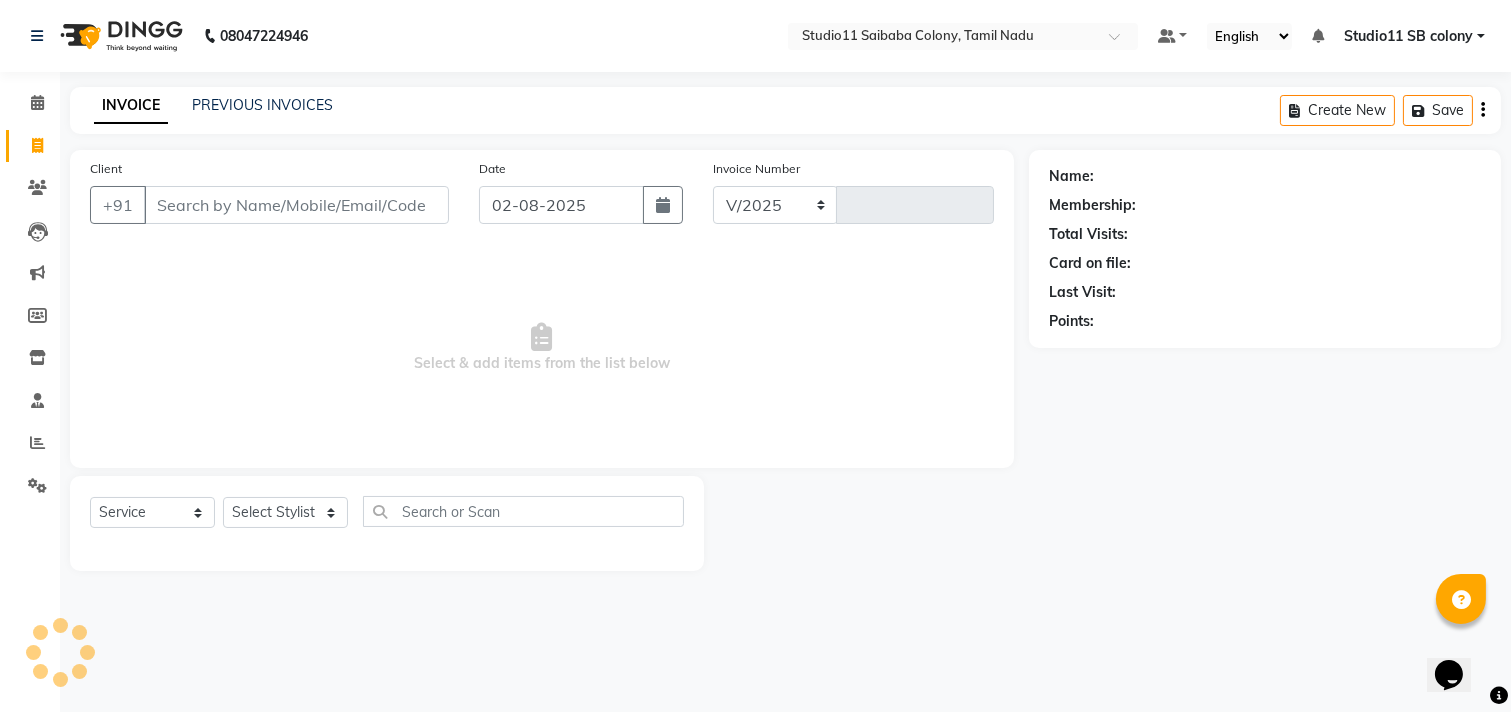 select on "7717" 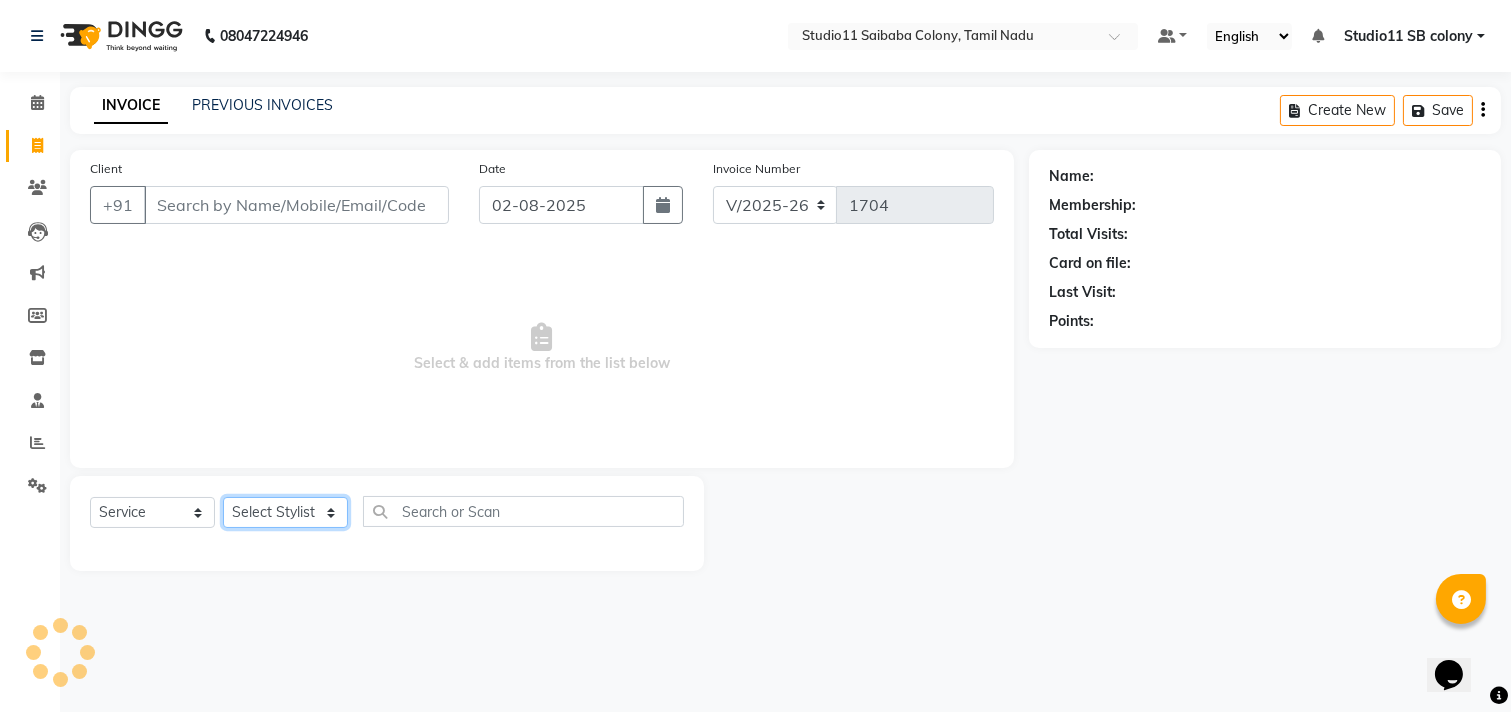 click on "Select Stylist" 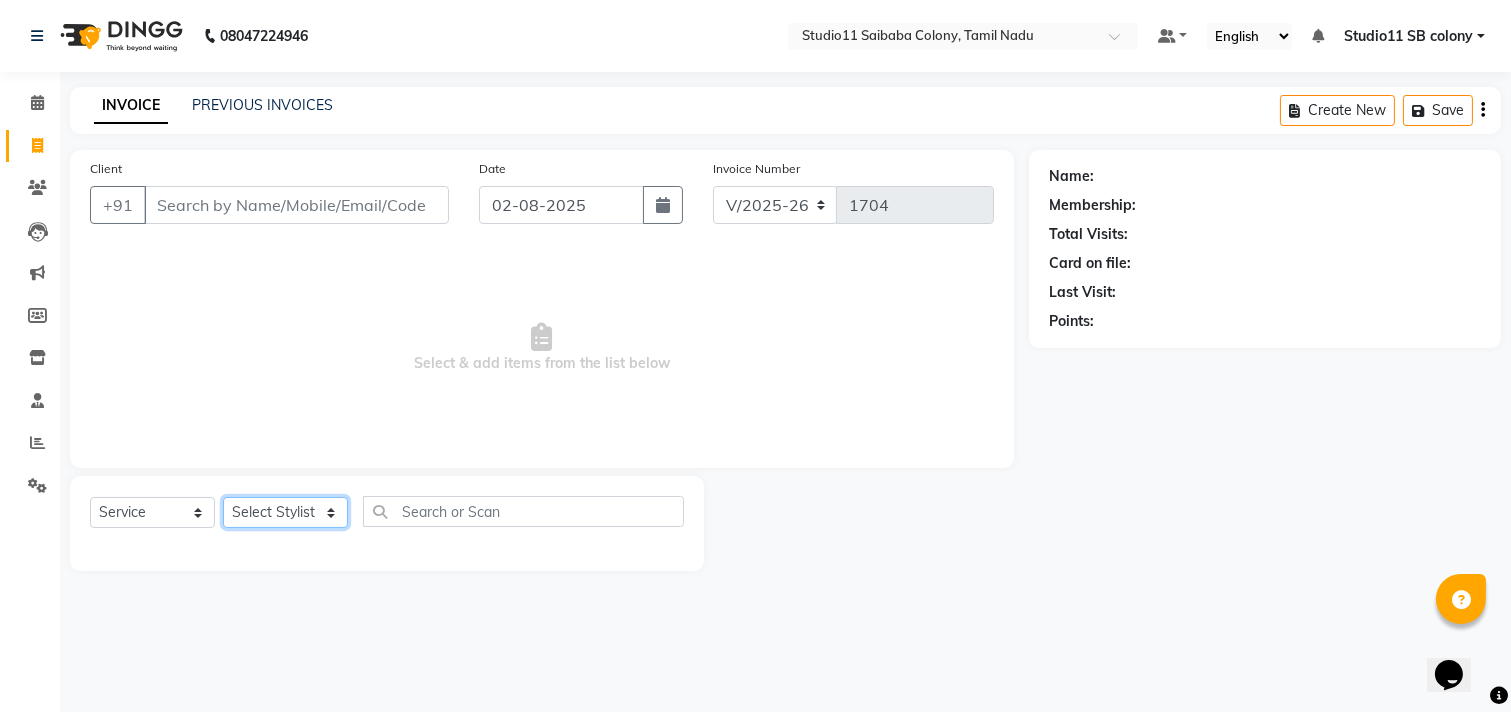 click on "Select Stylist Afzal Akbar Dani Jeni Josna kaif lavanya manimekalai Praveen Sonu Studio11 SB colony Tahir tamil" 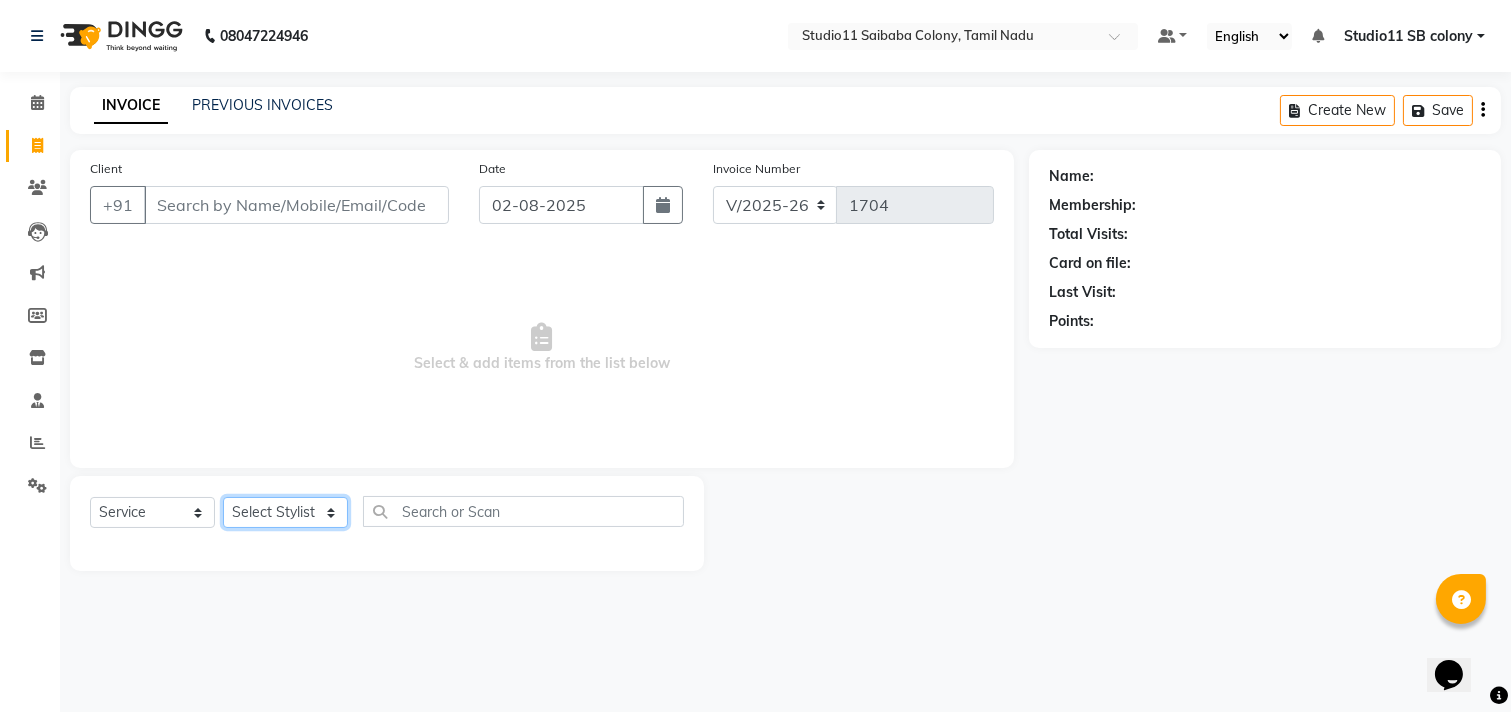 select on "69575" 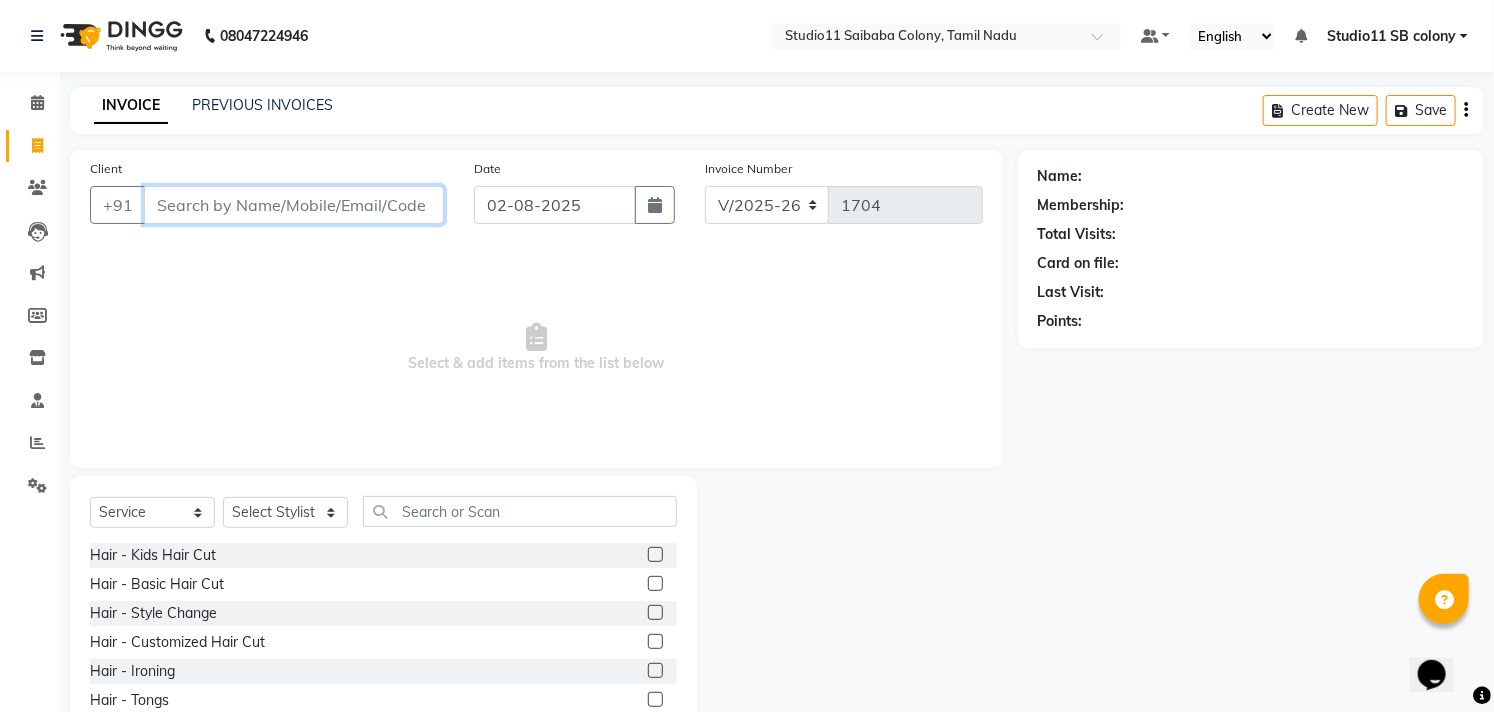 click on "Client" at bounding box center [294, 205] 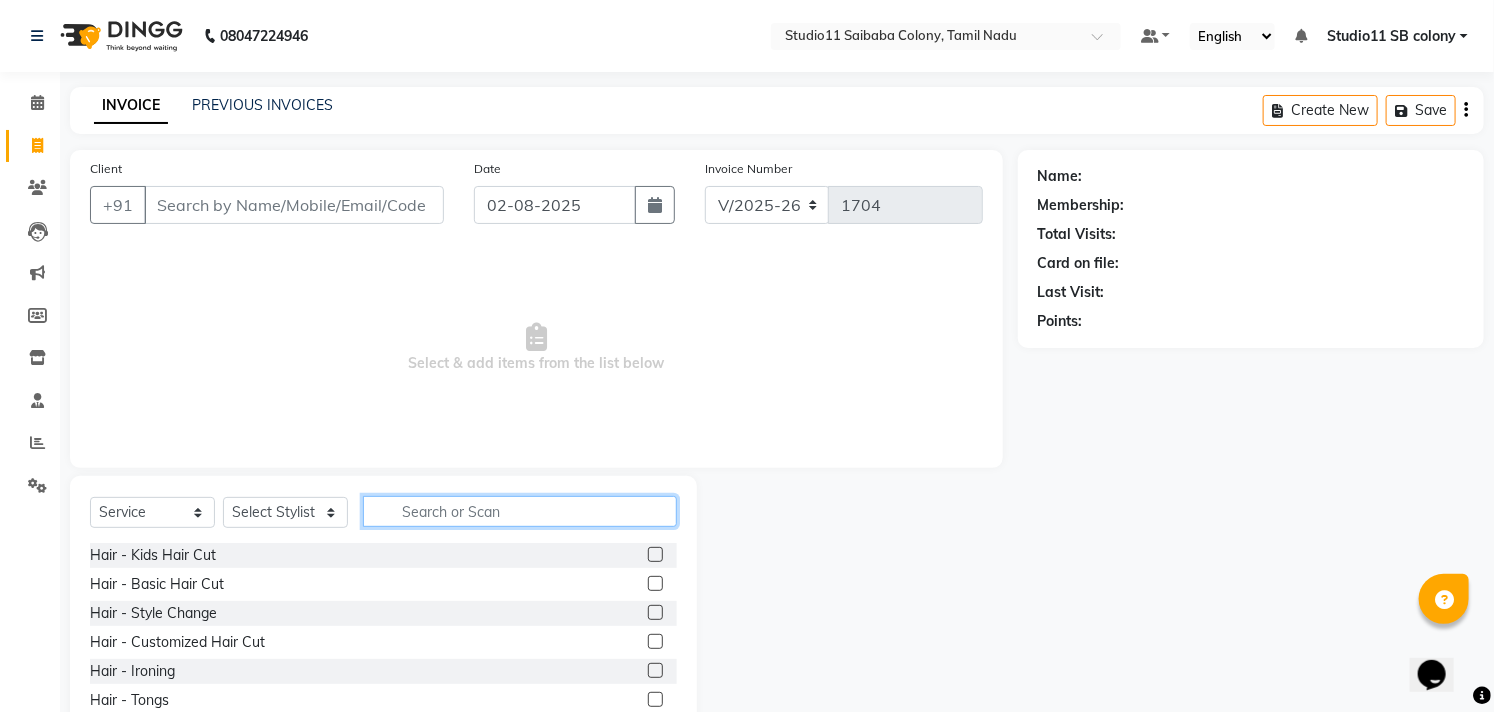 click 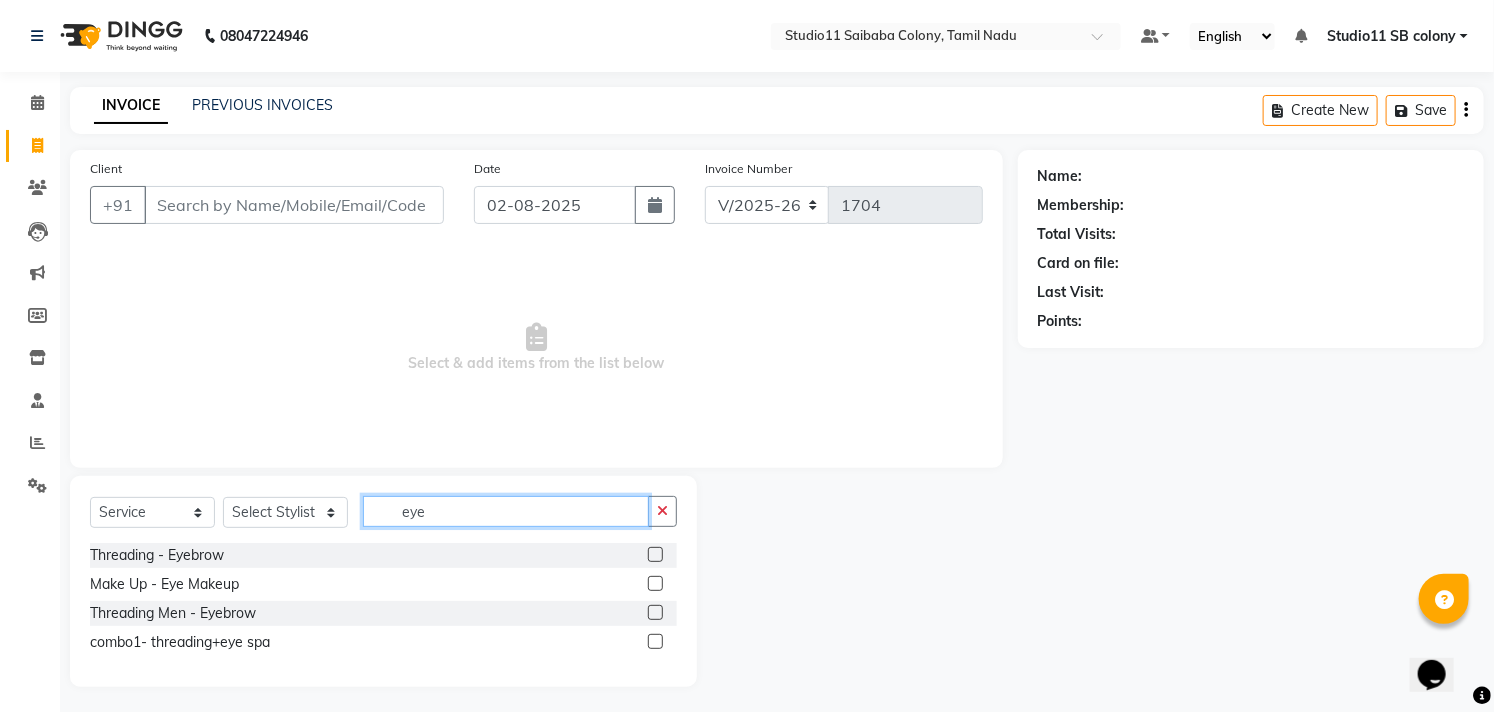 type on "eye" 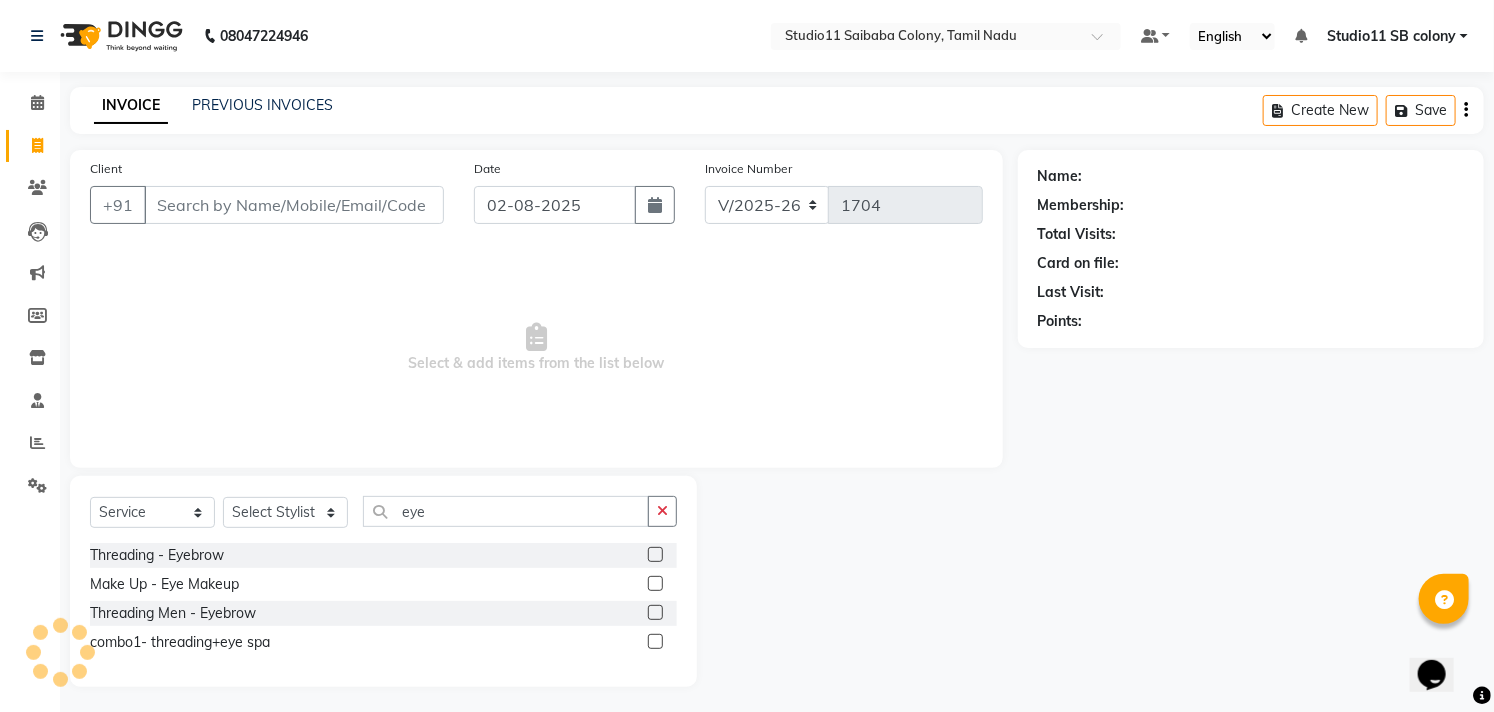 click 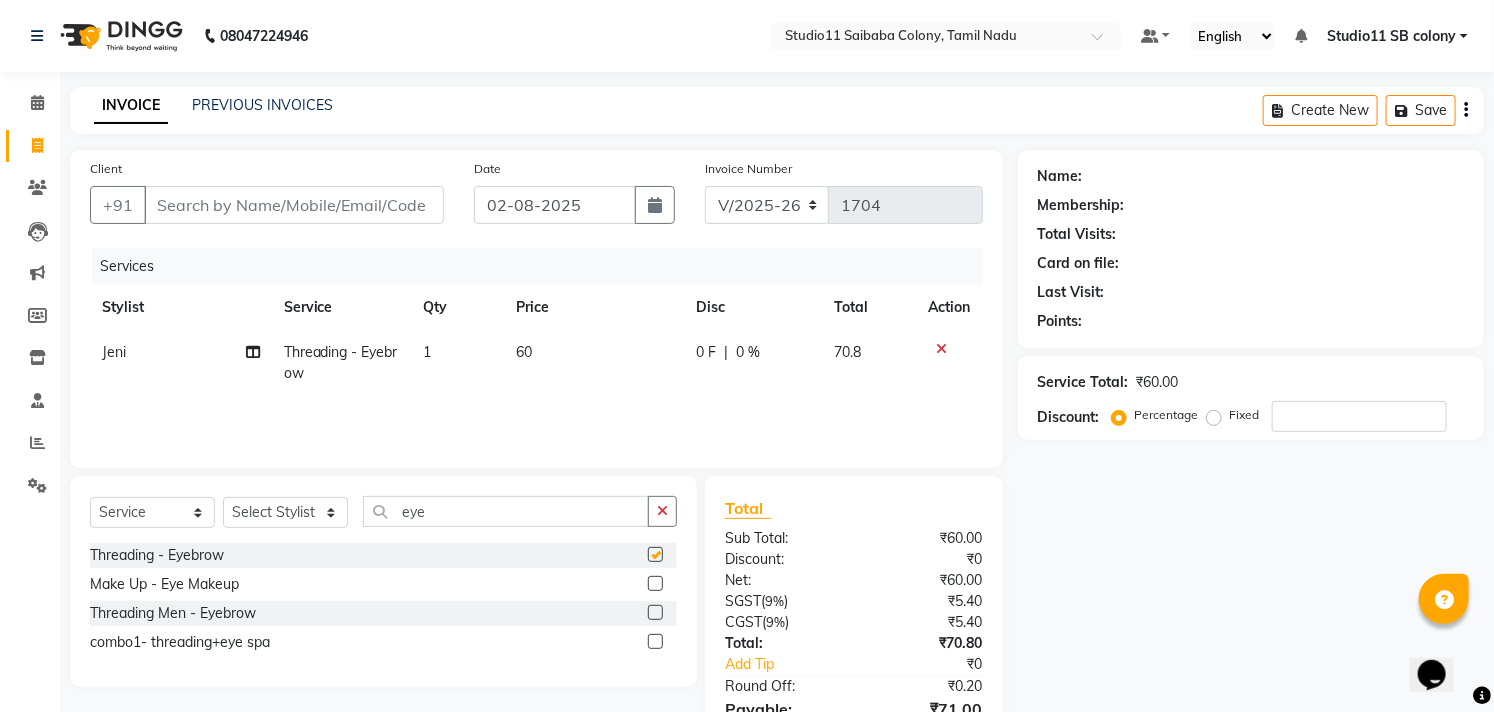 checkbox on "false" 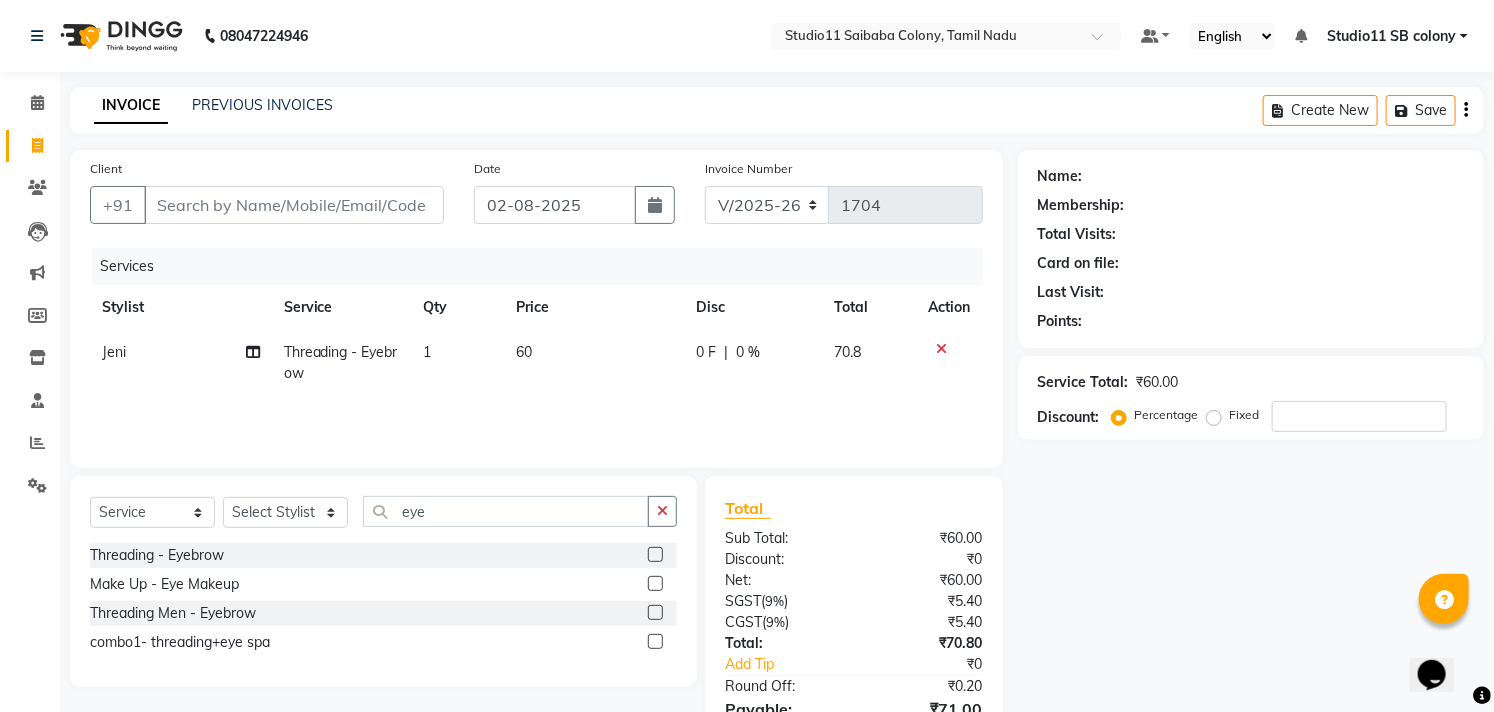 click on "Client +91" 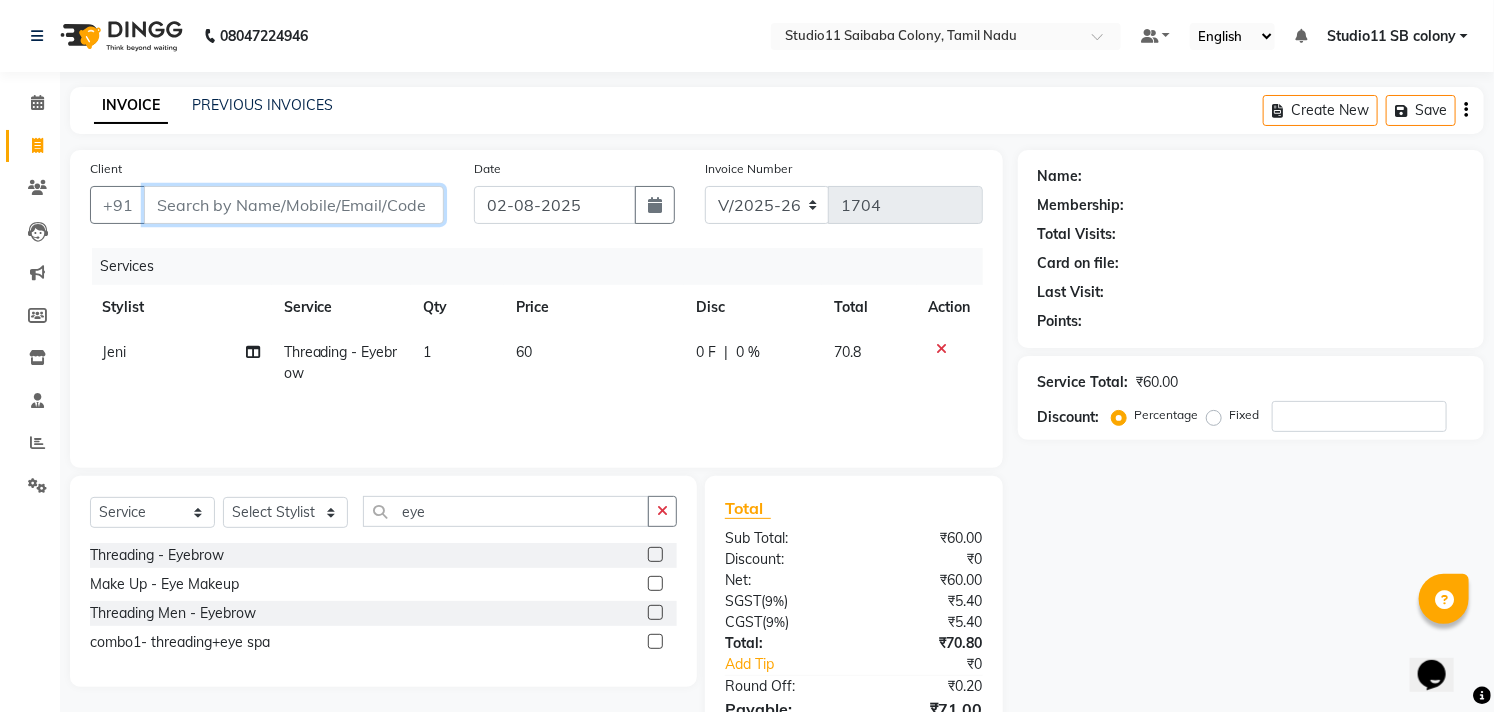 click on "Client" at bounding box center (294, 205) 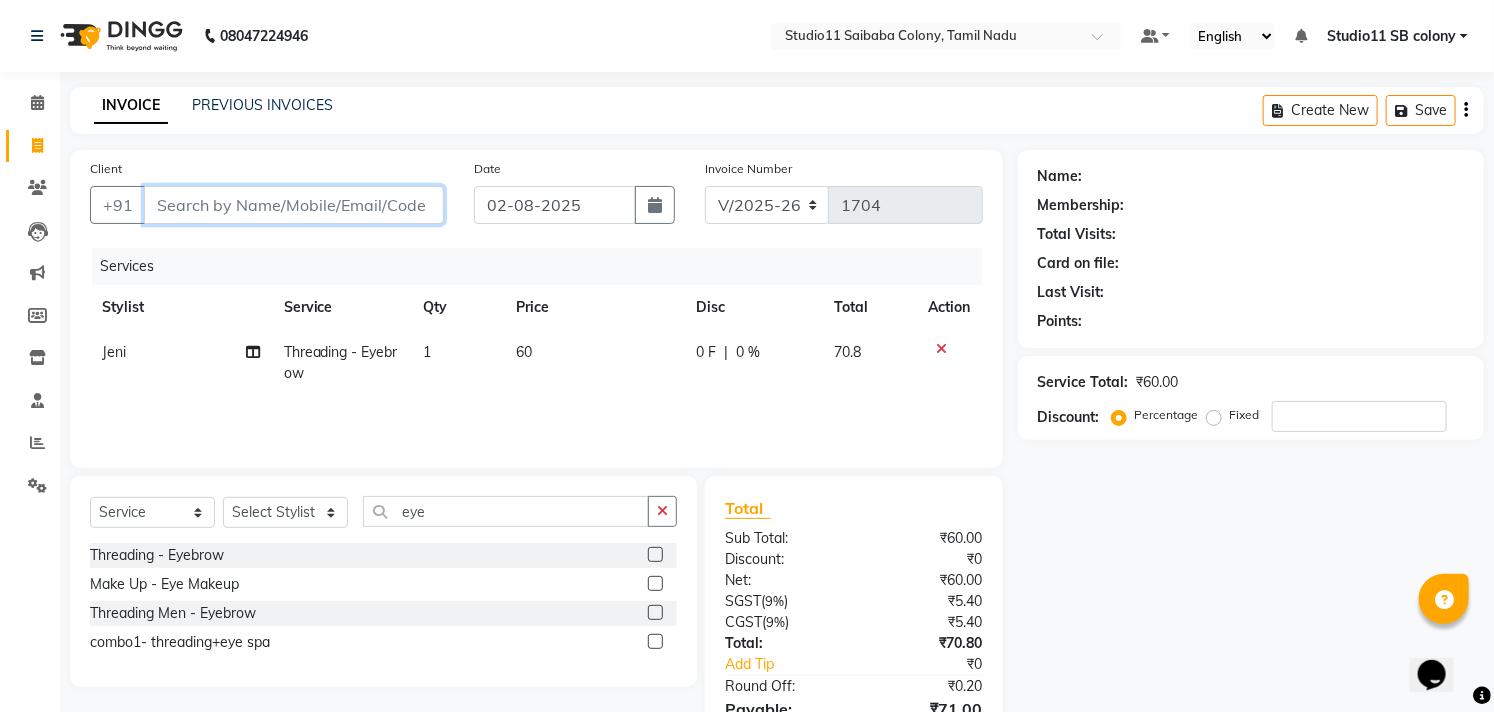 type on "9" 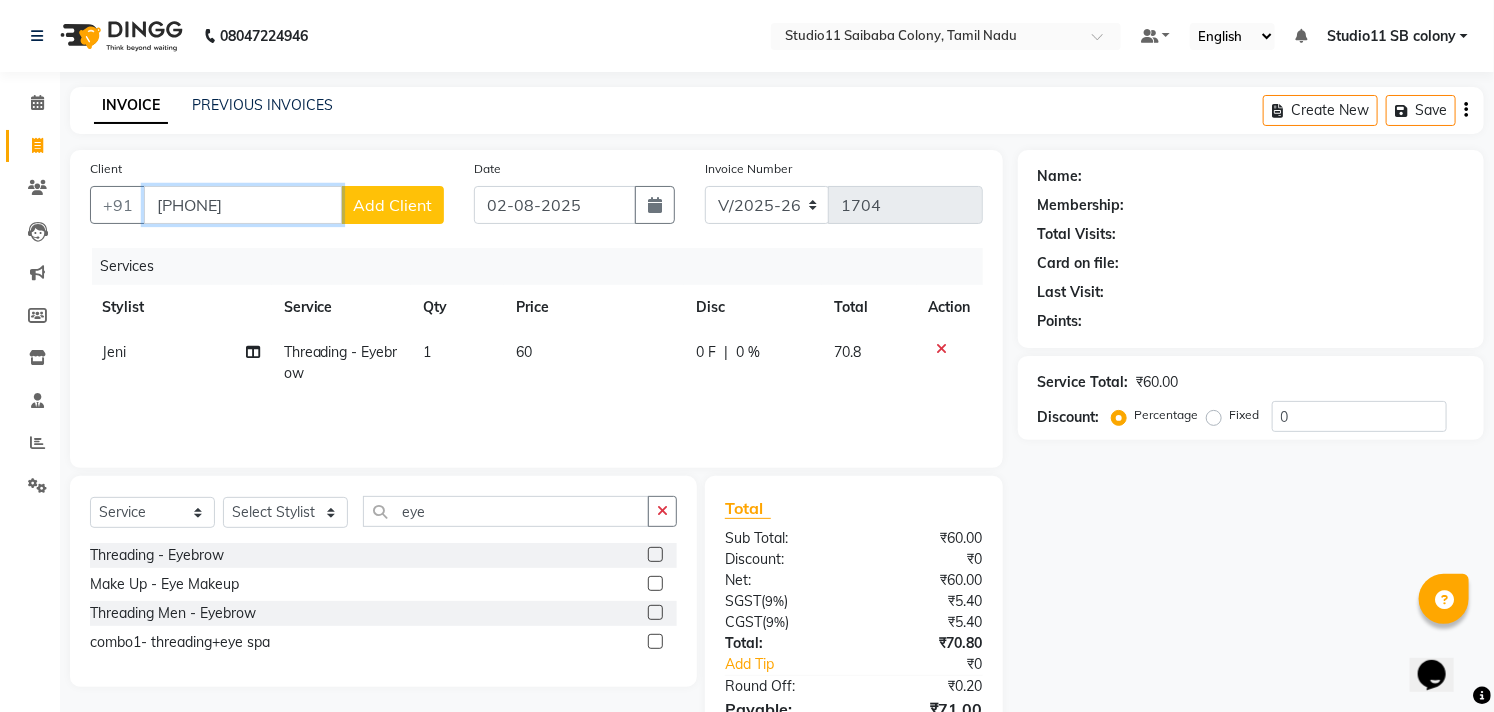 type on "9360690362" 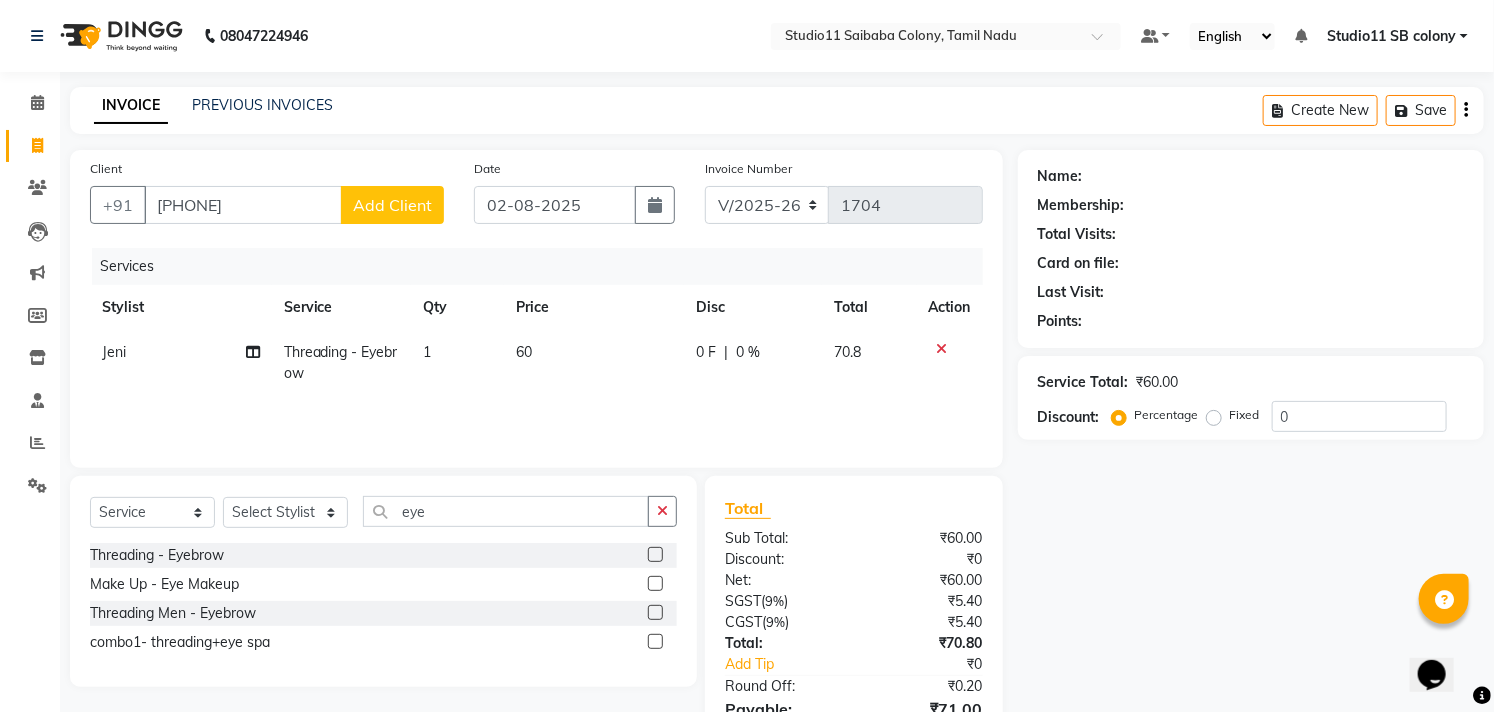 click on "Add Client" 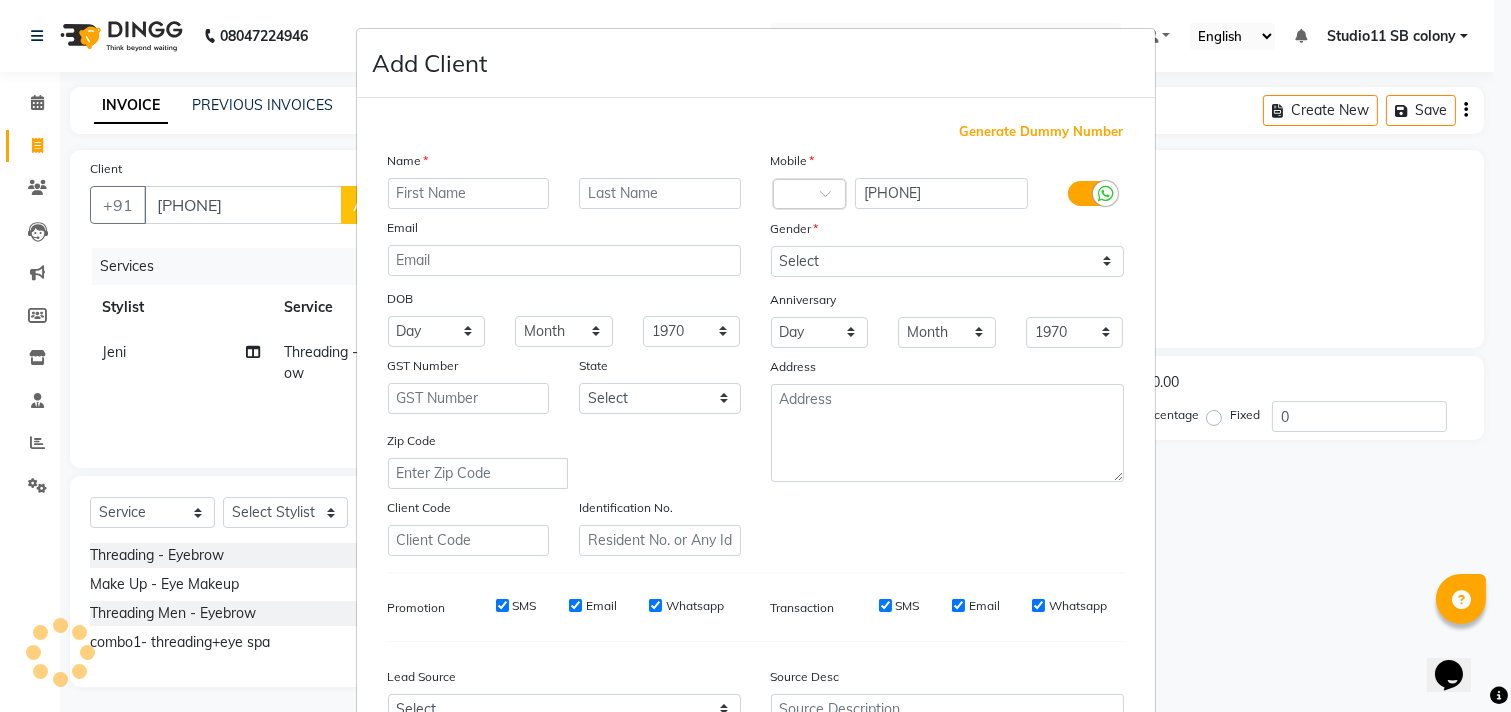 click at bounding box center (469, 193) 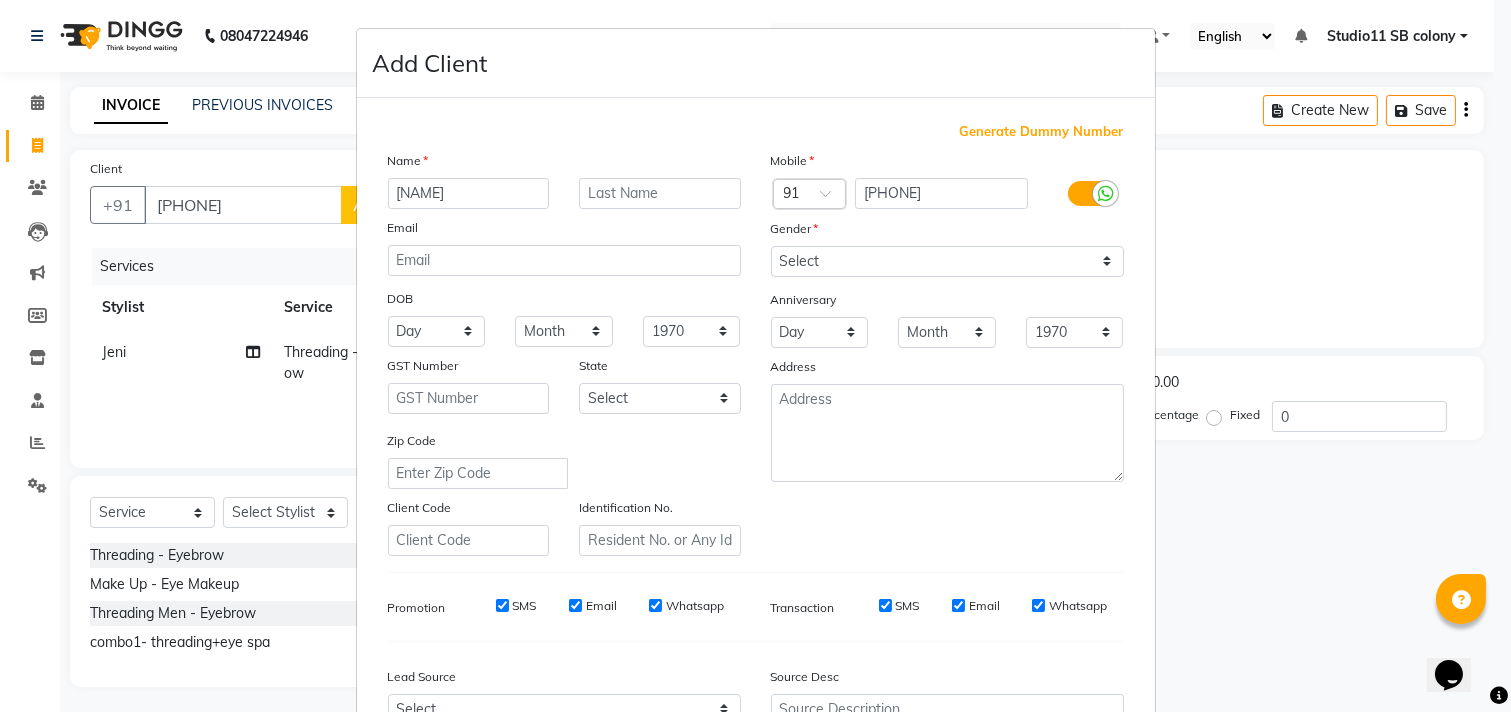 type on "kalaivani" 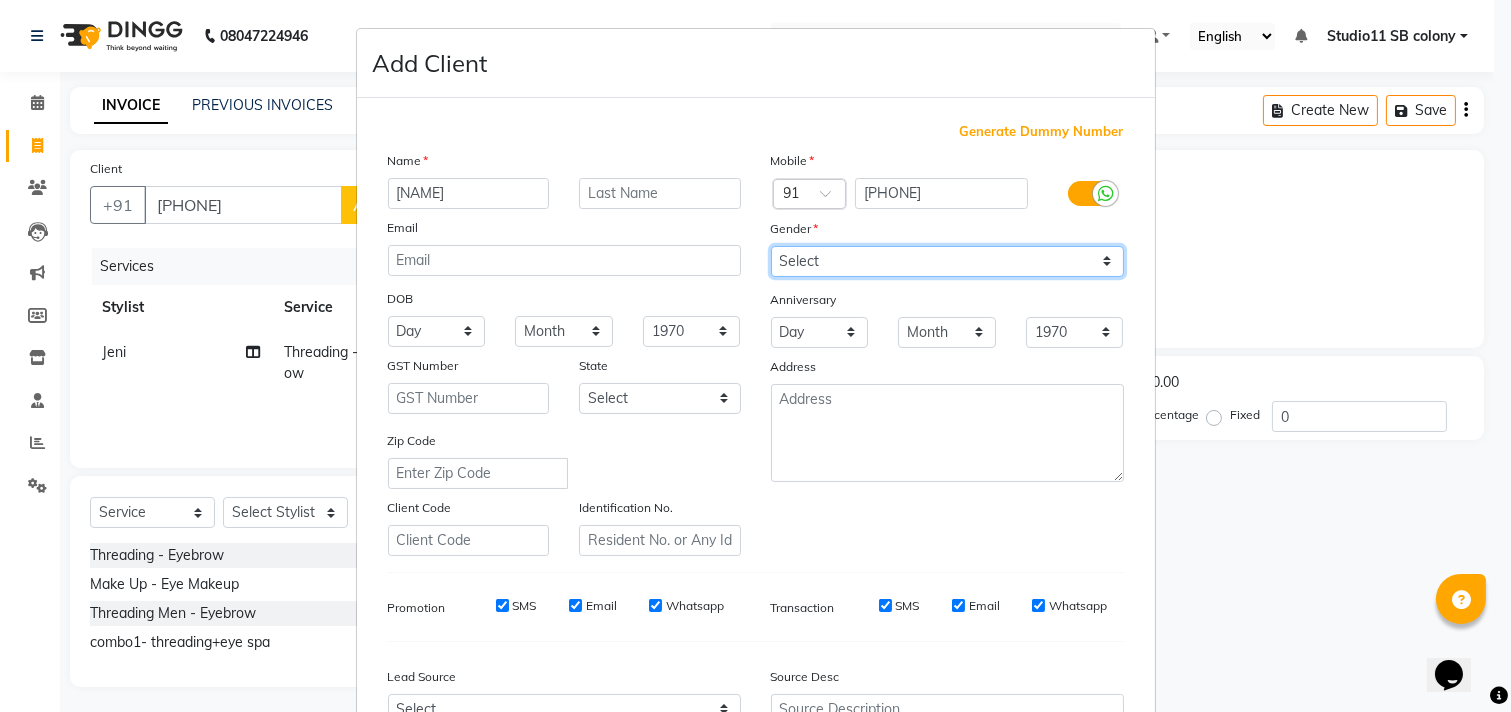 click on "Select Male Female Other Prefer Not To Say" at bounding box center (947, 261) 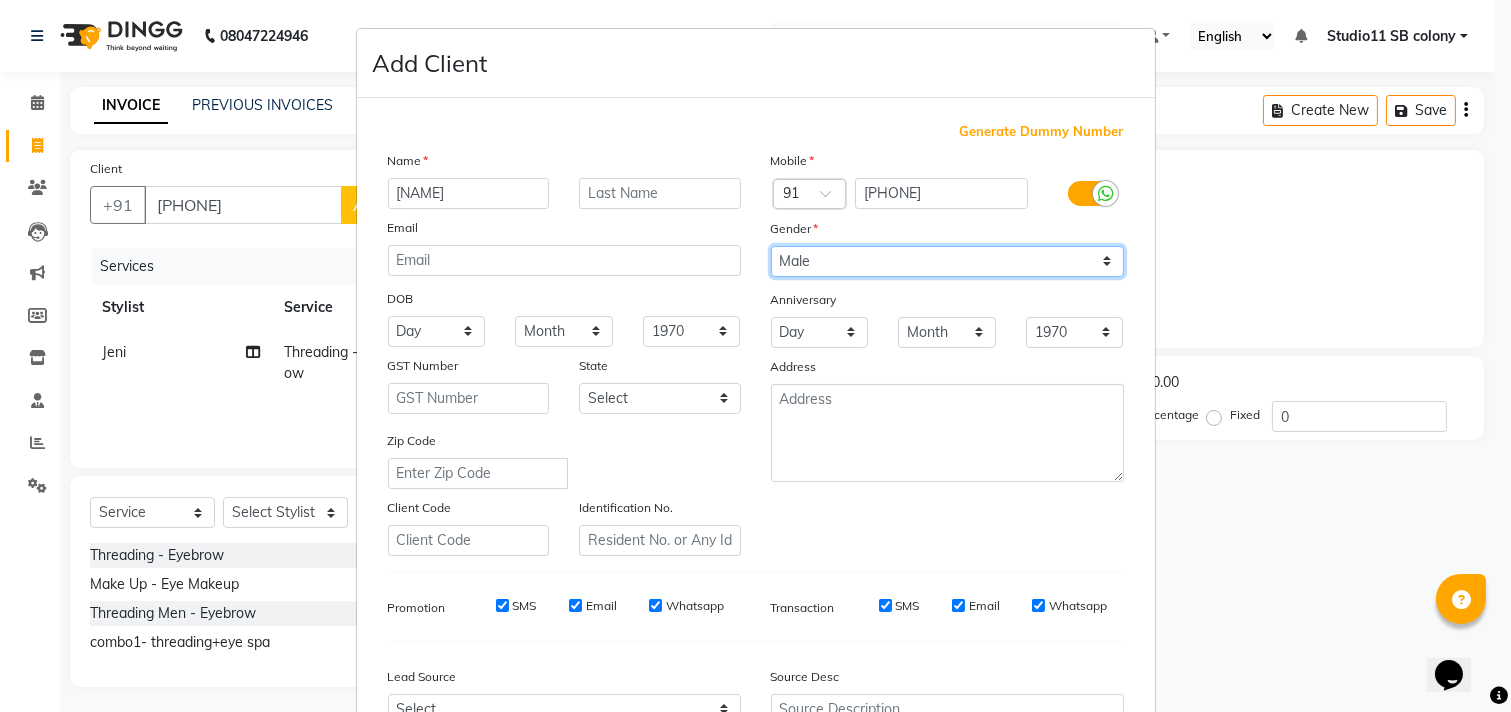 click on "Select Male Female Other Prefer Not To Say" at bounding box center [947, 261] 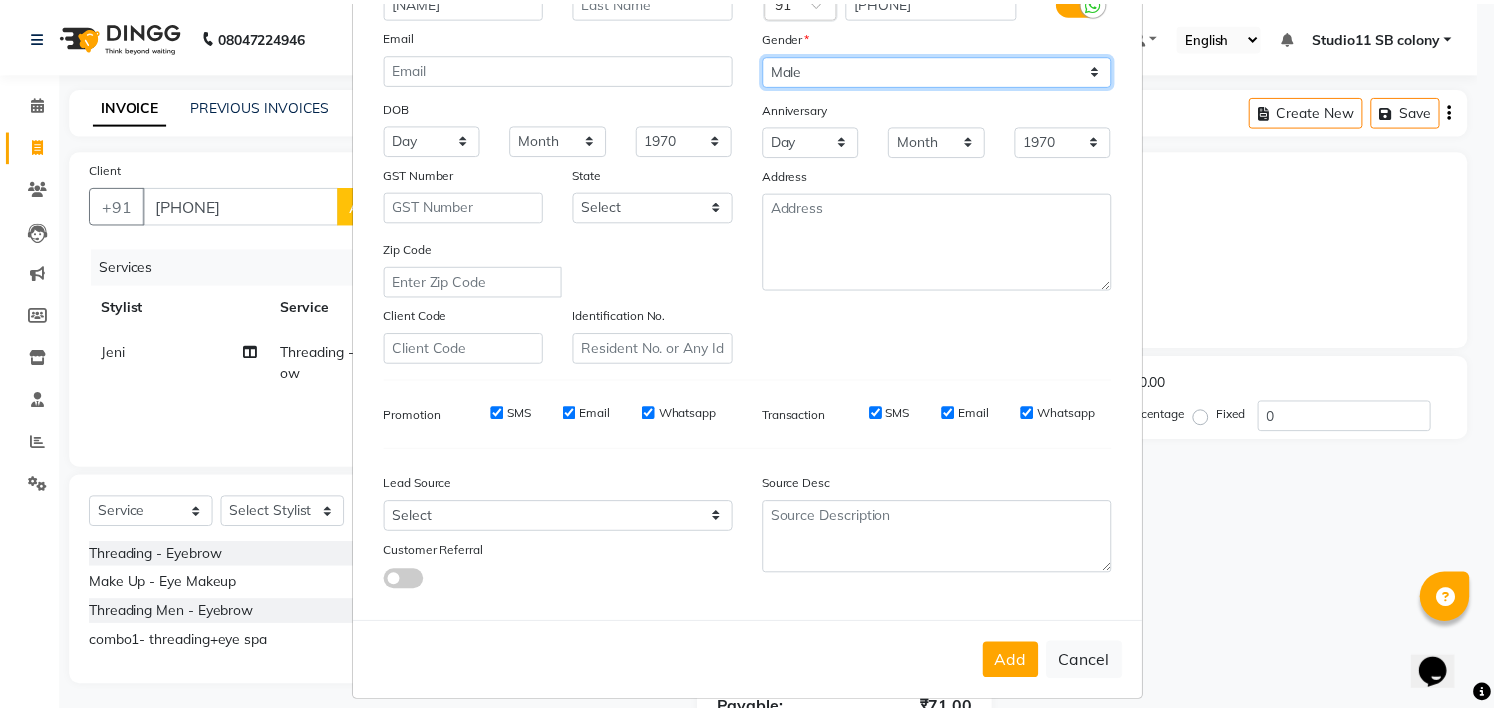 scroll, scrollTop: 212, scrollLeft: 0, axis: vertical 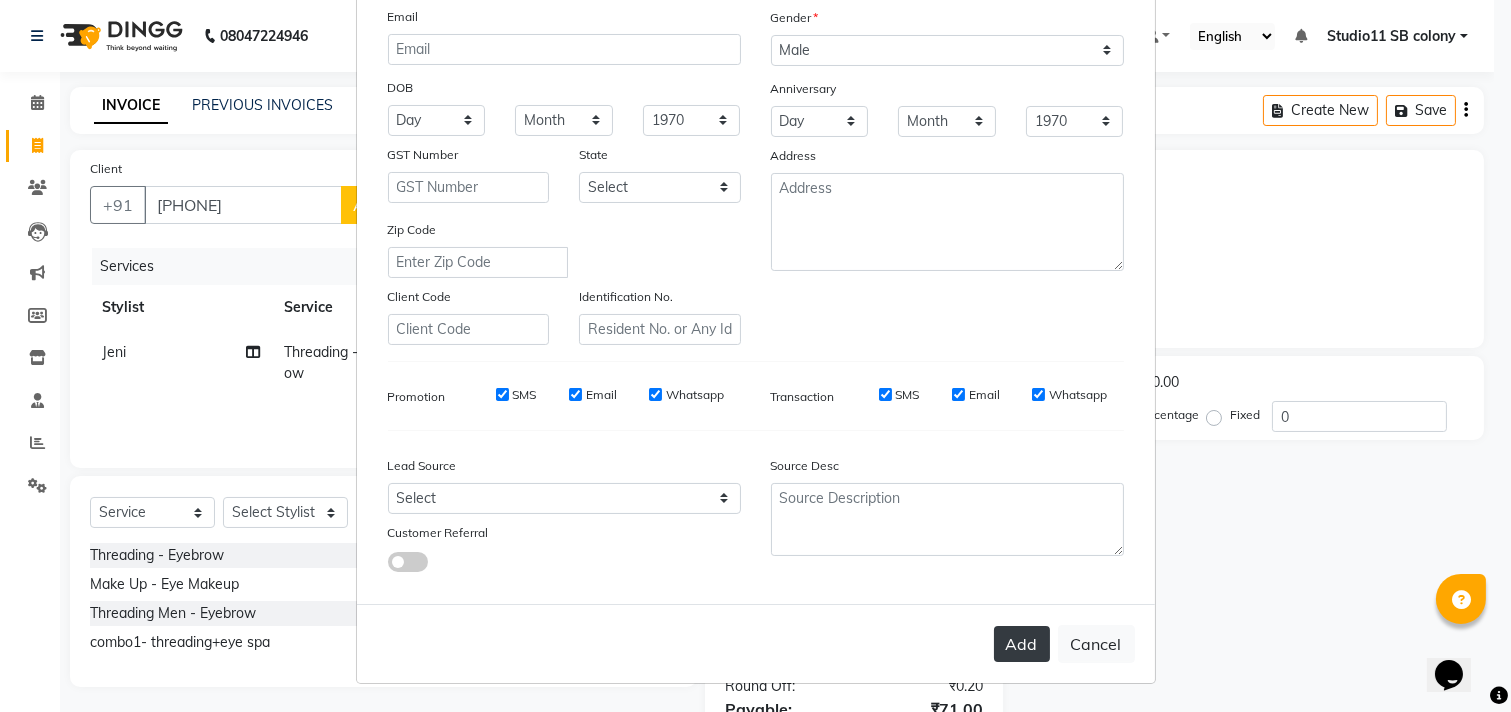click on "Add" at bounding box center [1022, 644] 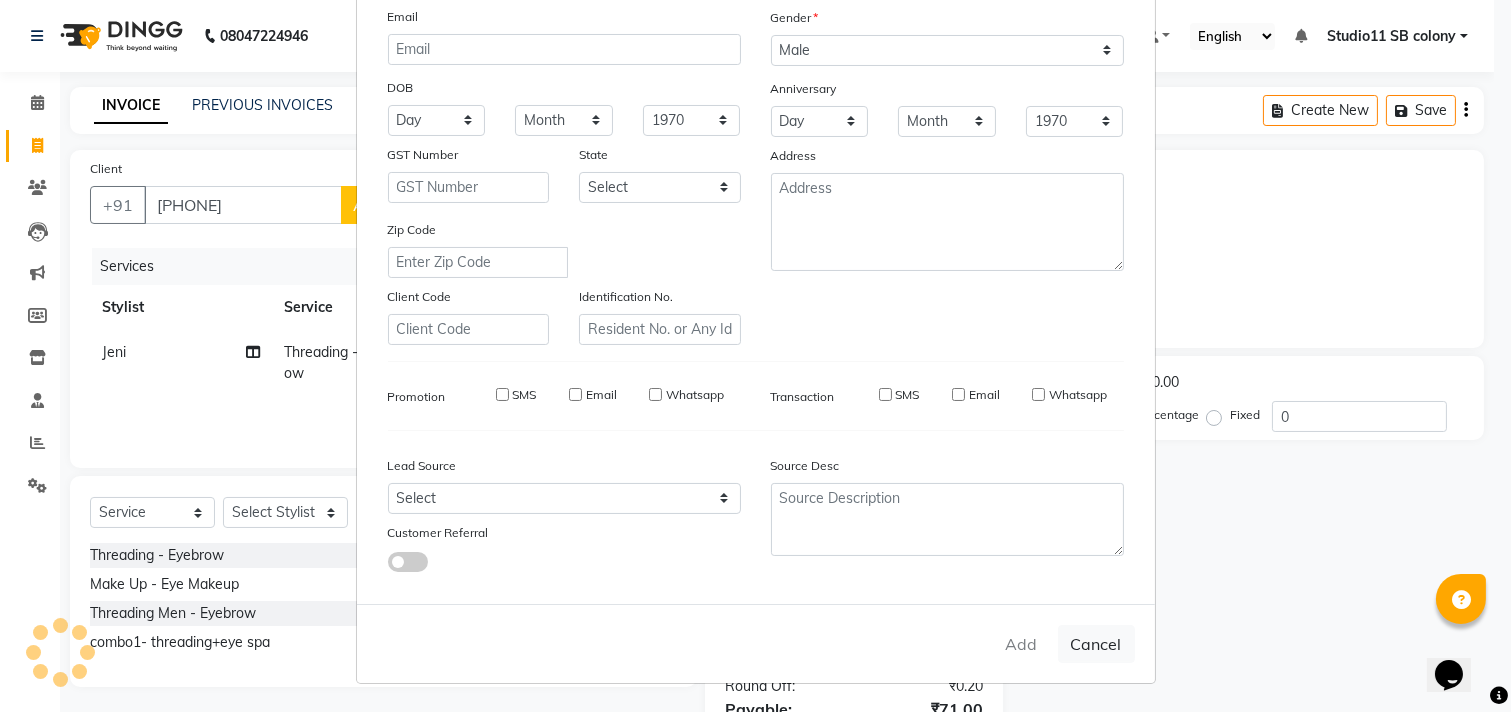 type 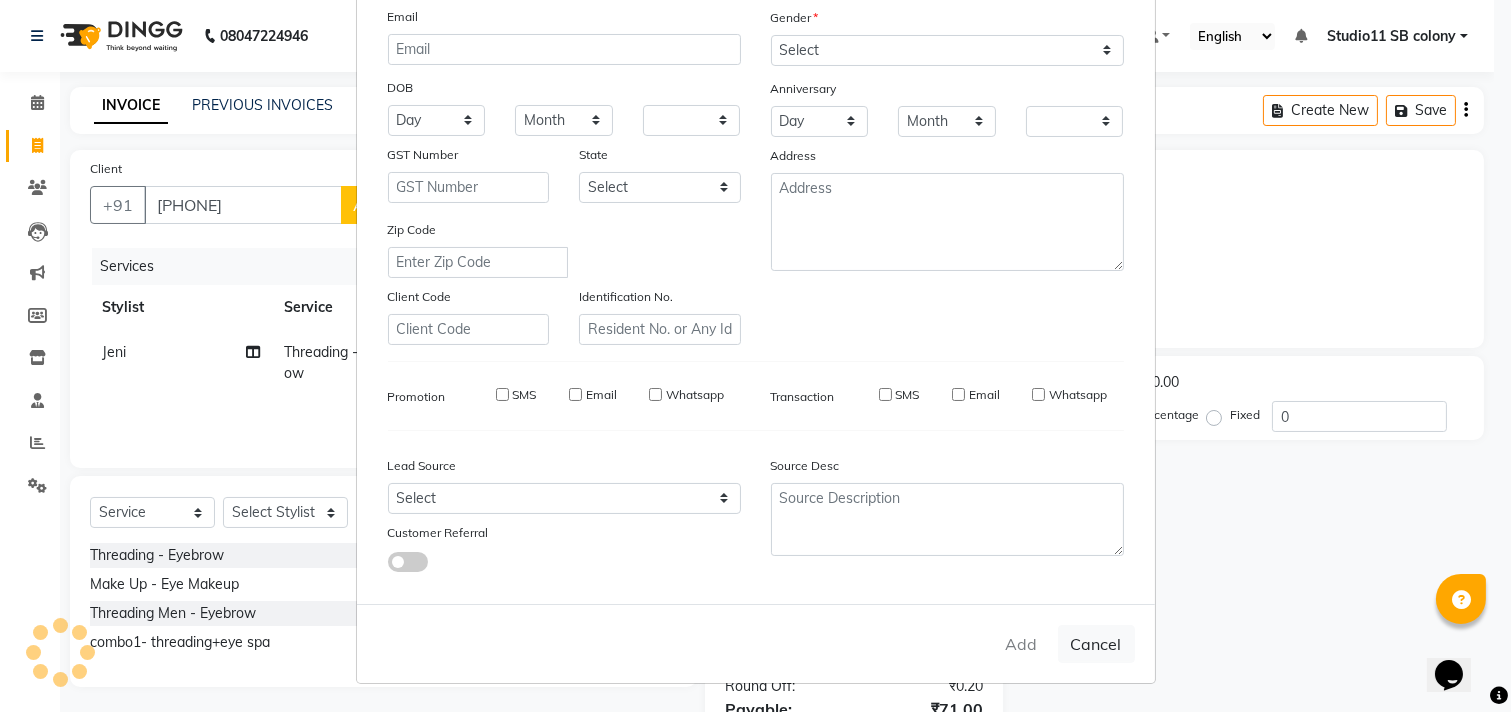 checkbox on "false" 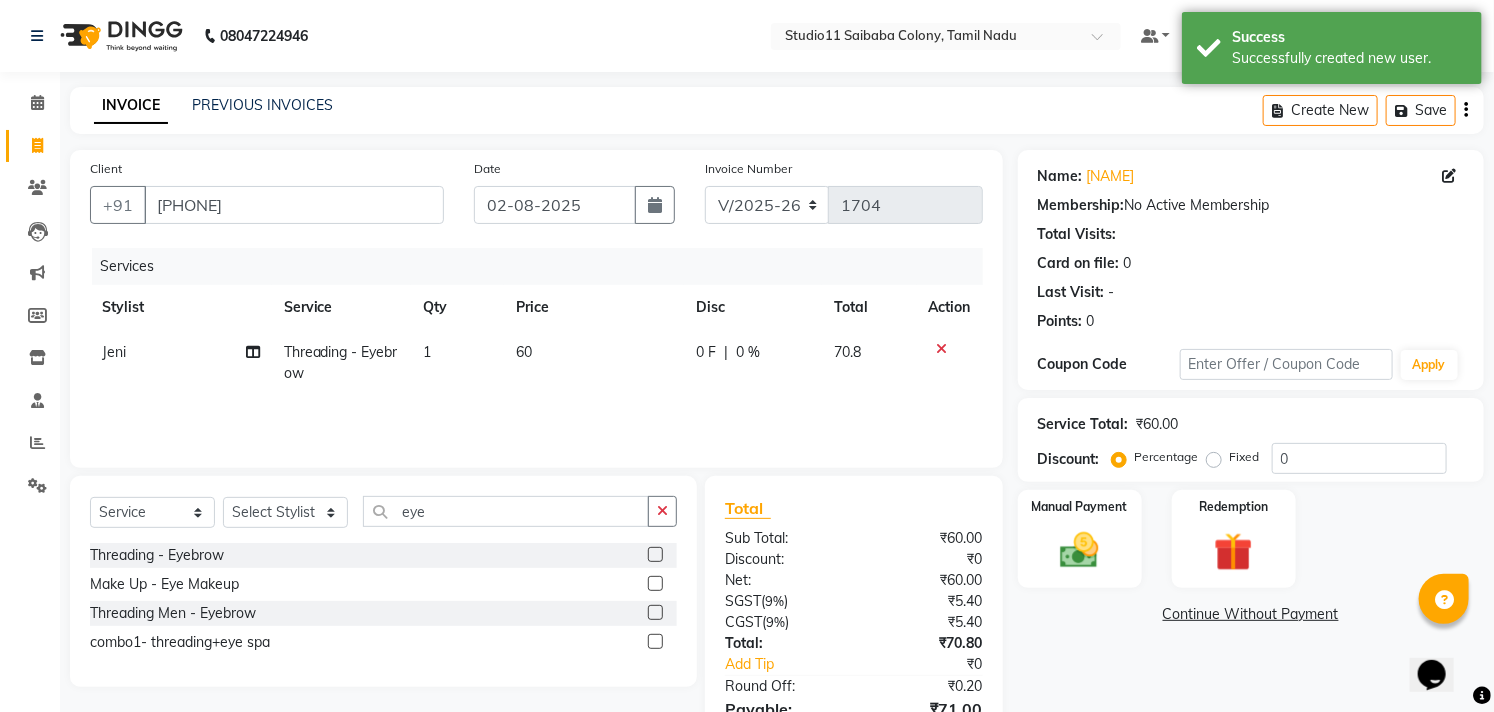 click on "60" 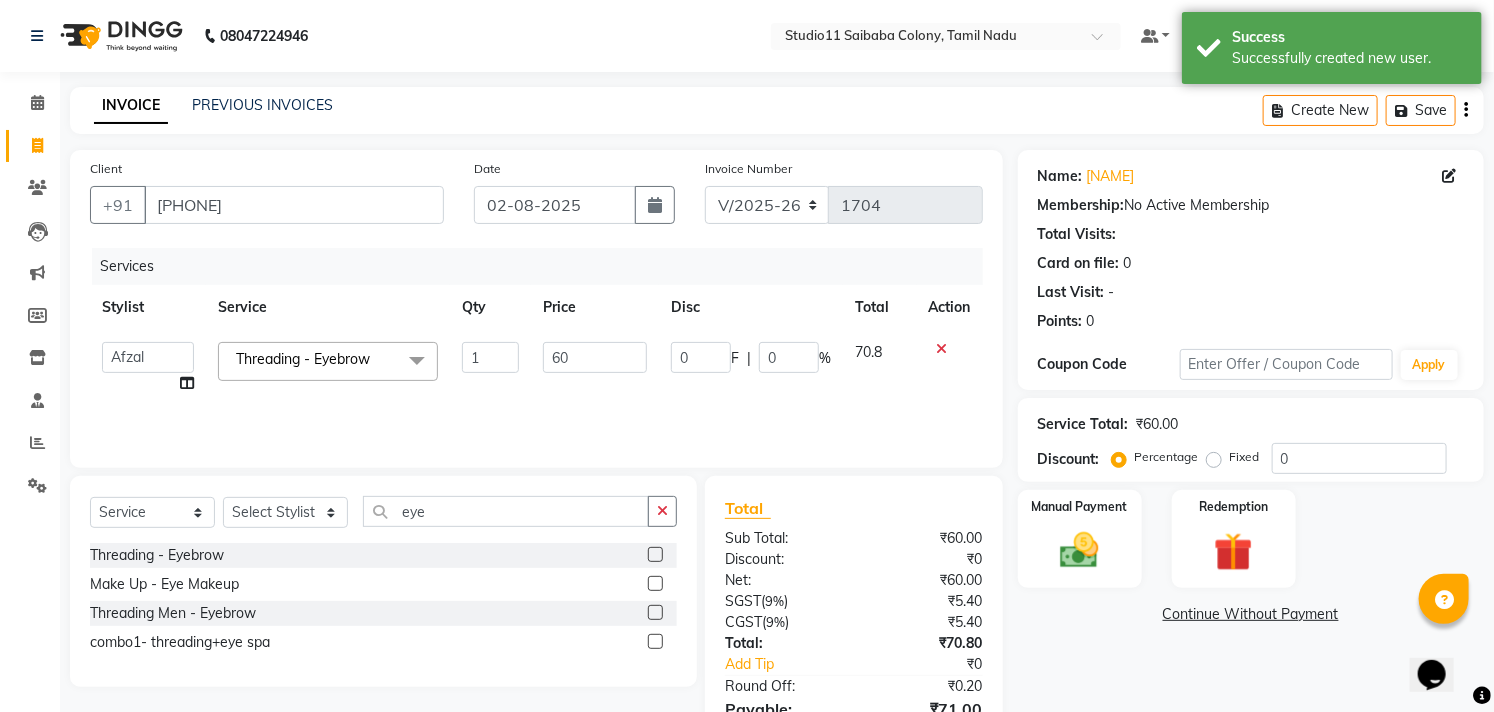 click on "60" 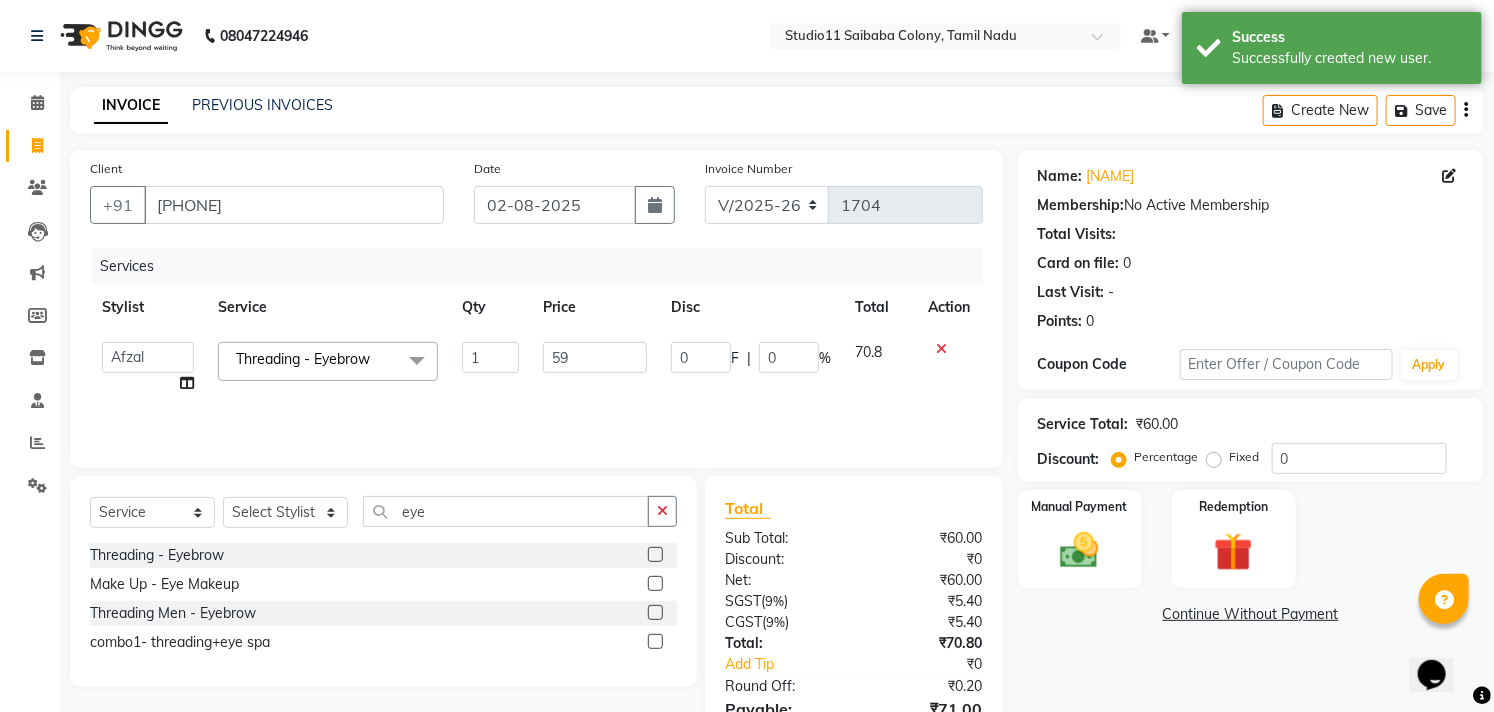 type on "59.5" 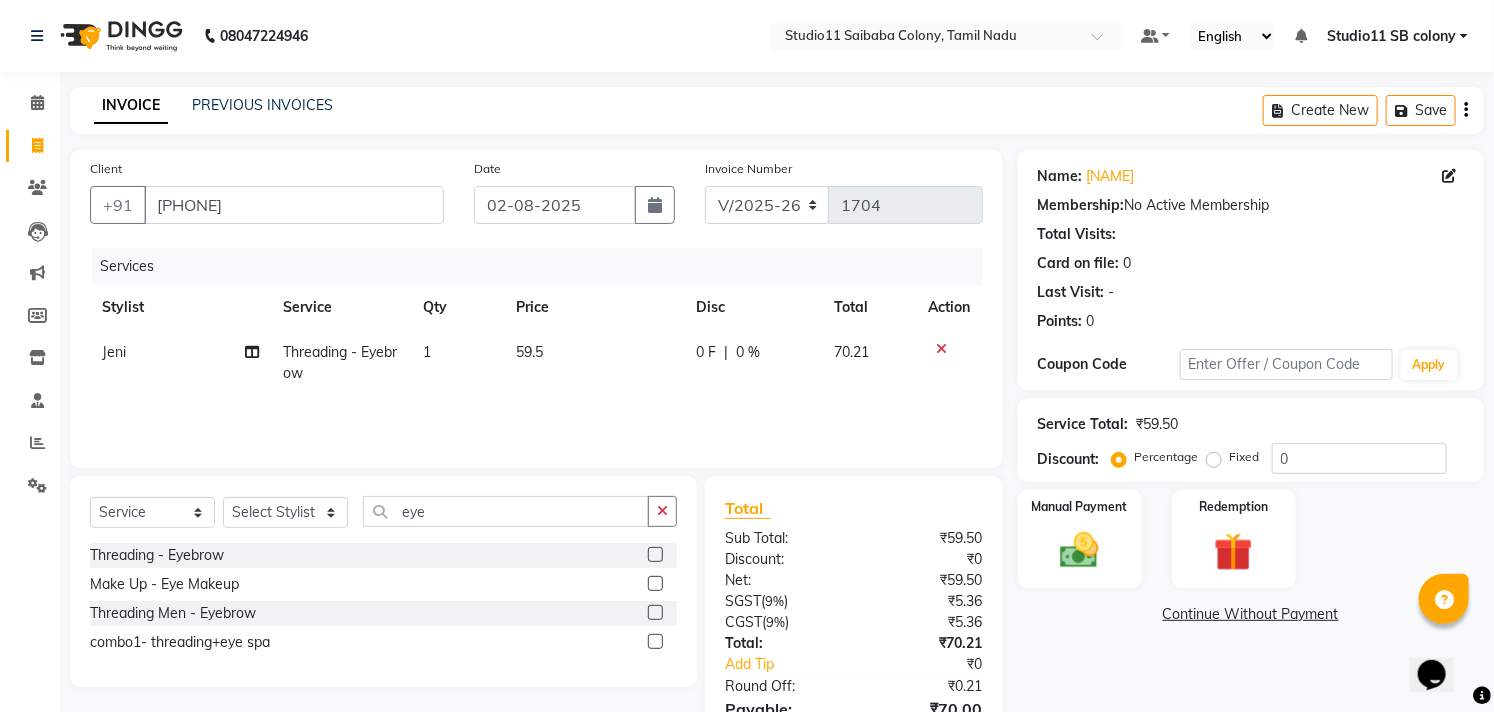click on "59.5" 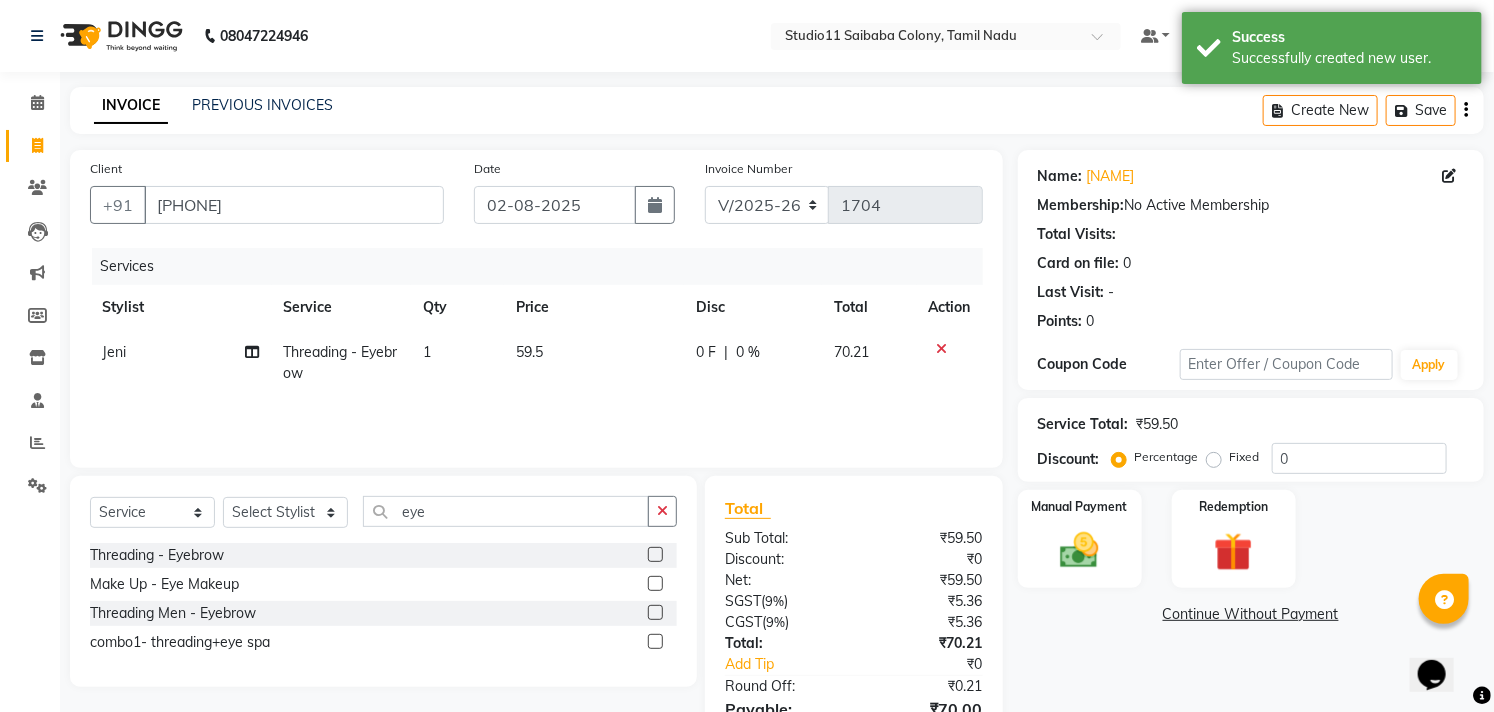 select on "69575" 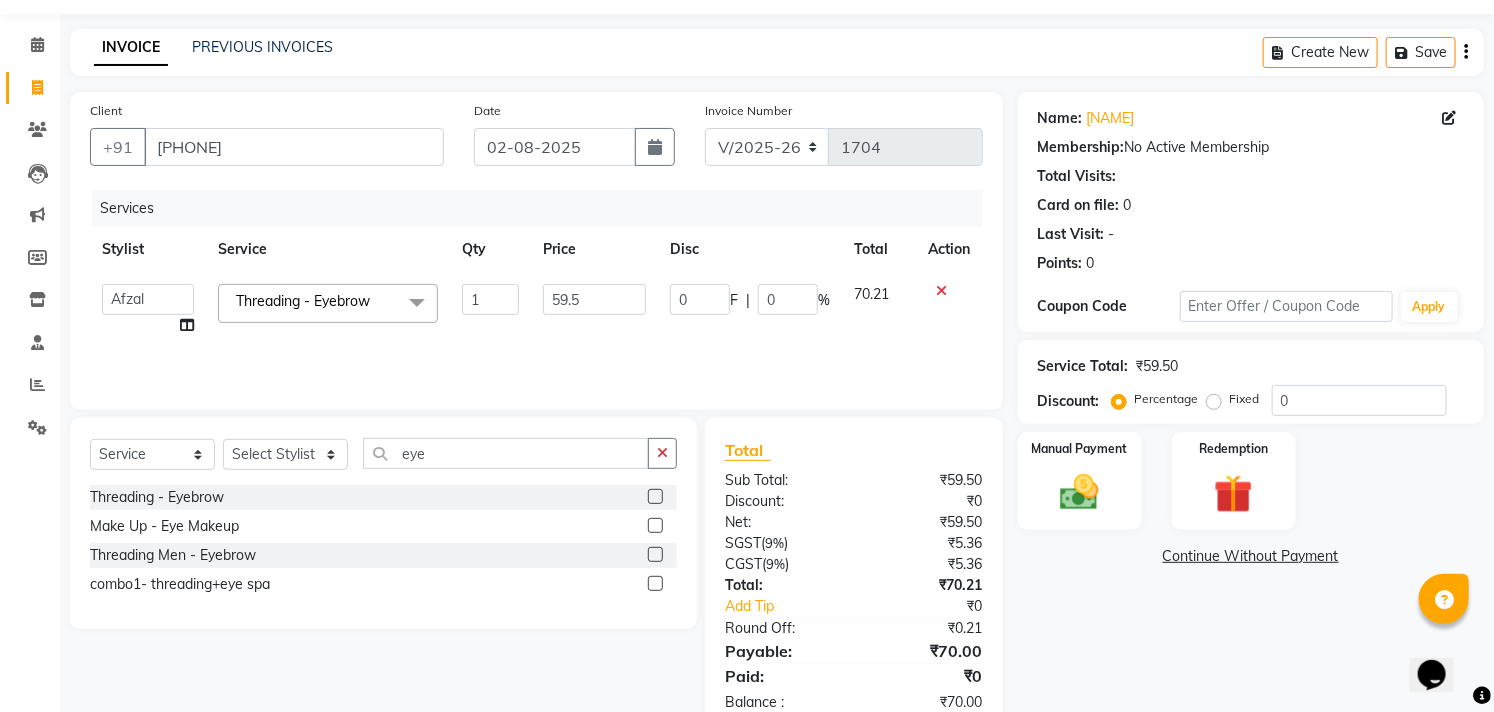 scroll, scrollTop: 108, scrollLeft: 0, axis: vertical 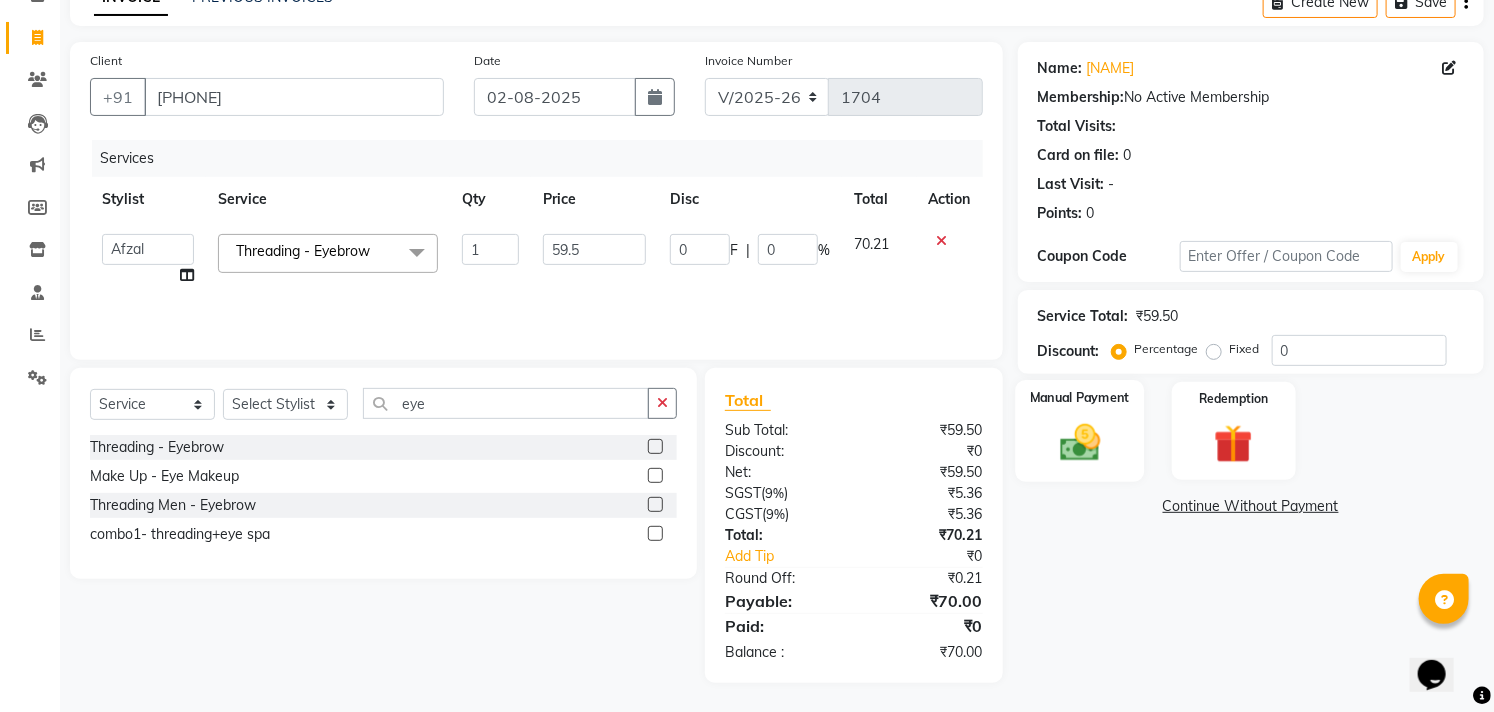 click 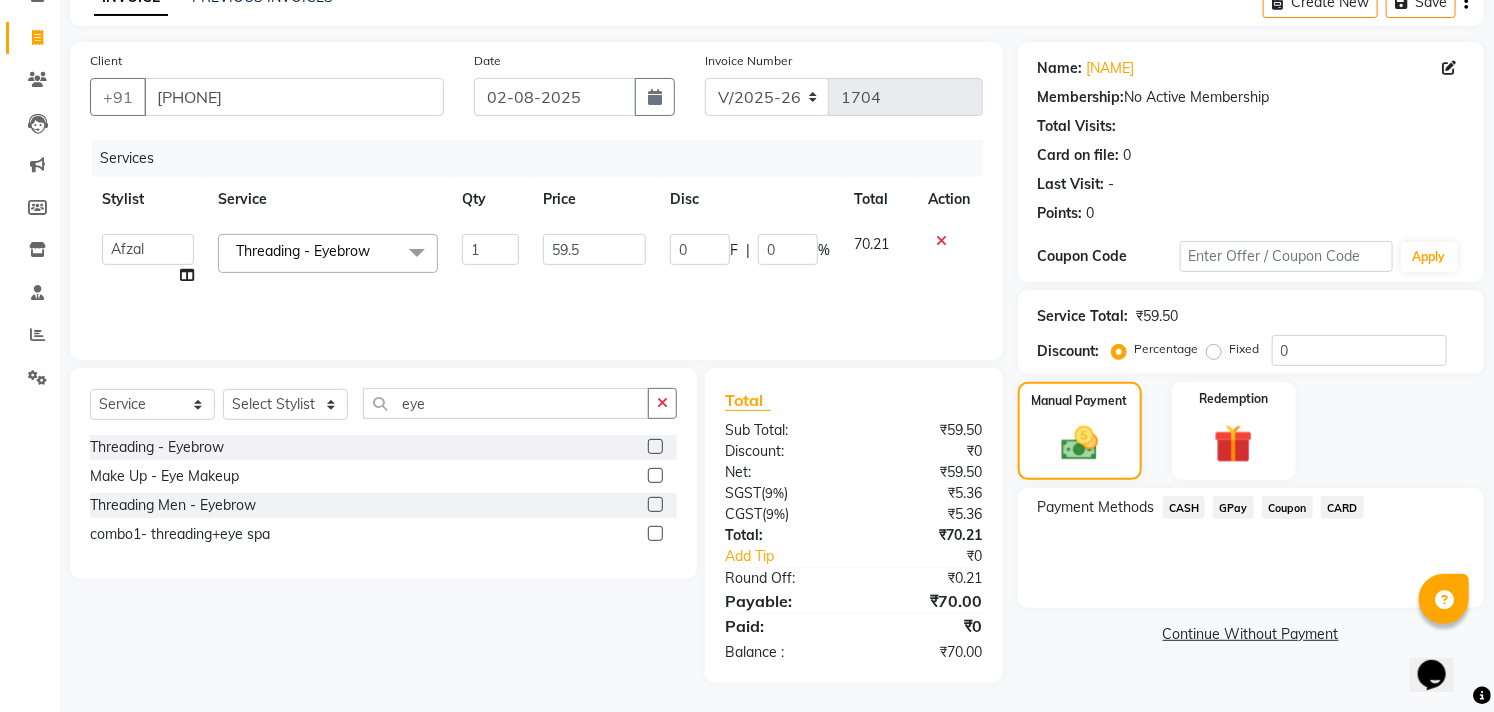 click on "CASH" 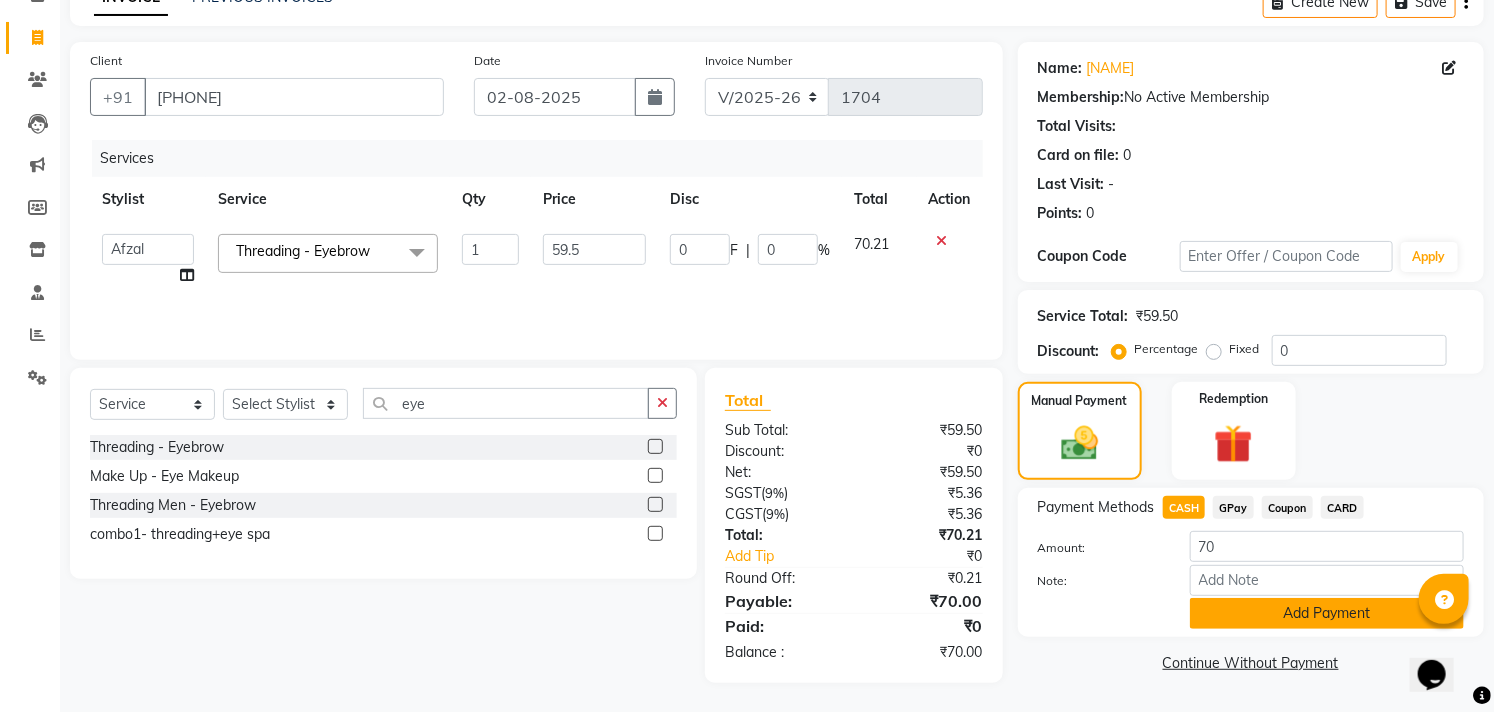 click on "Add Payment" 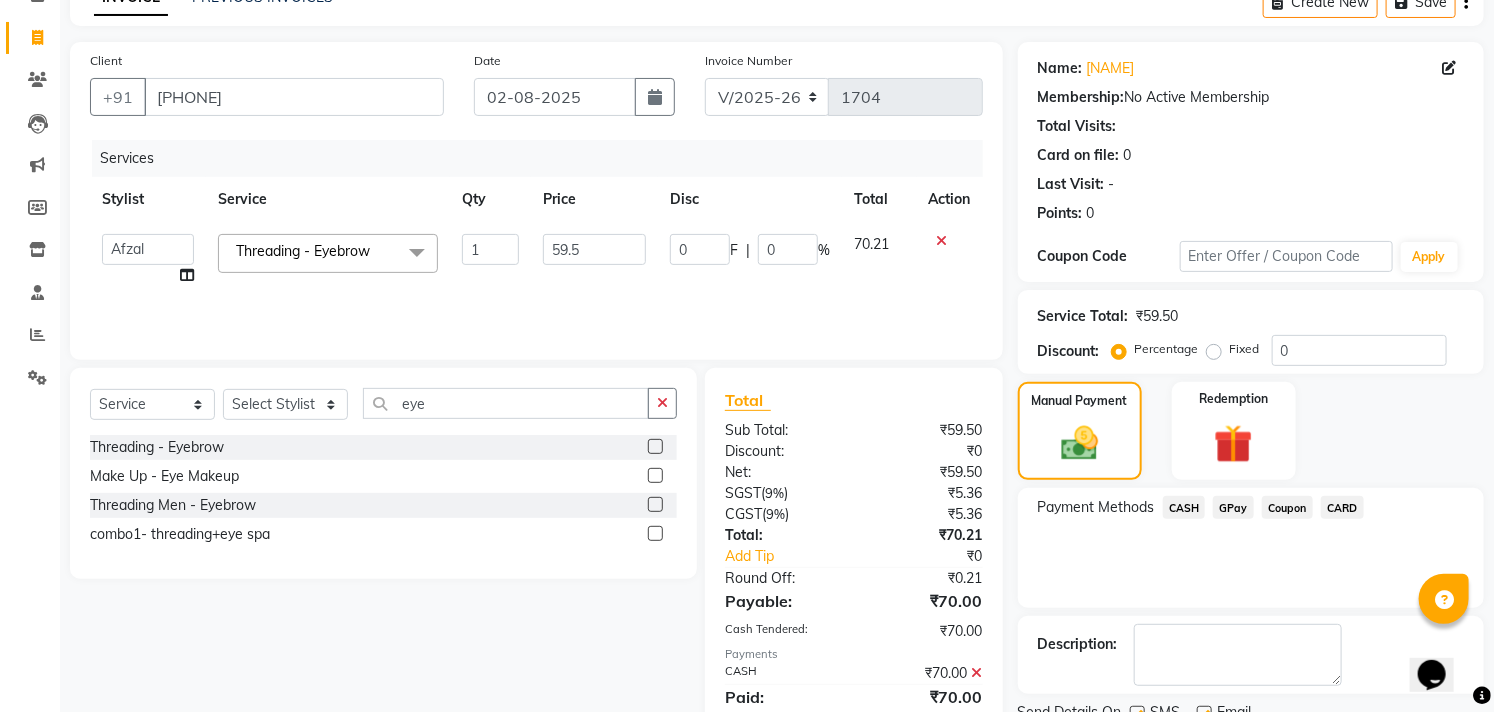 scroll, scrollTop: 187, scrollLeft: 0, axis: vertical 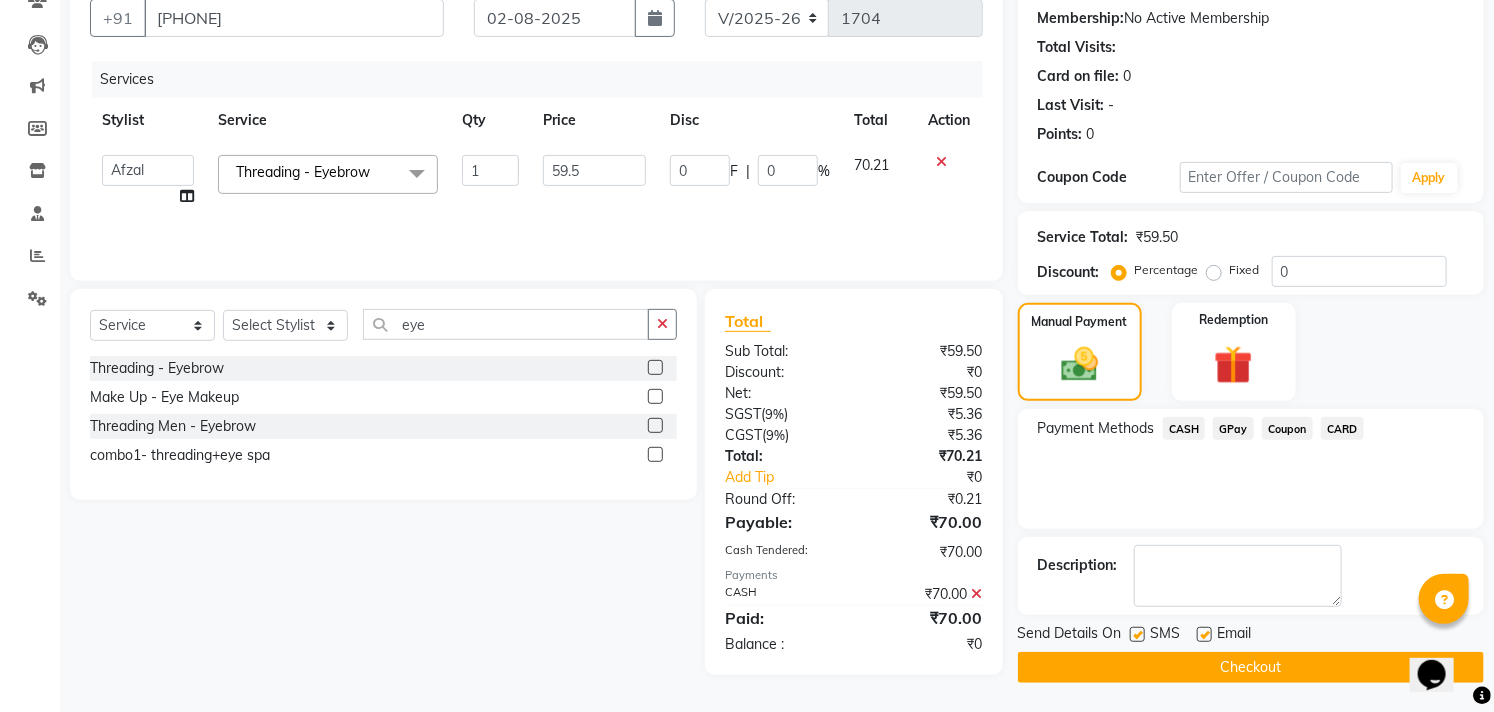 click 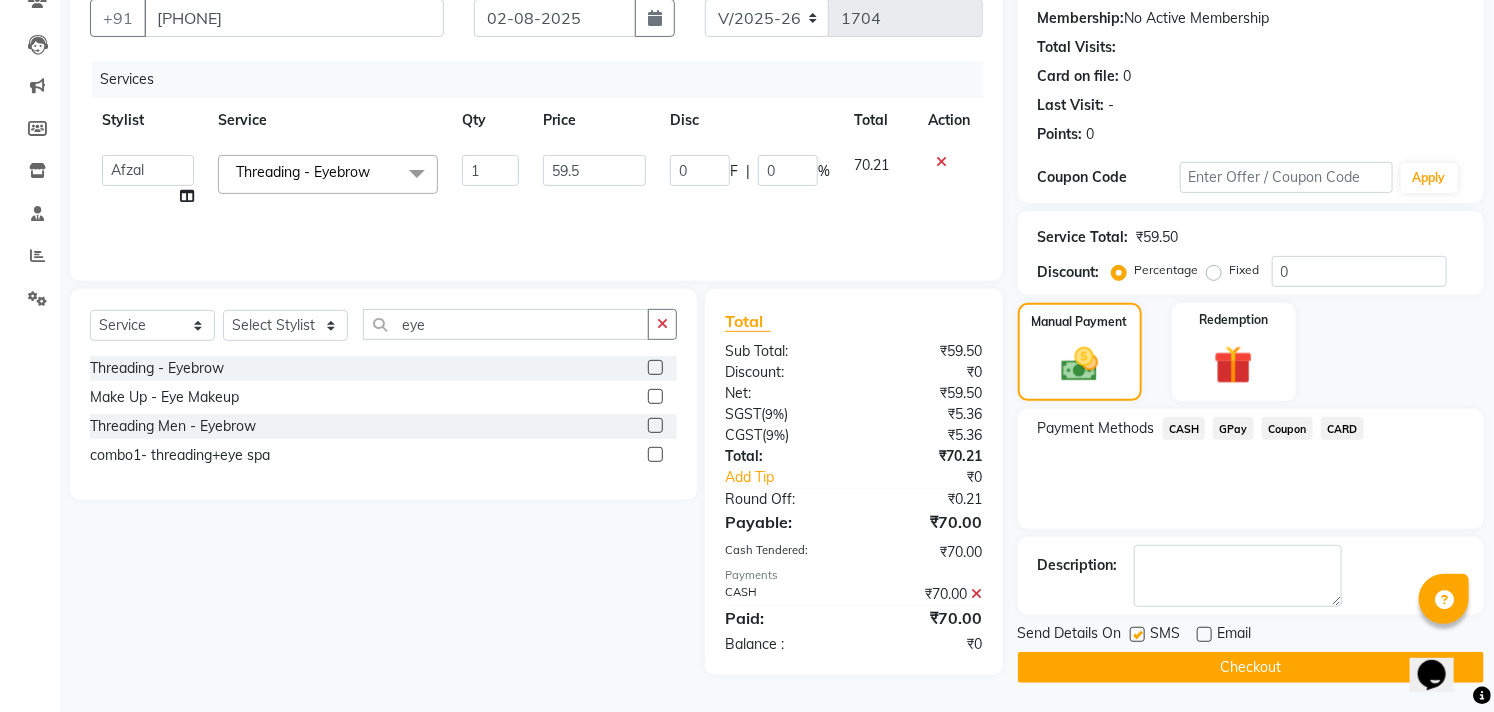 click 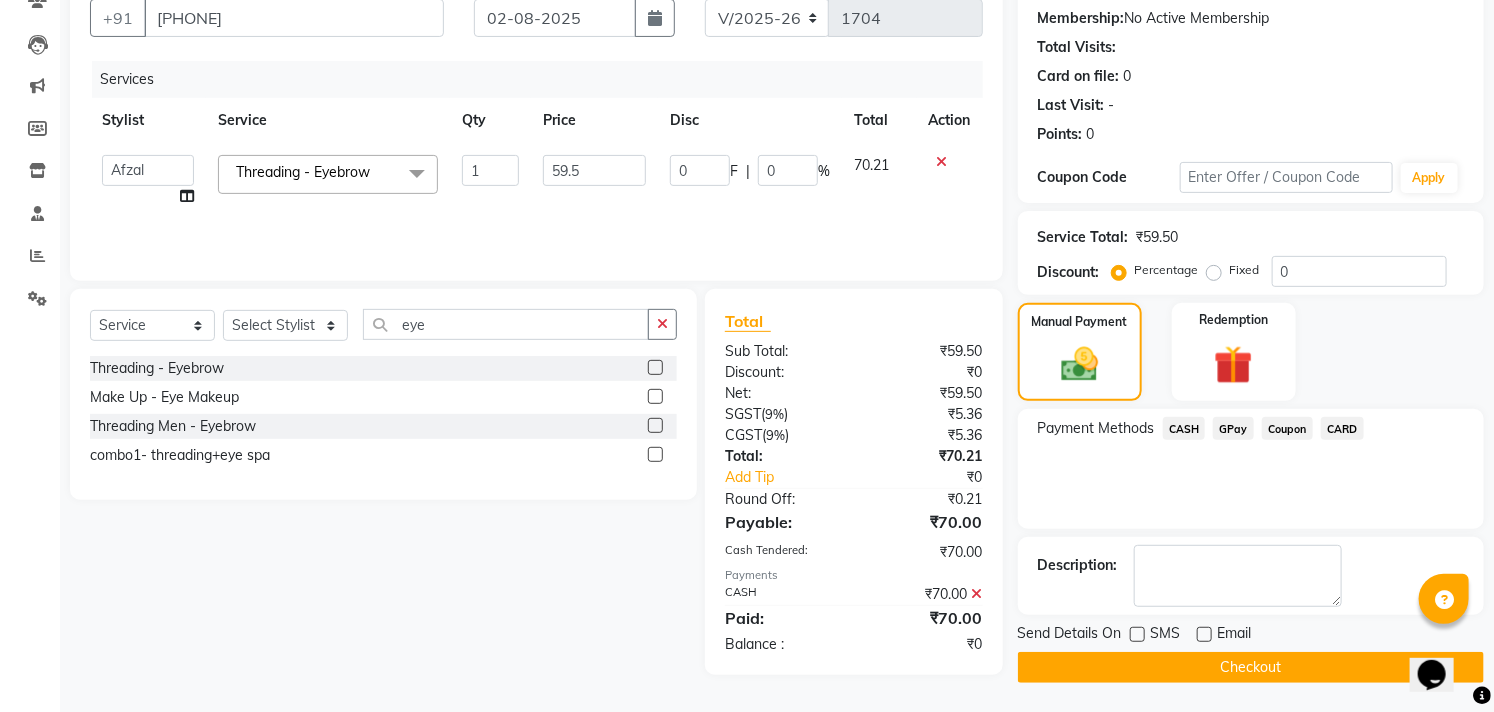 click on "Checkout" 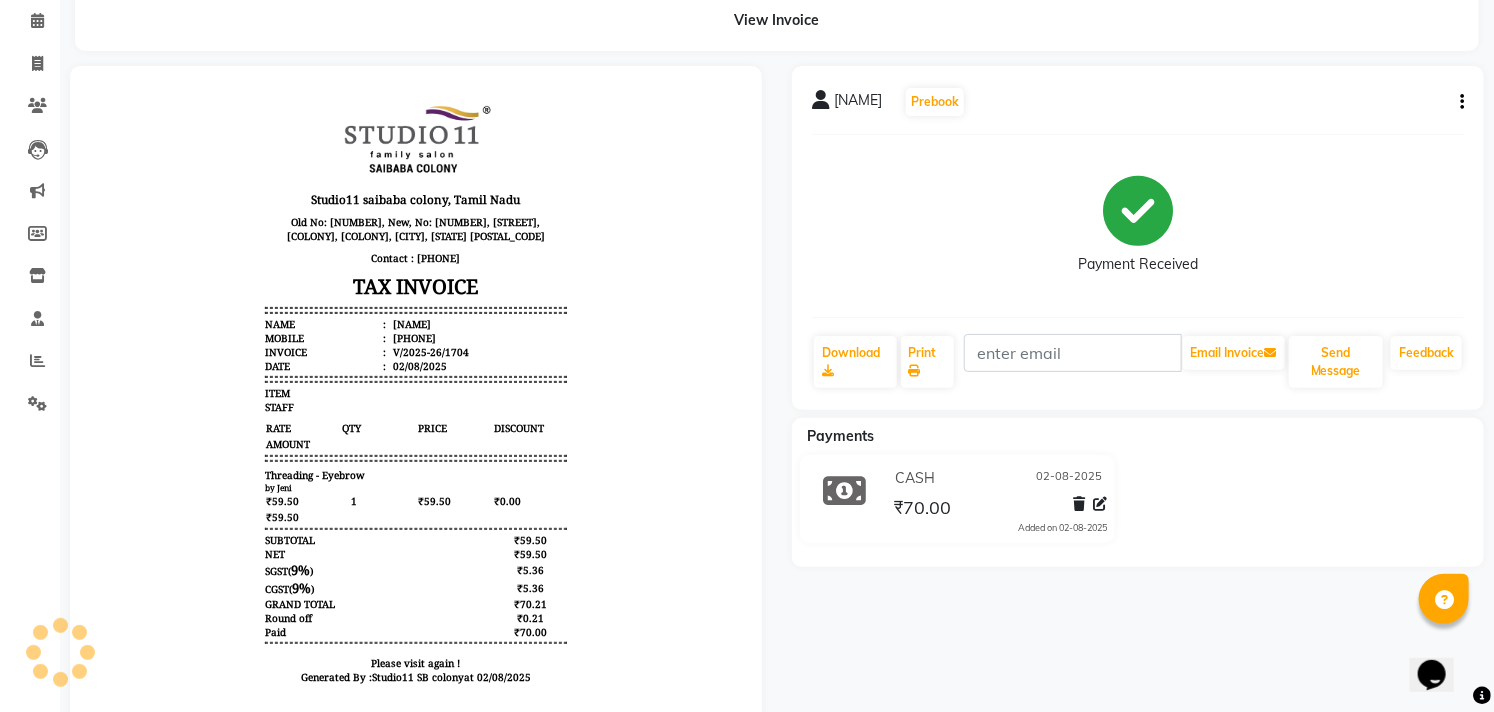 scroll, scrollTop: 0, scrollLeft: 0, axis: both 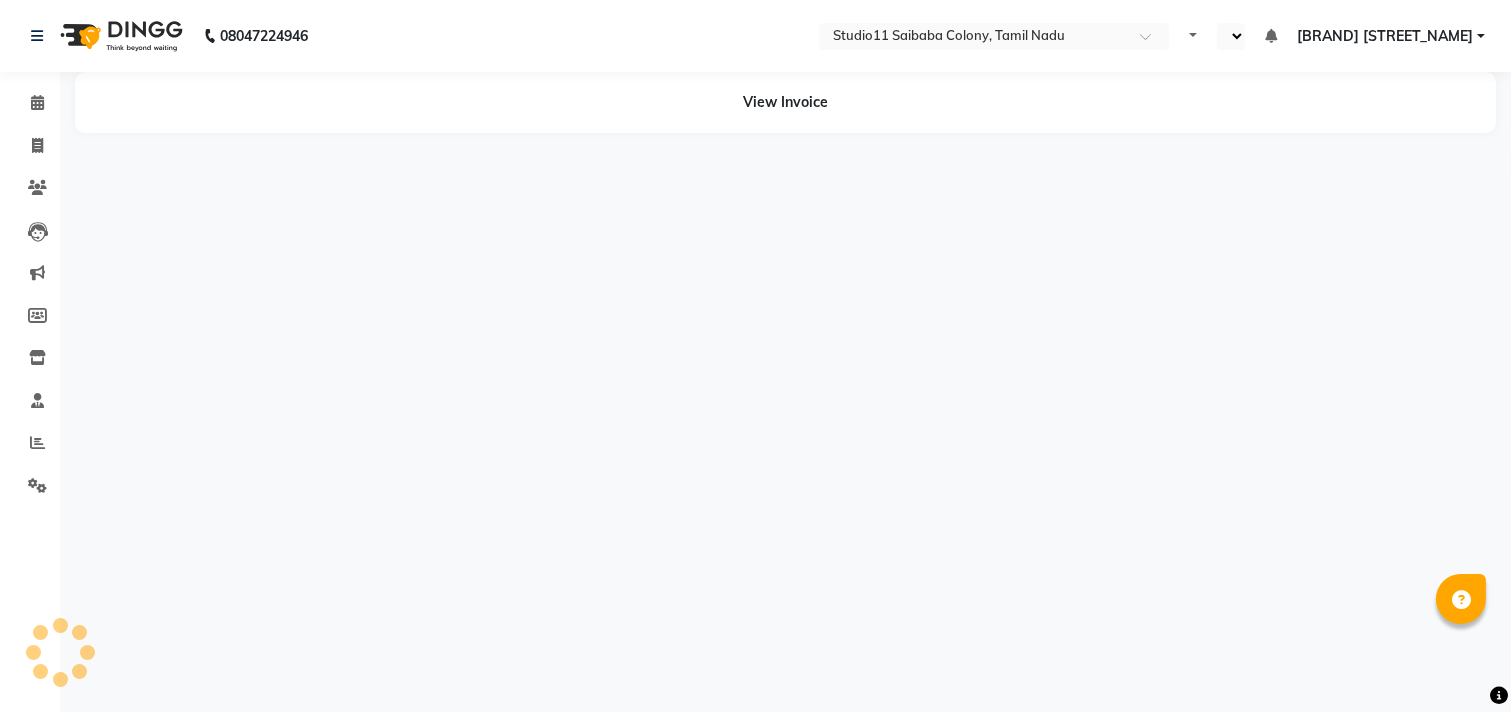 select on "en" 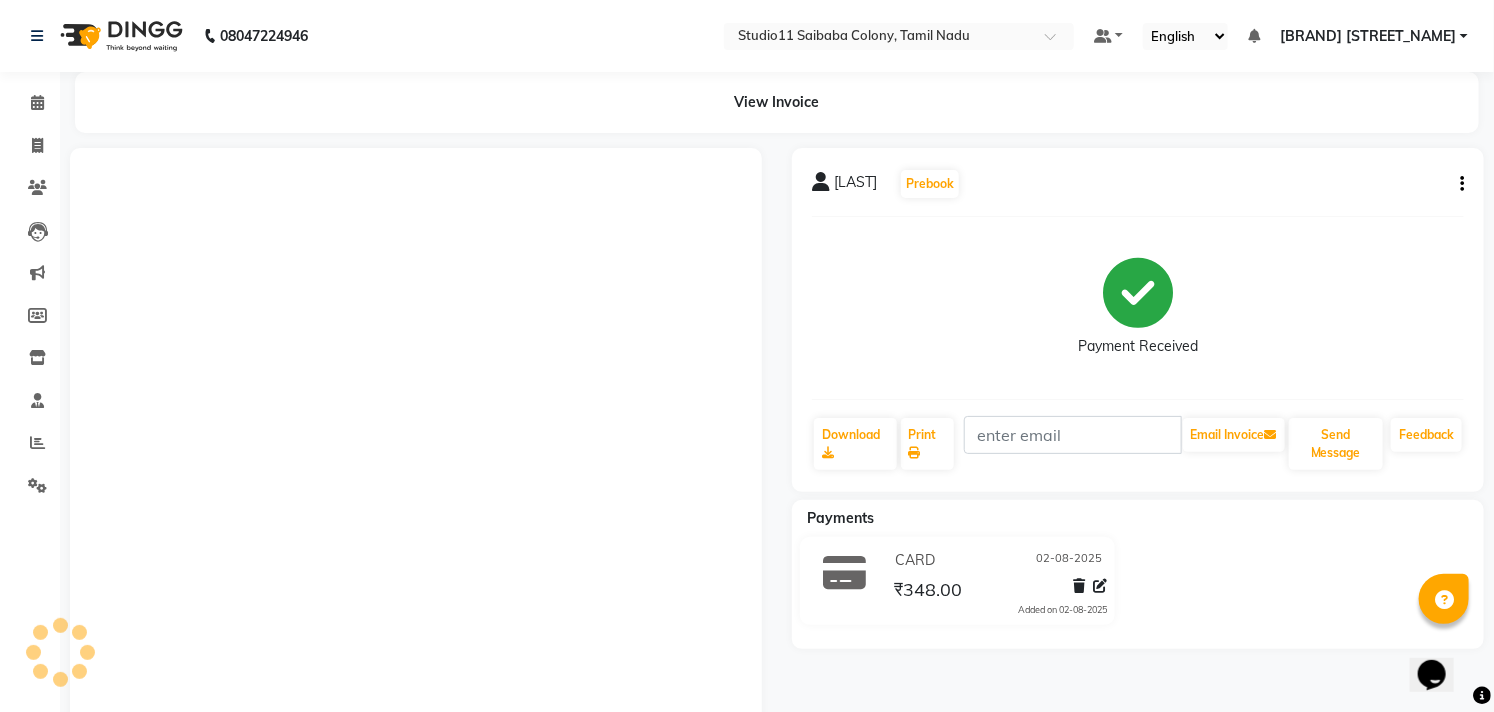scroll, scrollTop: 0, scrollLeft: 0, axis: both 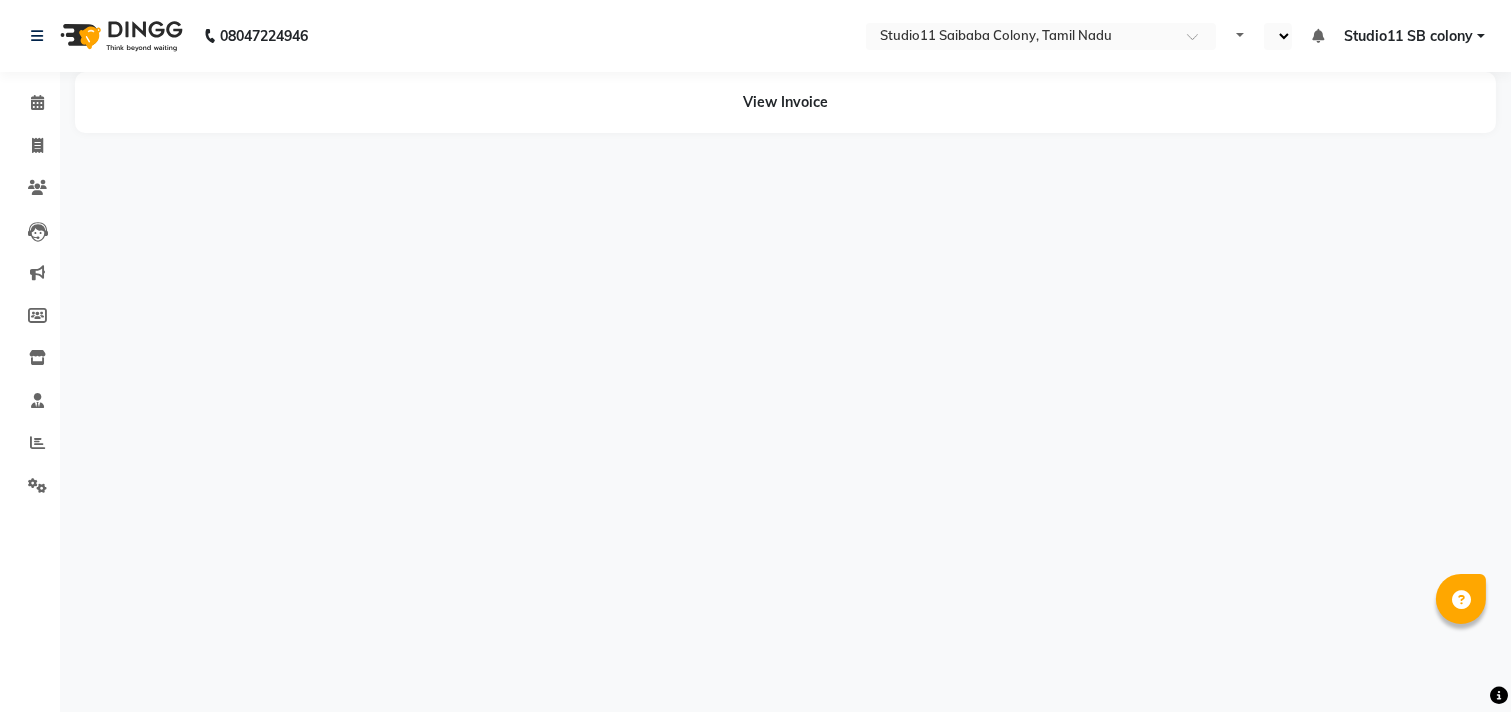 select on "en" 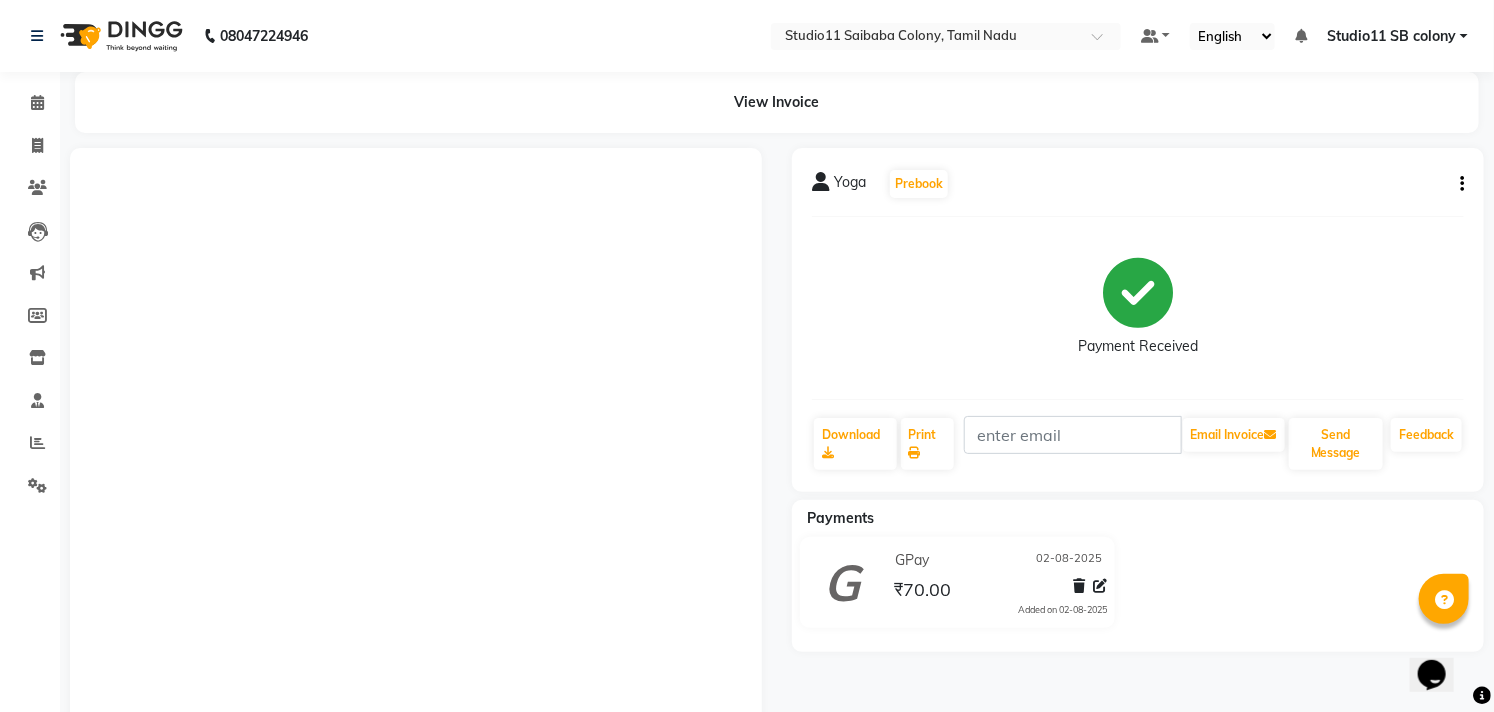 scroll, scrollTop: 0, scrollLeft: 0, axis: both 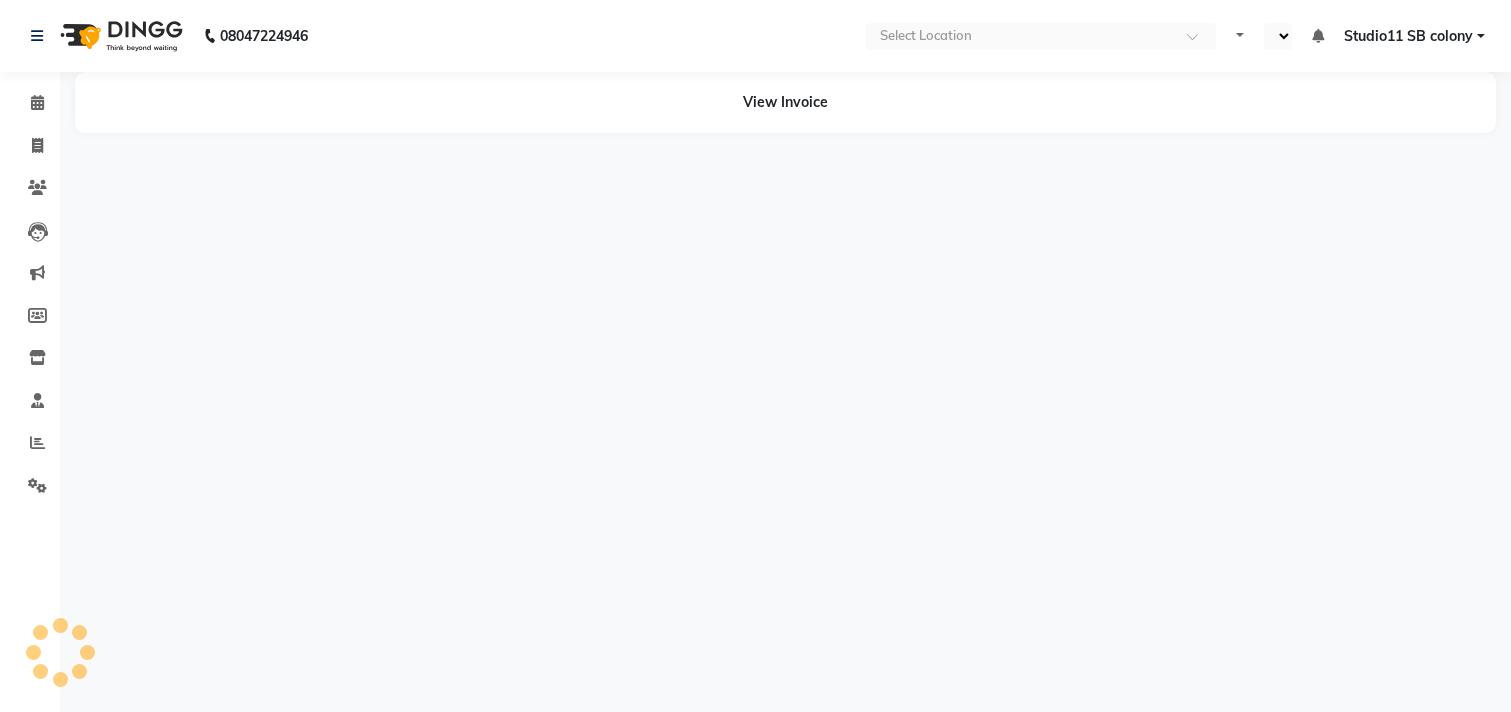 select on "en" 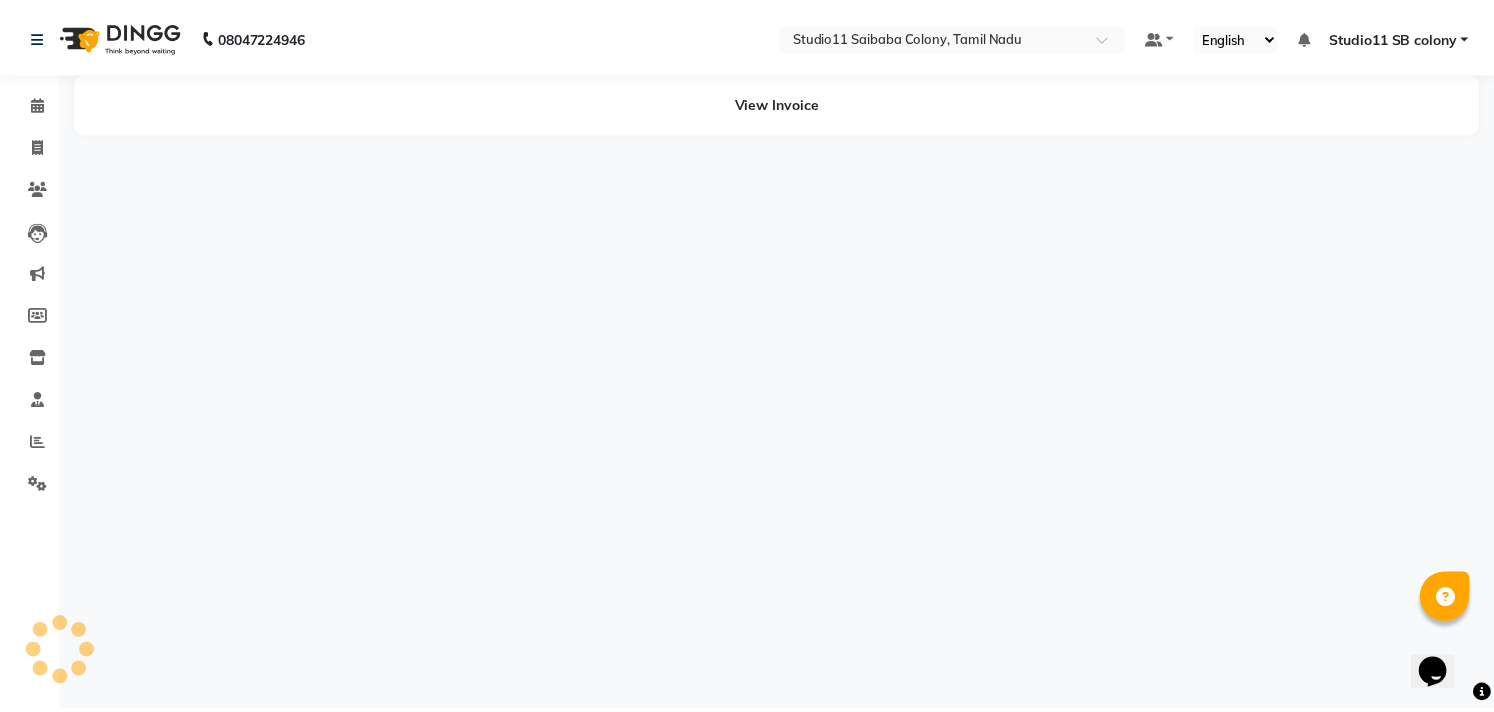 scroll, scrollTop: 0, scrollLeft: 0, axis: both 